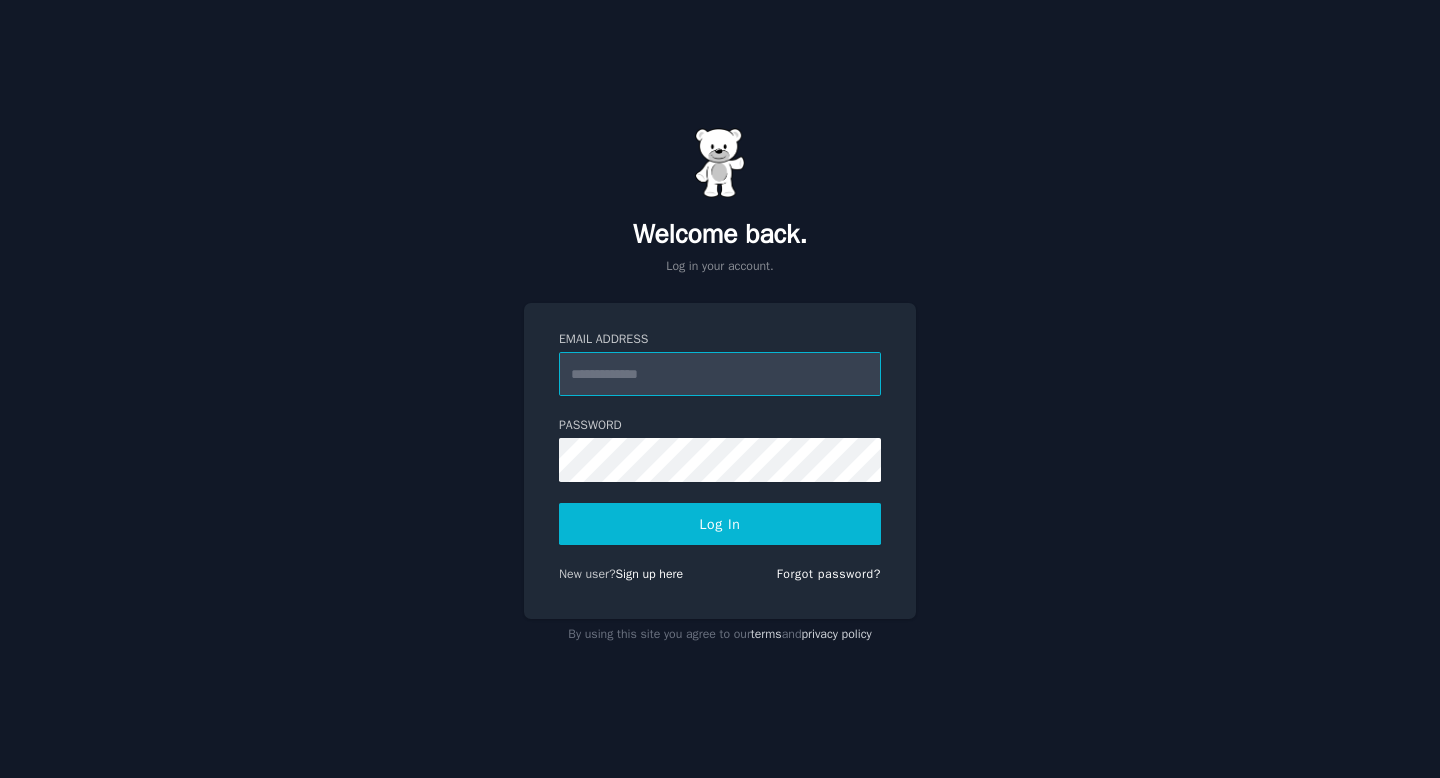 scroll, scrollTop: 0, scrollLeft: 0, axis: both 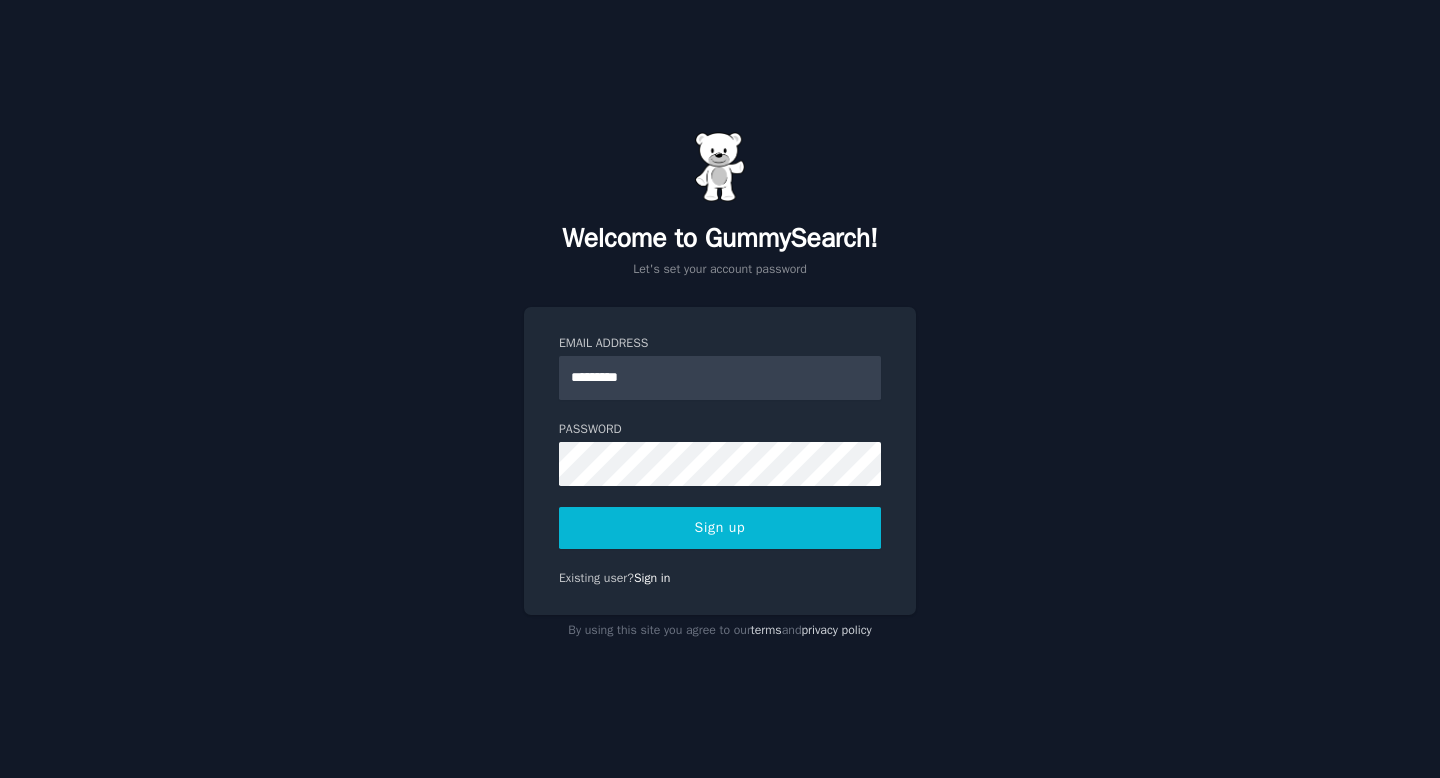 type on "**********" 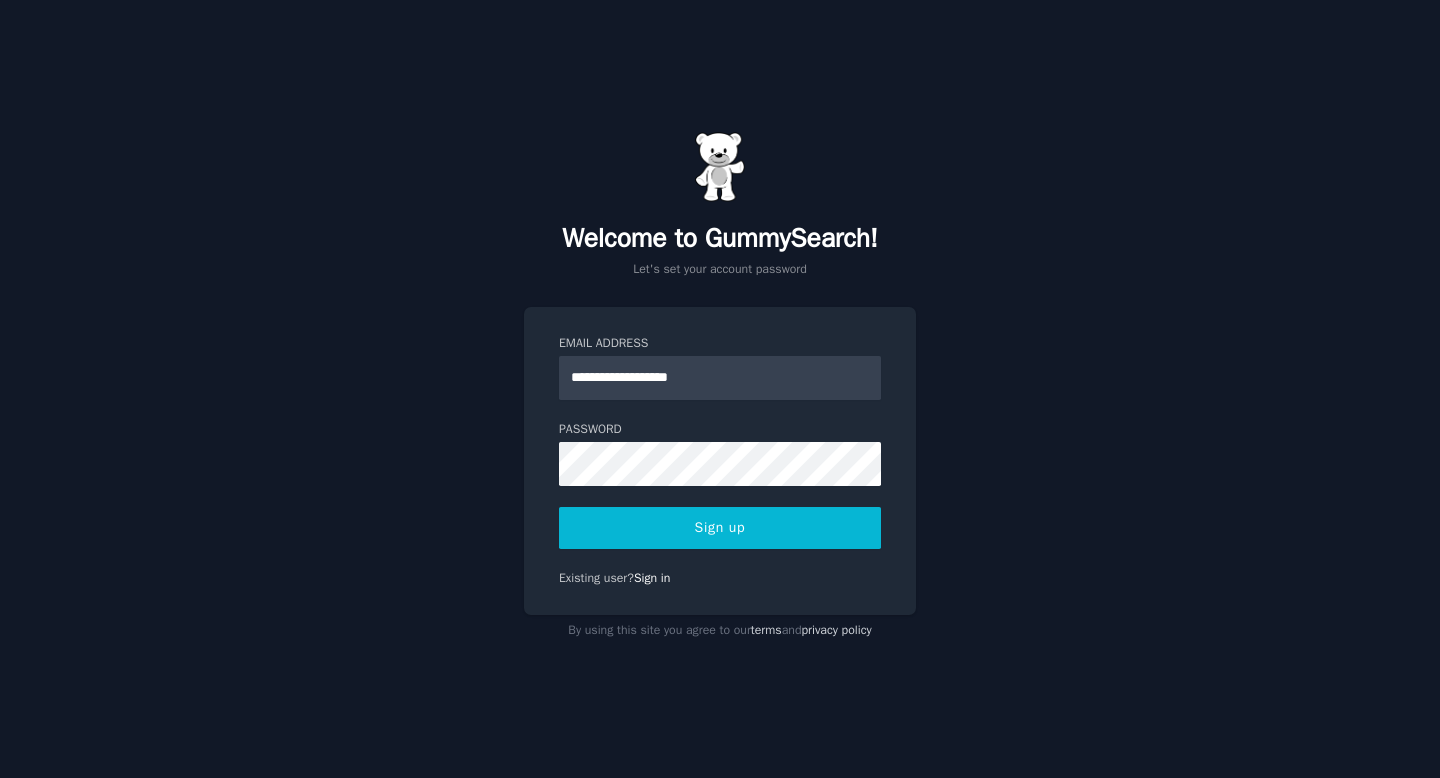 click on "Sign up" at bounding box center (720, 528) 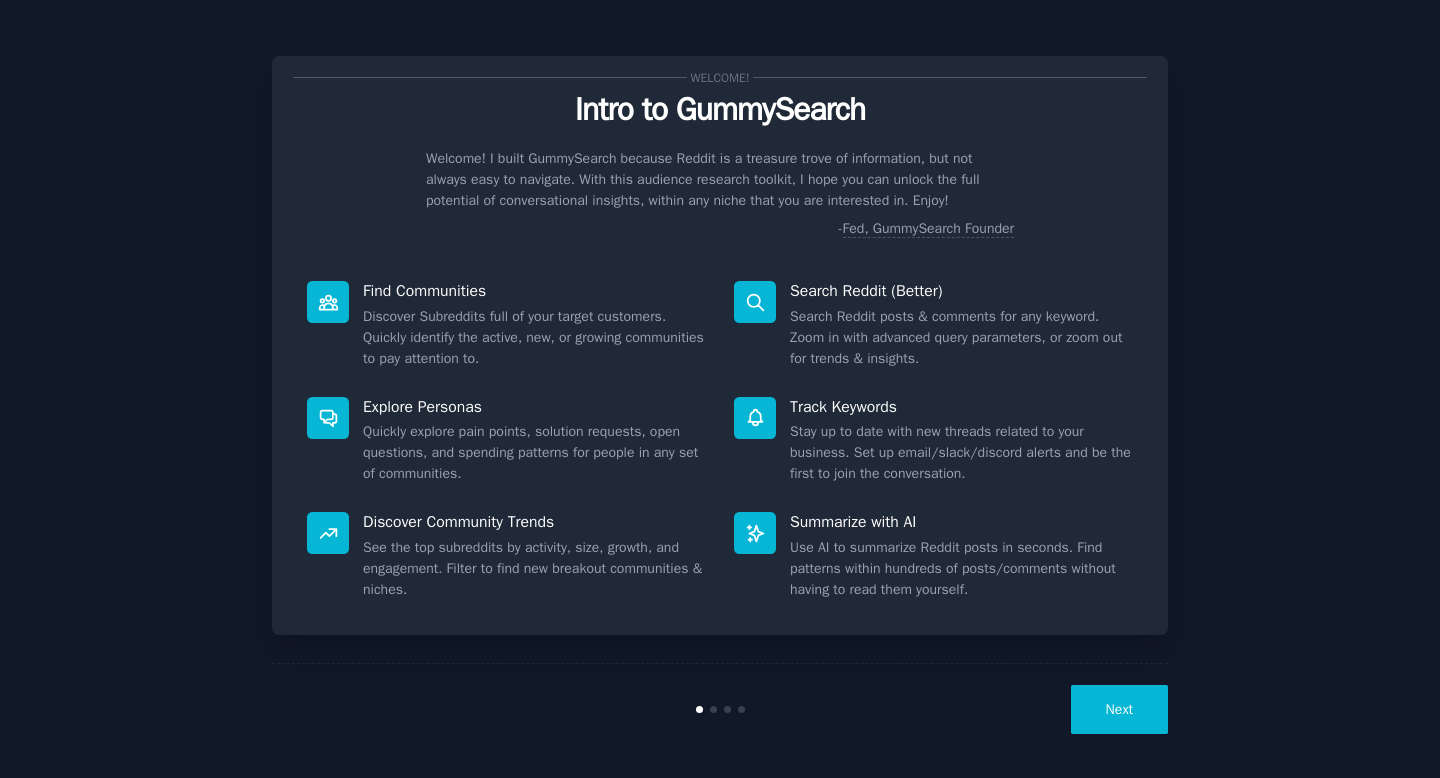 scroll, scrollTop: 0, scrollLeft: 0, axis: both 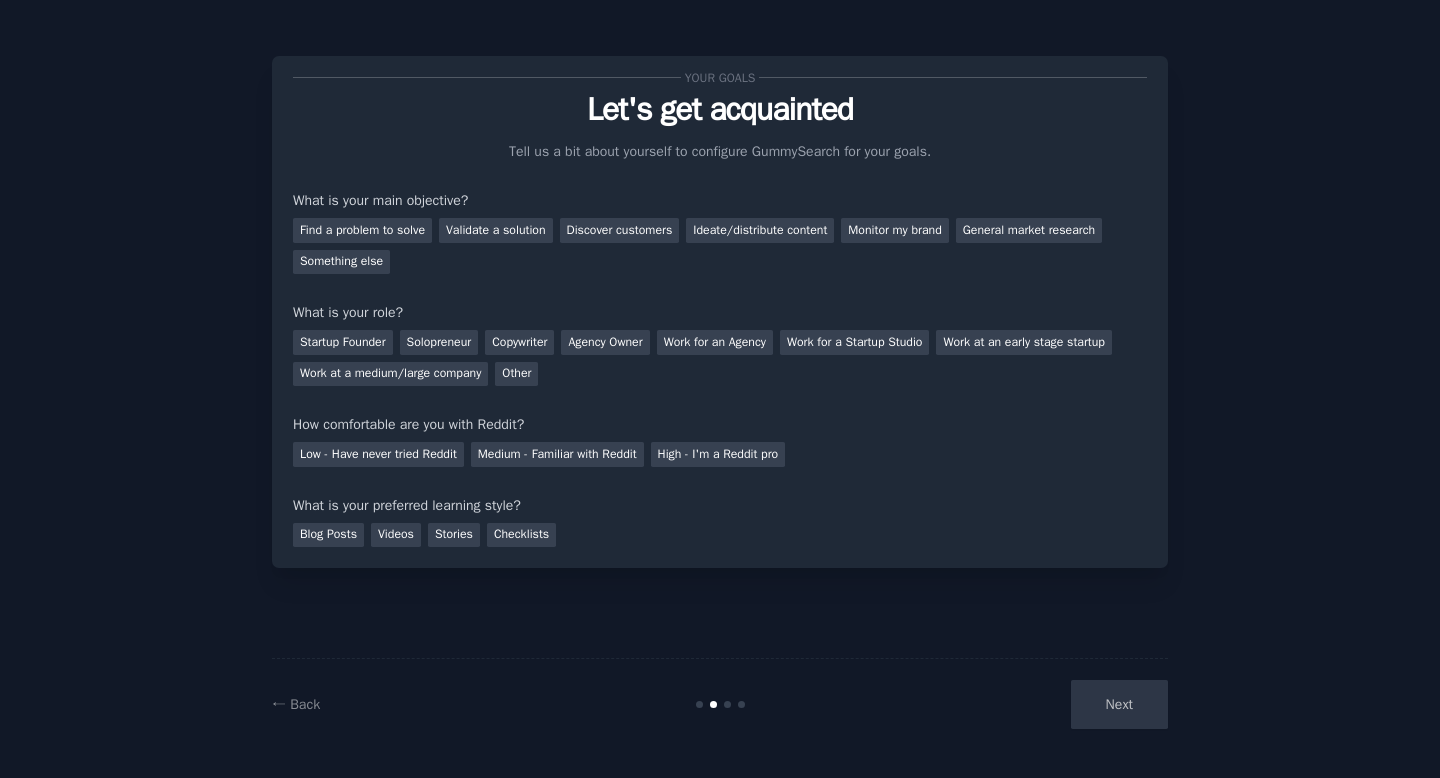 click on "Next" at bounding box center (1018, 704) 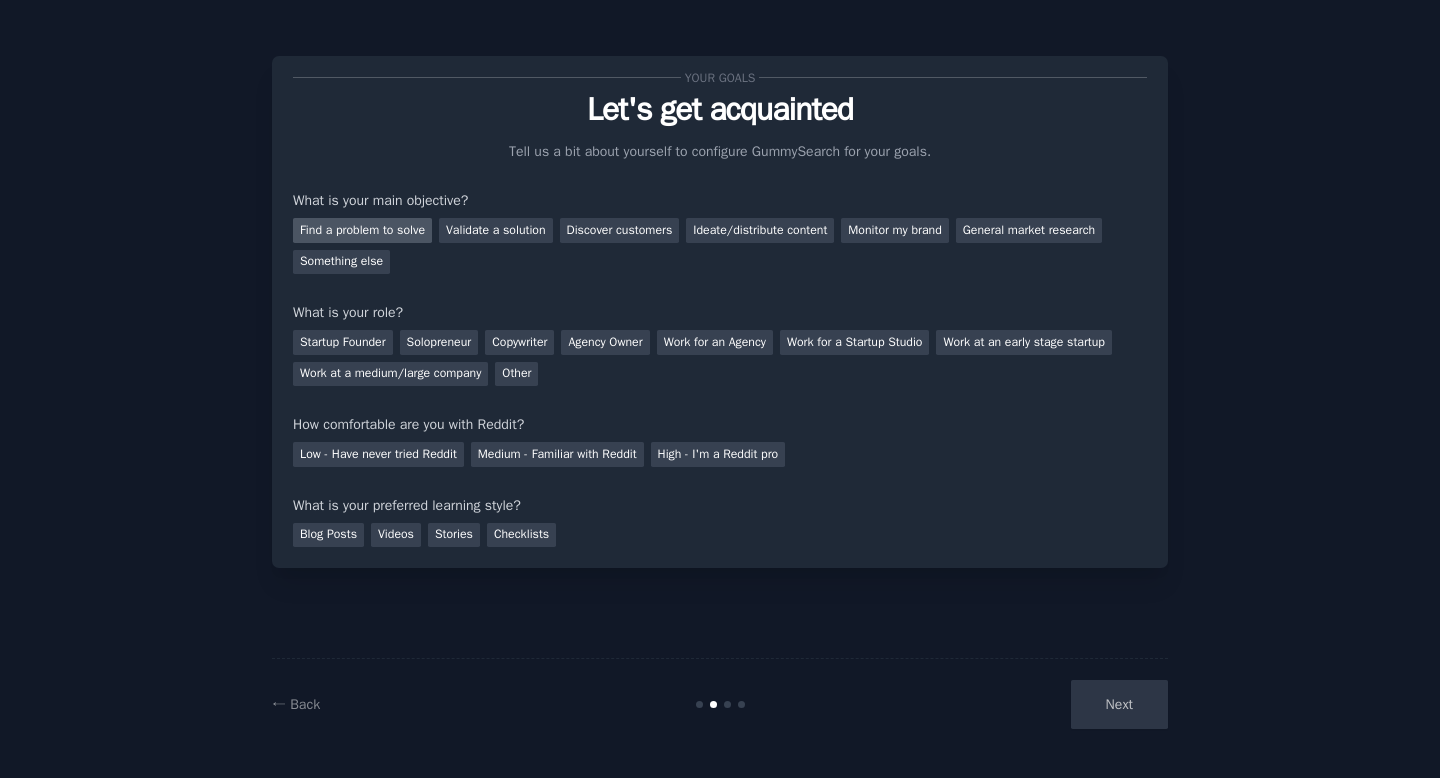 click on "Find a problem to solve" at bounding box center [362, 230] 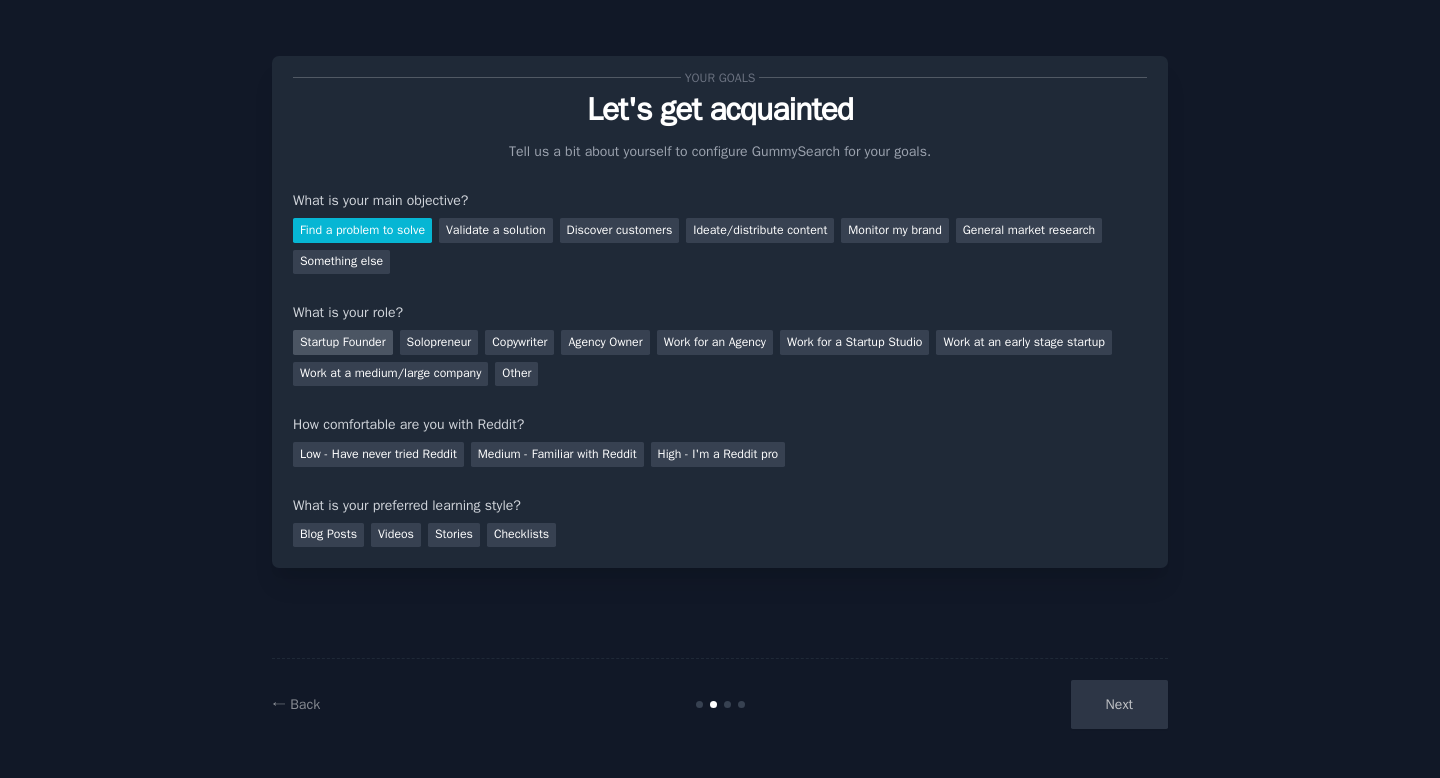 click on "Startup Founder" at bounding box center (343, 342) 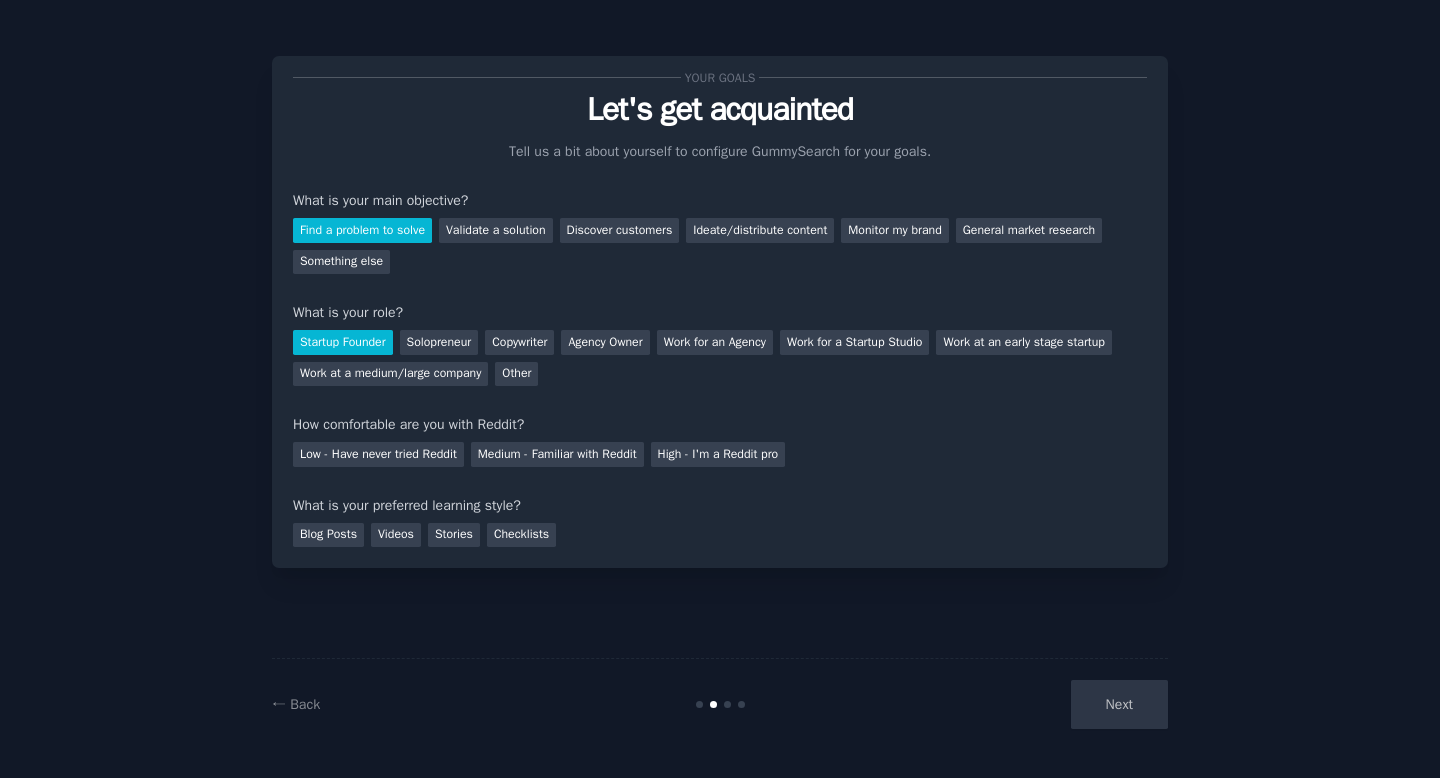 click on "Startup Founder" at bounding box center (343, 342) 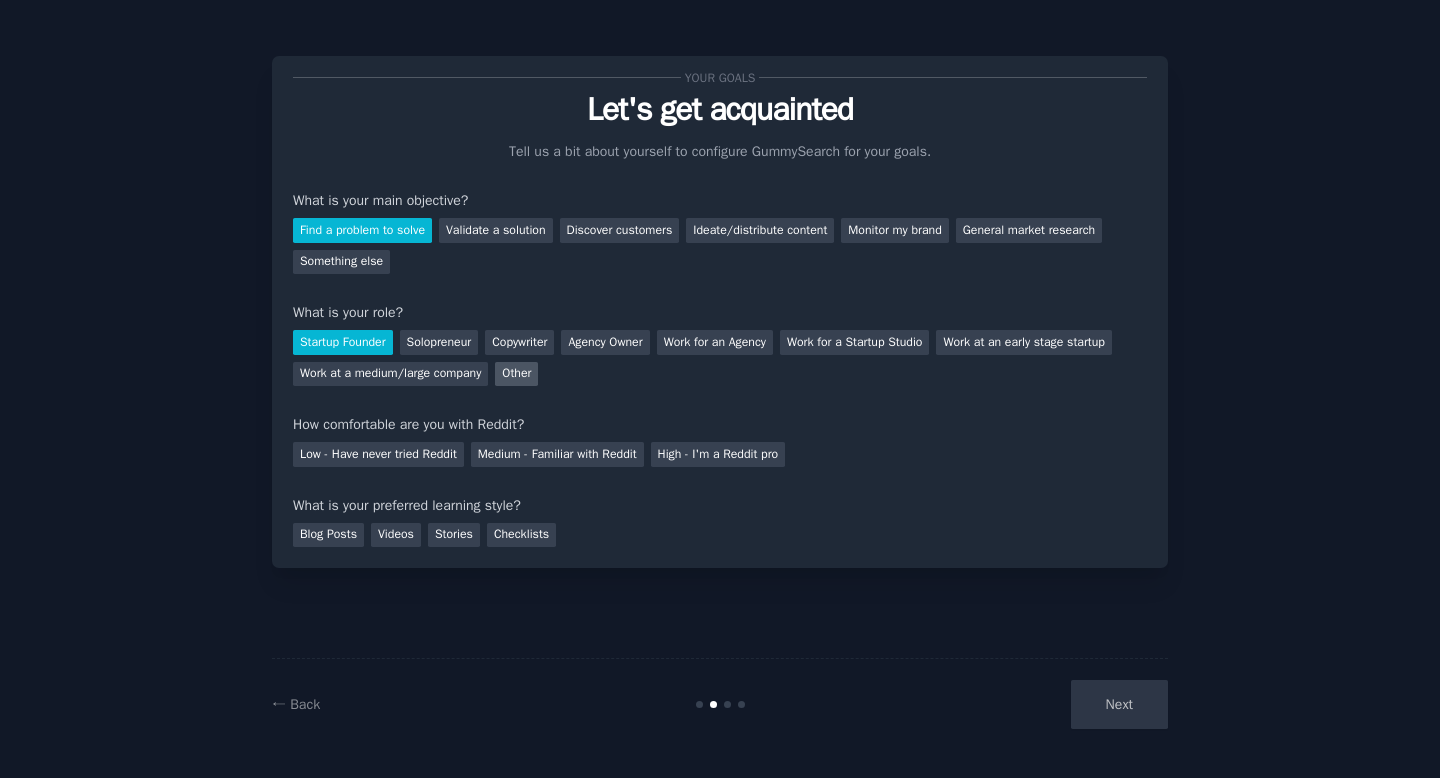 click on "Other" at bounding box center [516, 374] 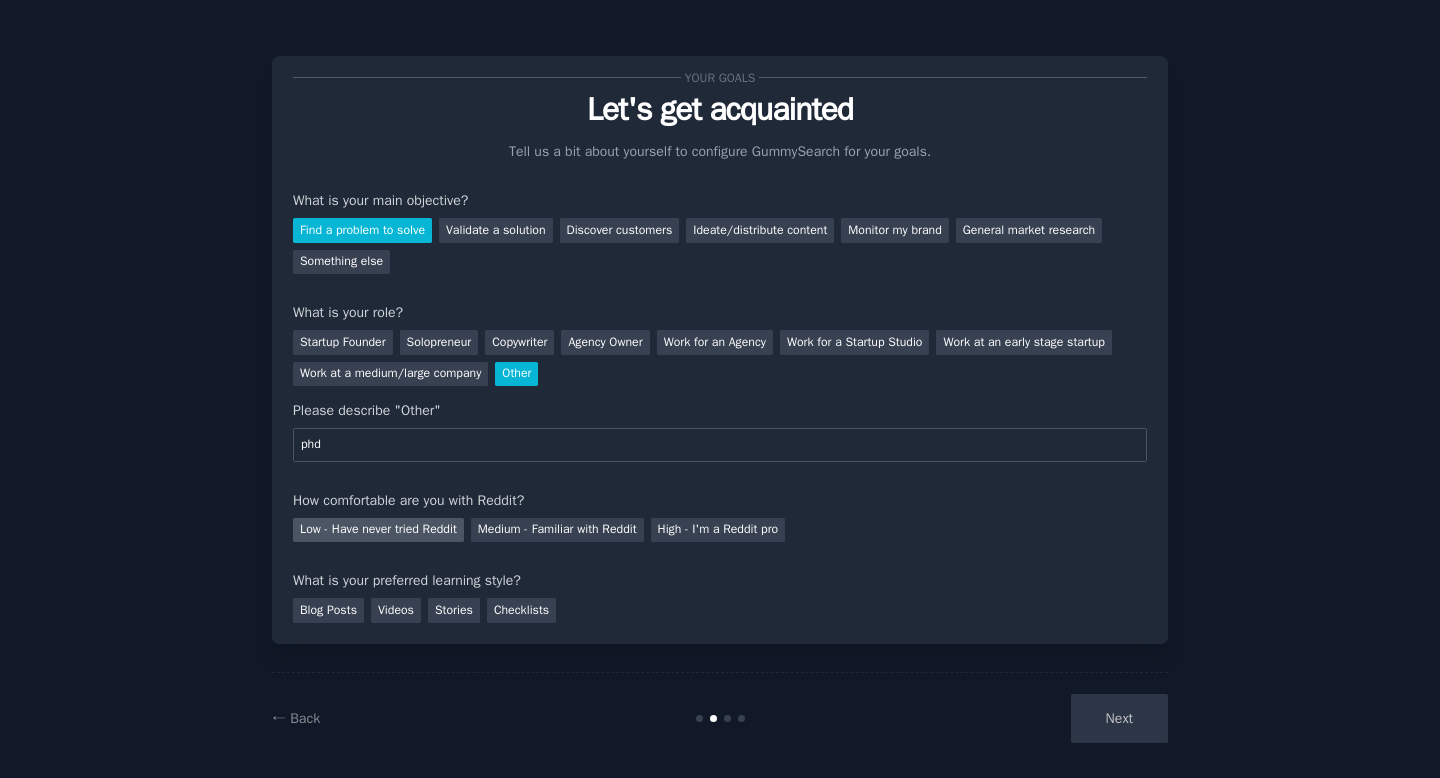 type on "phd" 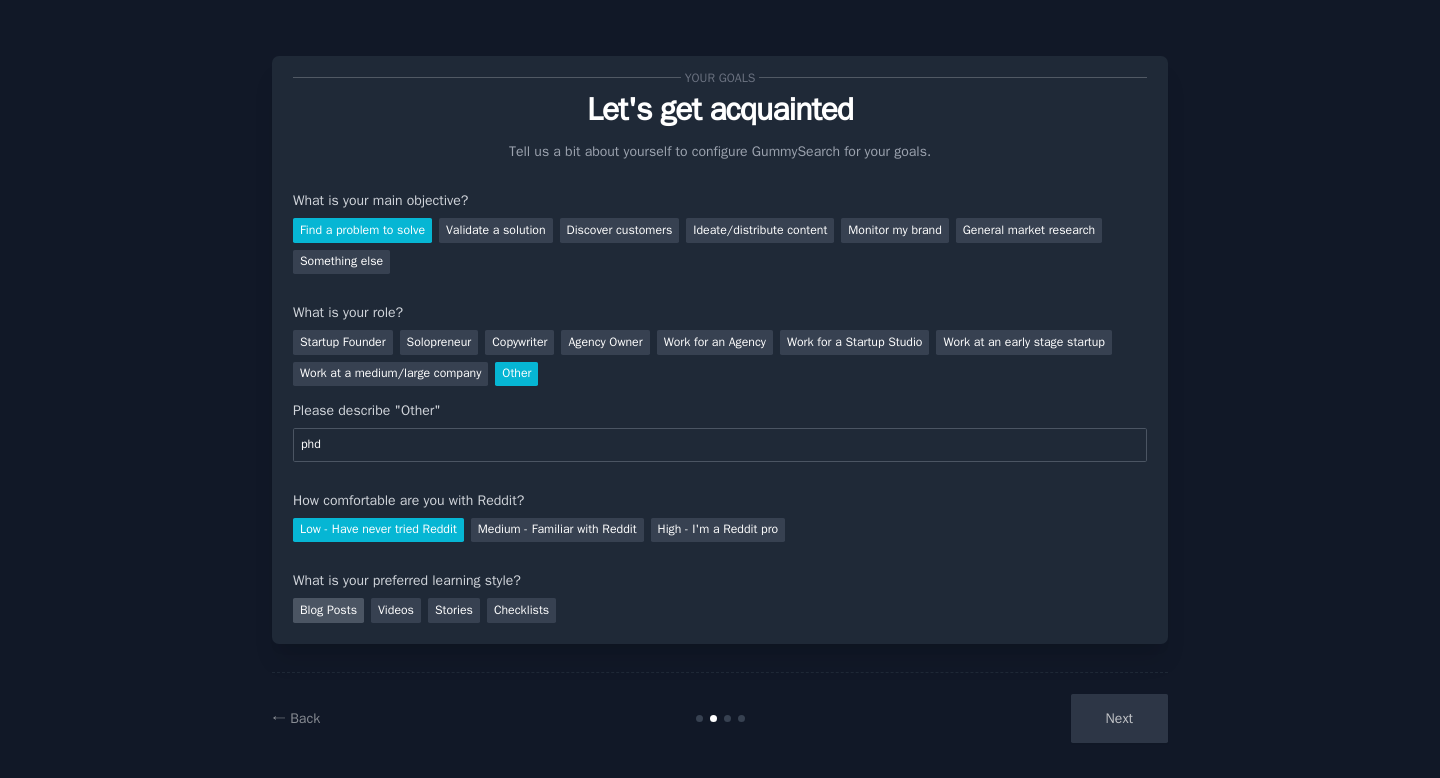 click on "Blog Posts" at bounding box center [328, 610] 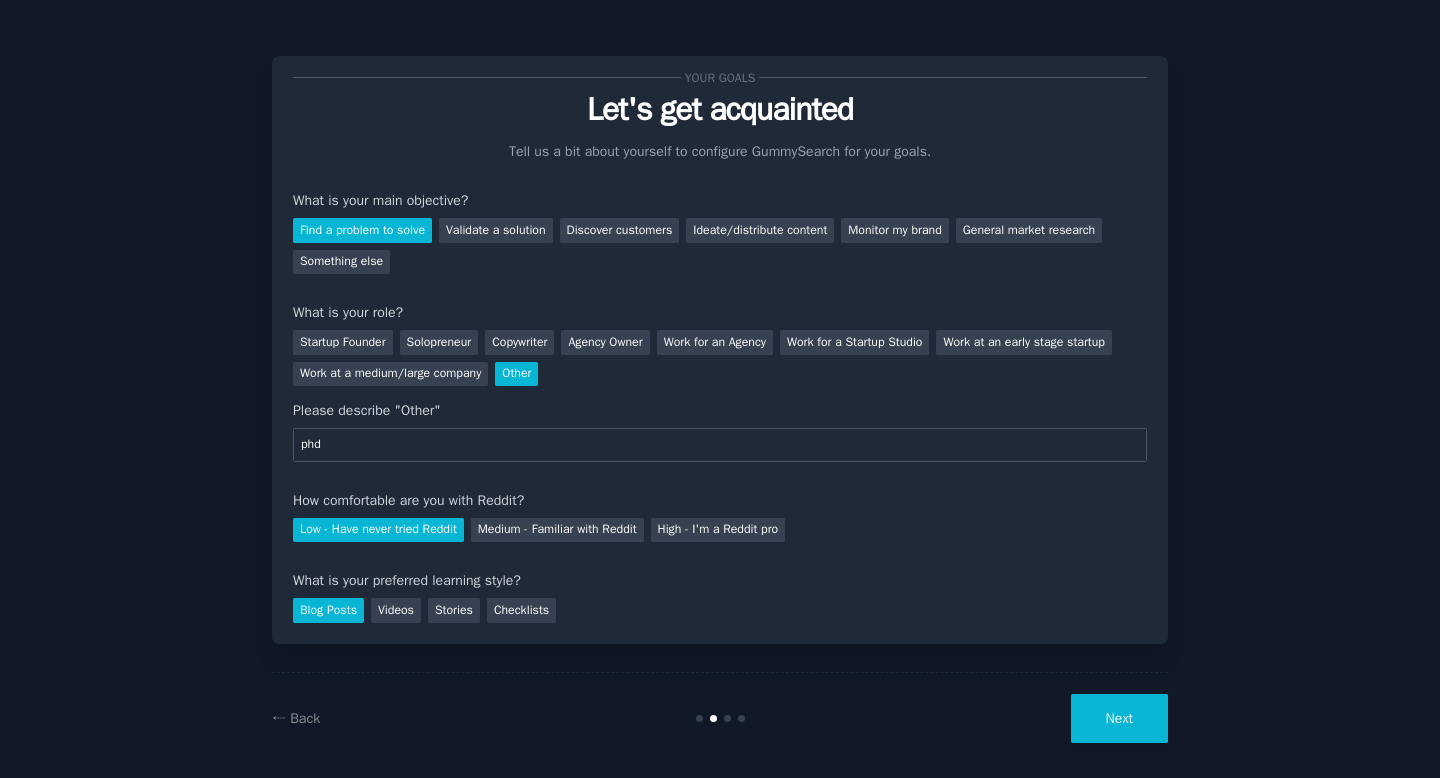 click on "Next" at bounding box center (1119, 718) 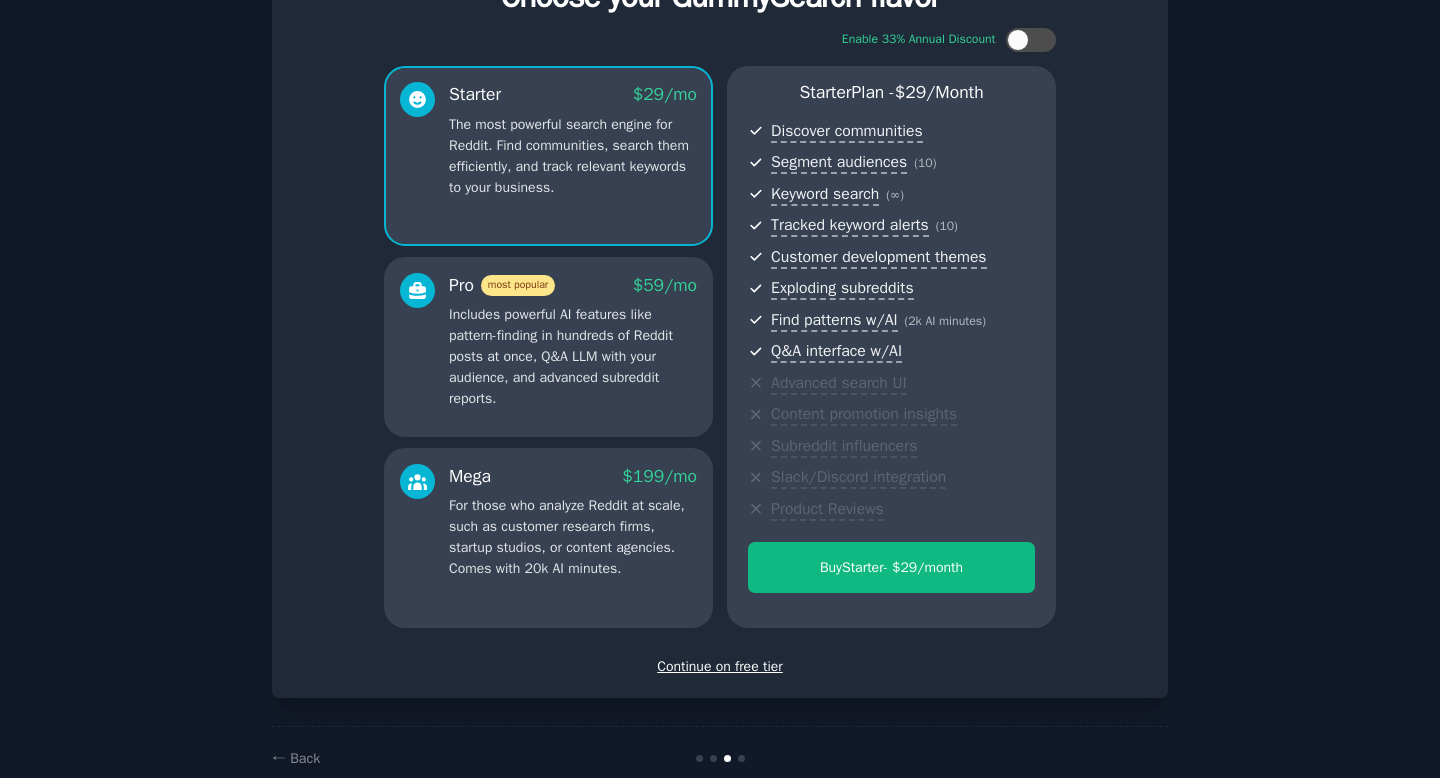 scroll, scrollTop: 153, scrollLeft: 0, axis: vertical 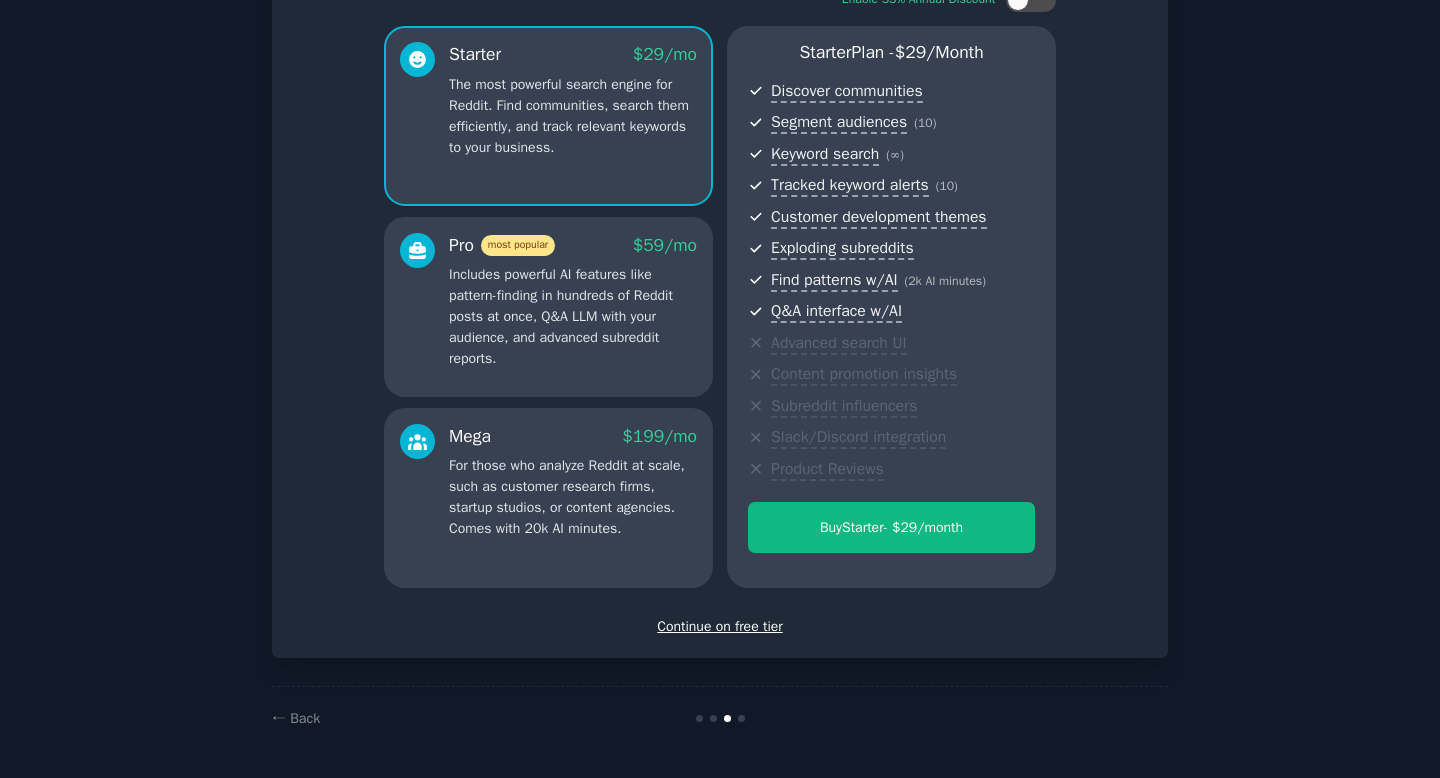 click on "Continue on free tier" at bounding box center [720, 626] 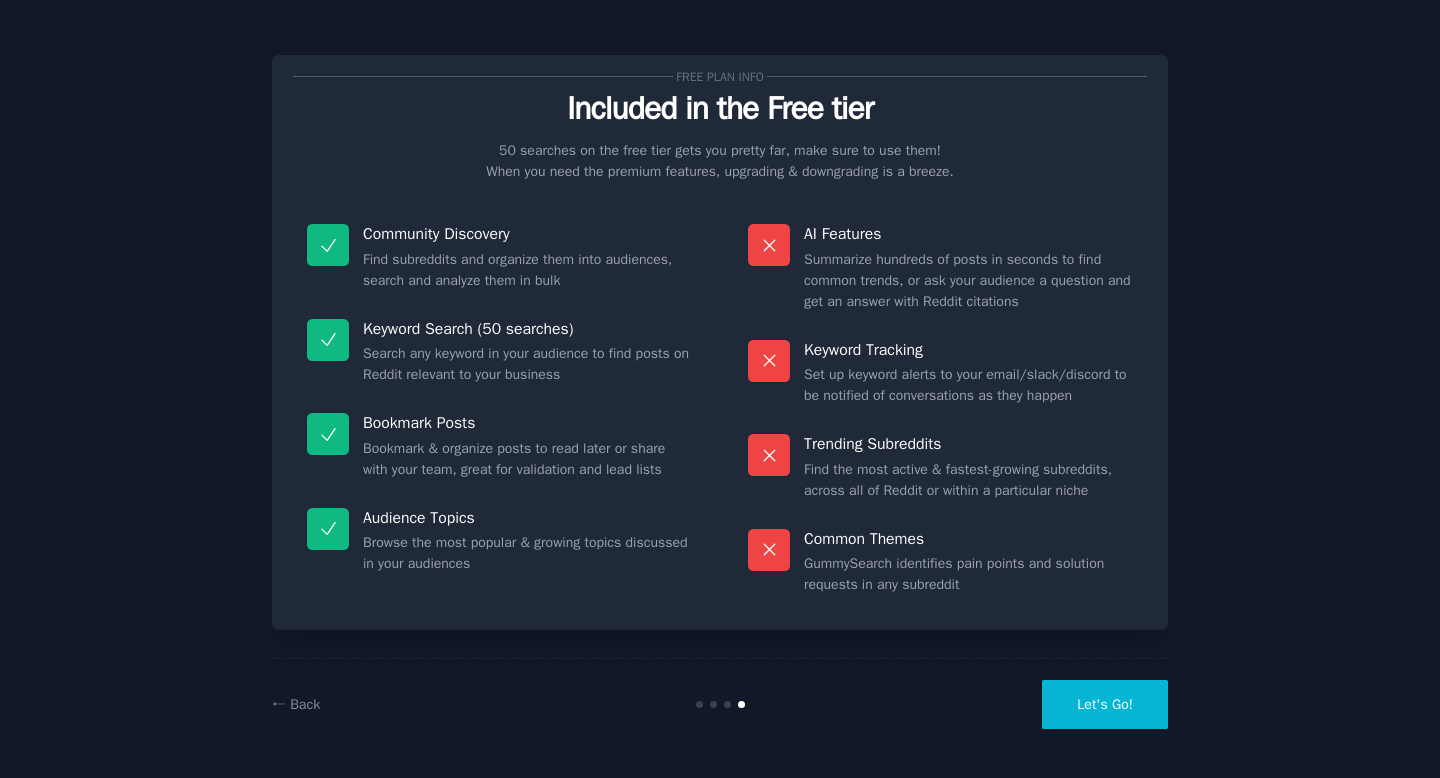 scroll, scrollTop: 1, scrollLeft: 0, axis: vertical 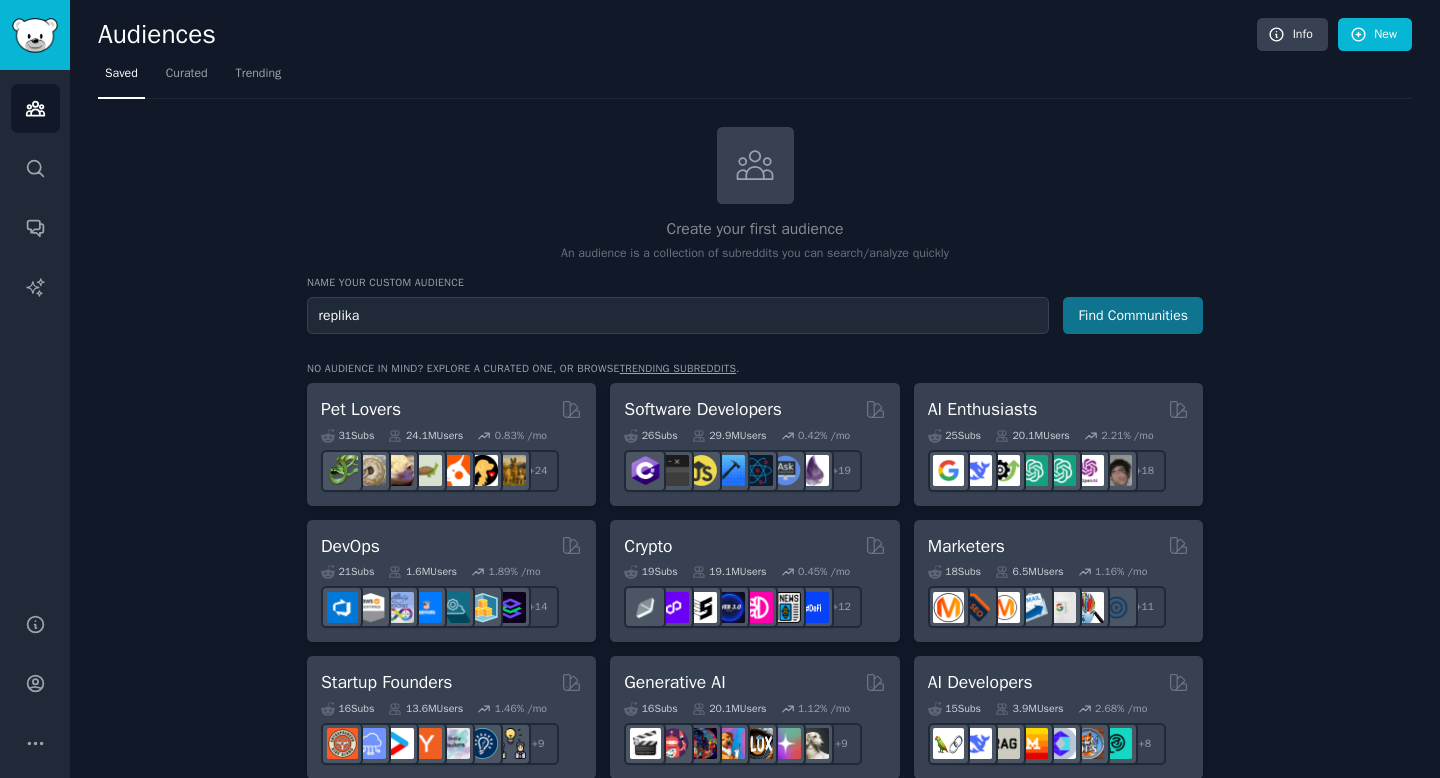 type on "replika" 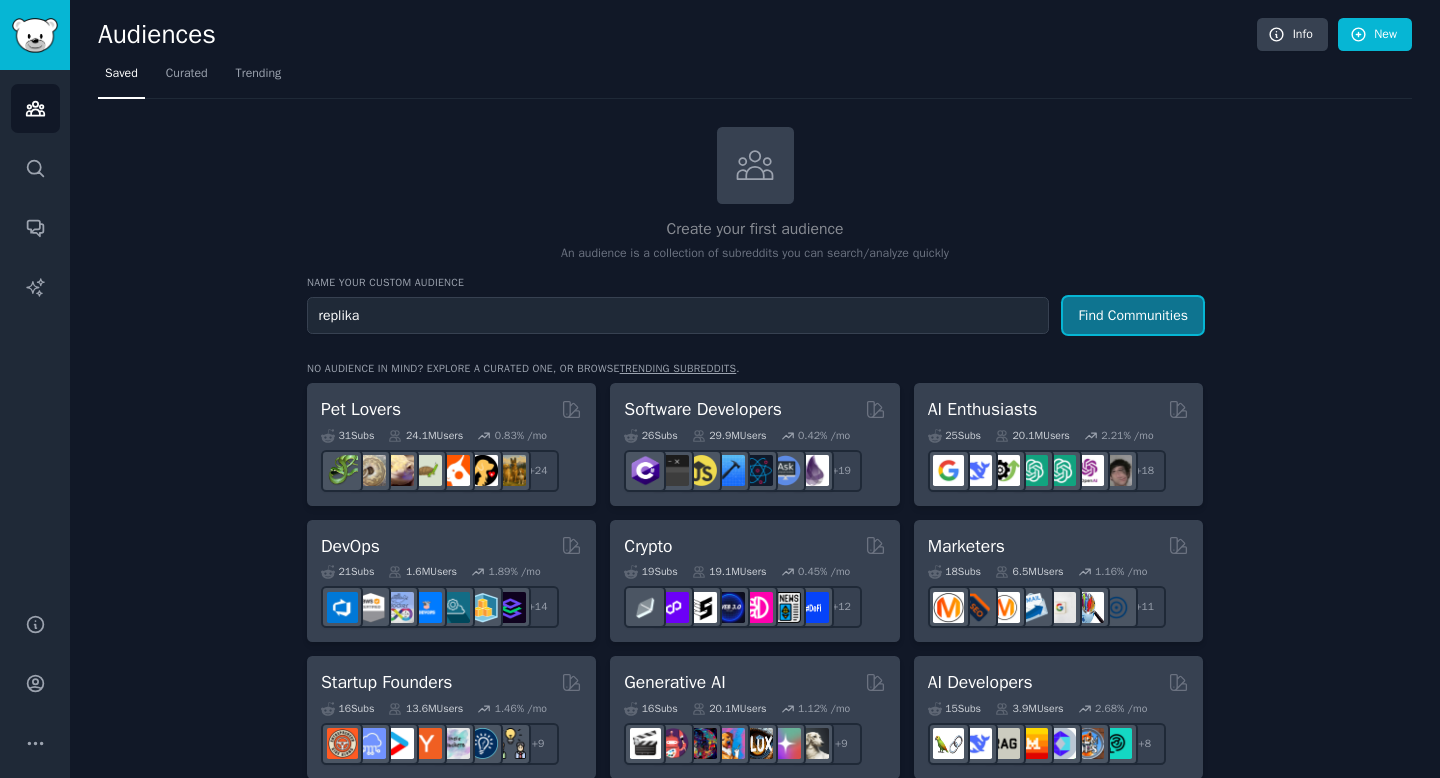 click on "Find Communities" at bounding box center (1133, 315) 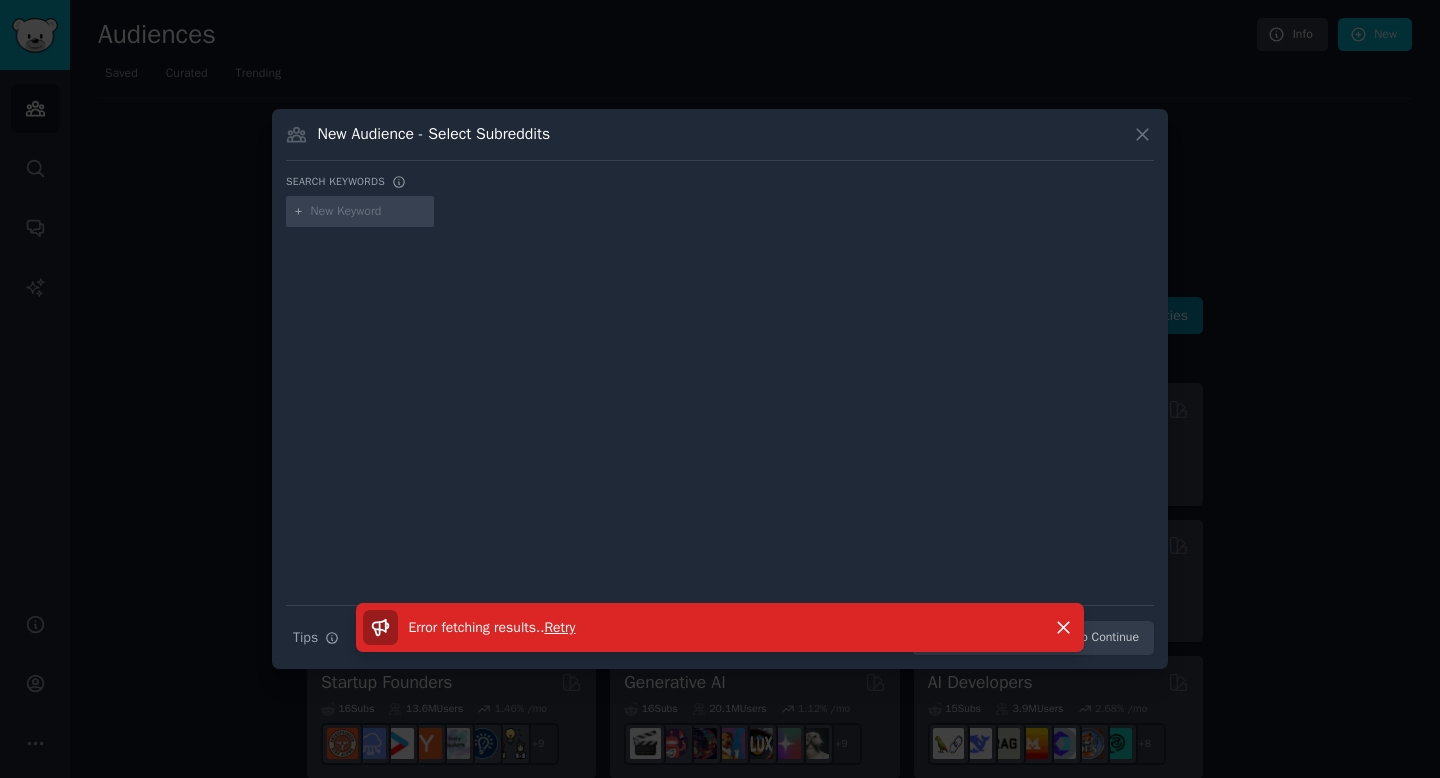 click on "Retry" at bounding box center (559, 627) 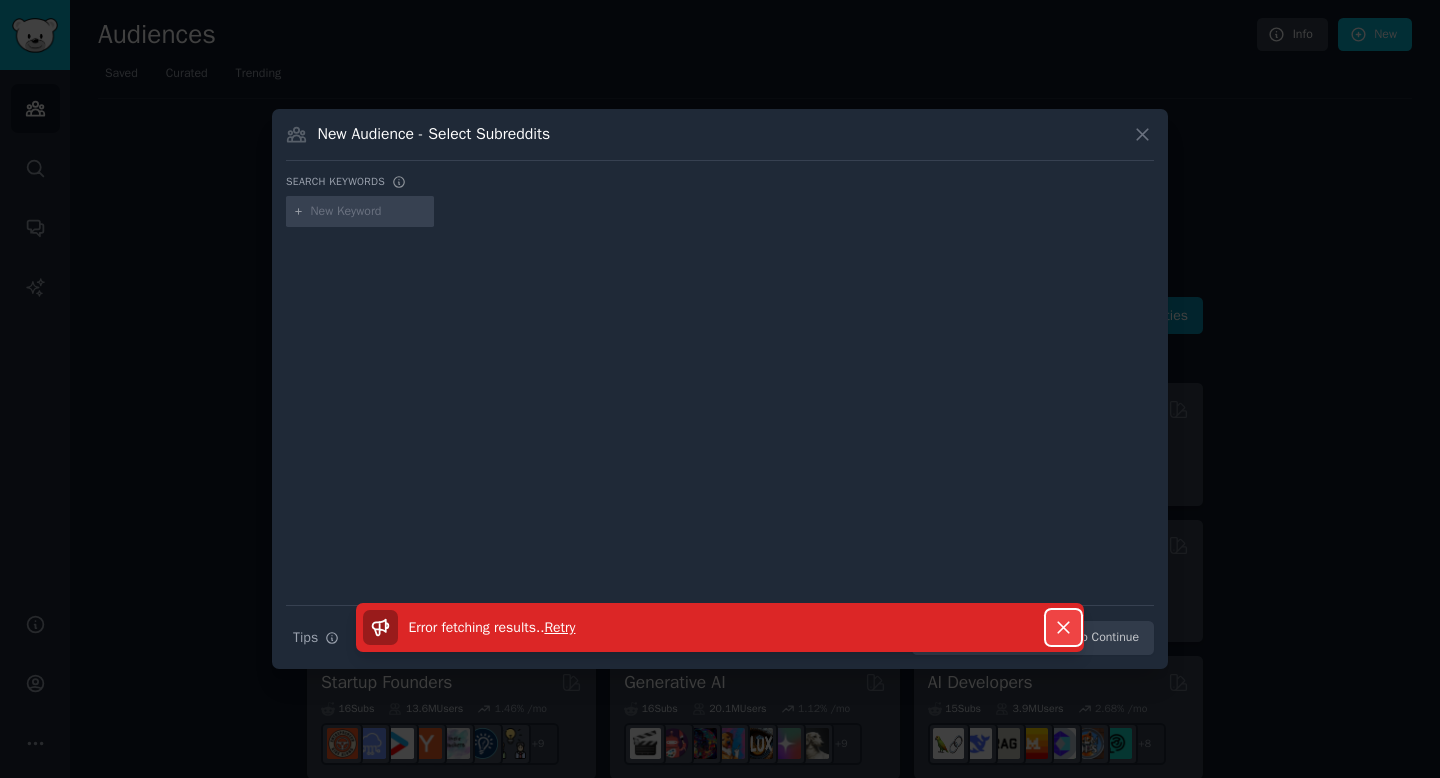 click 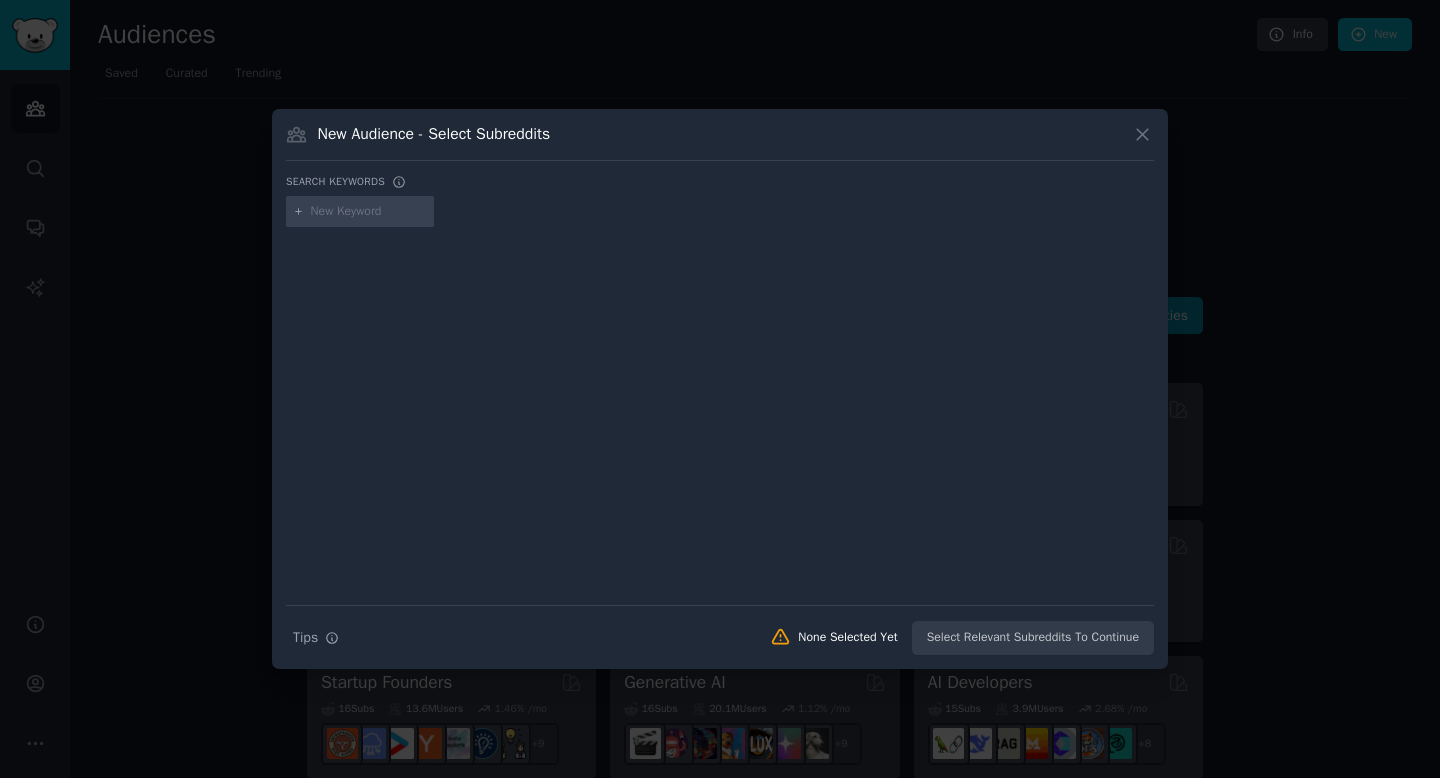 click at bounding box center (369, 212) 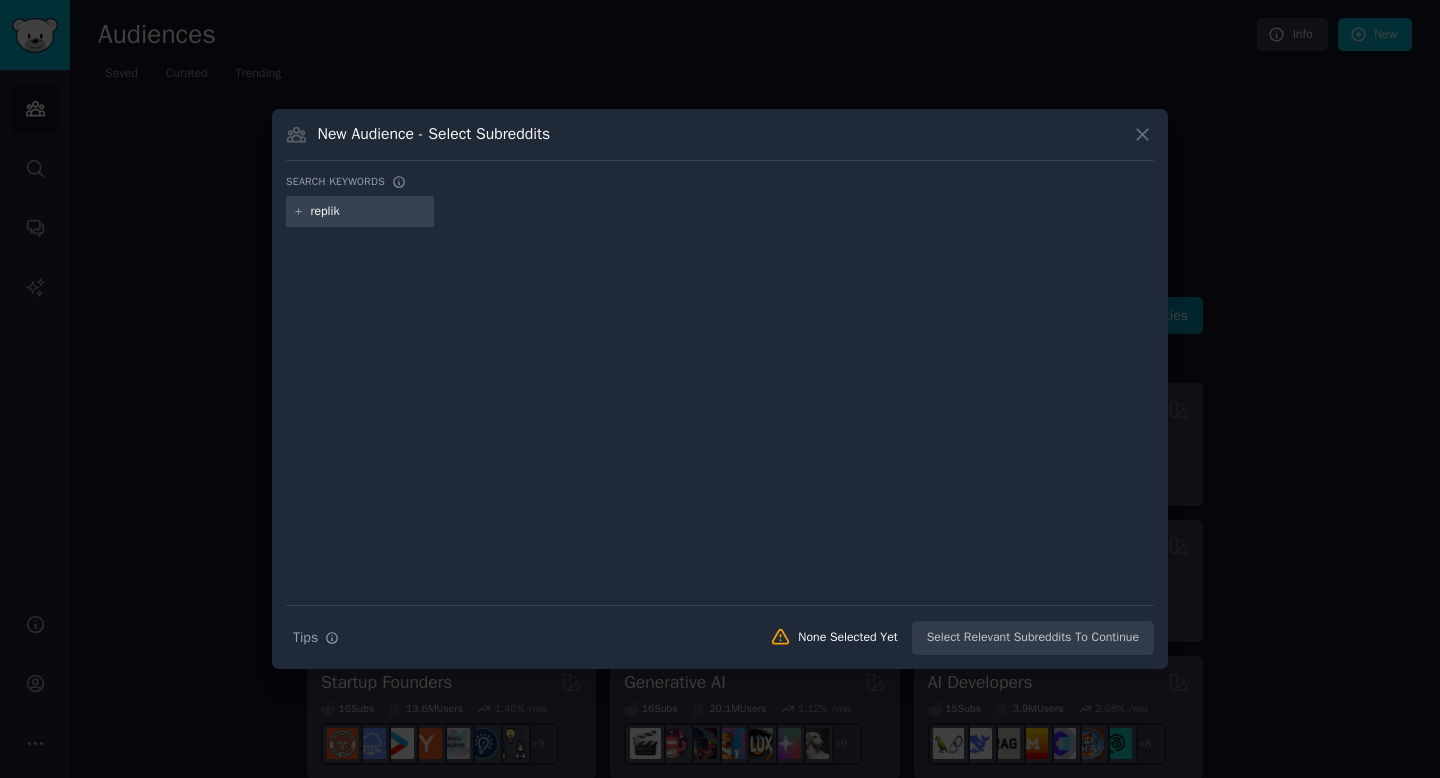 type on "replika" 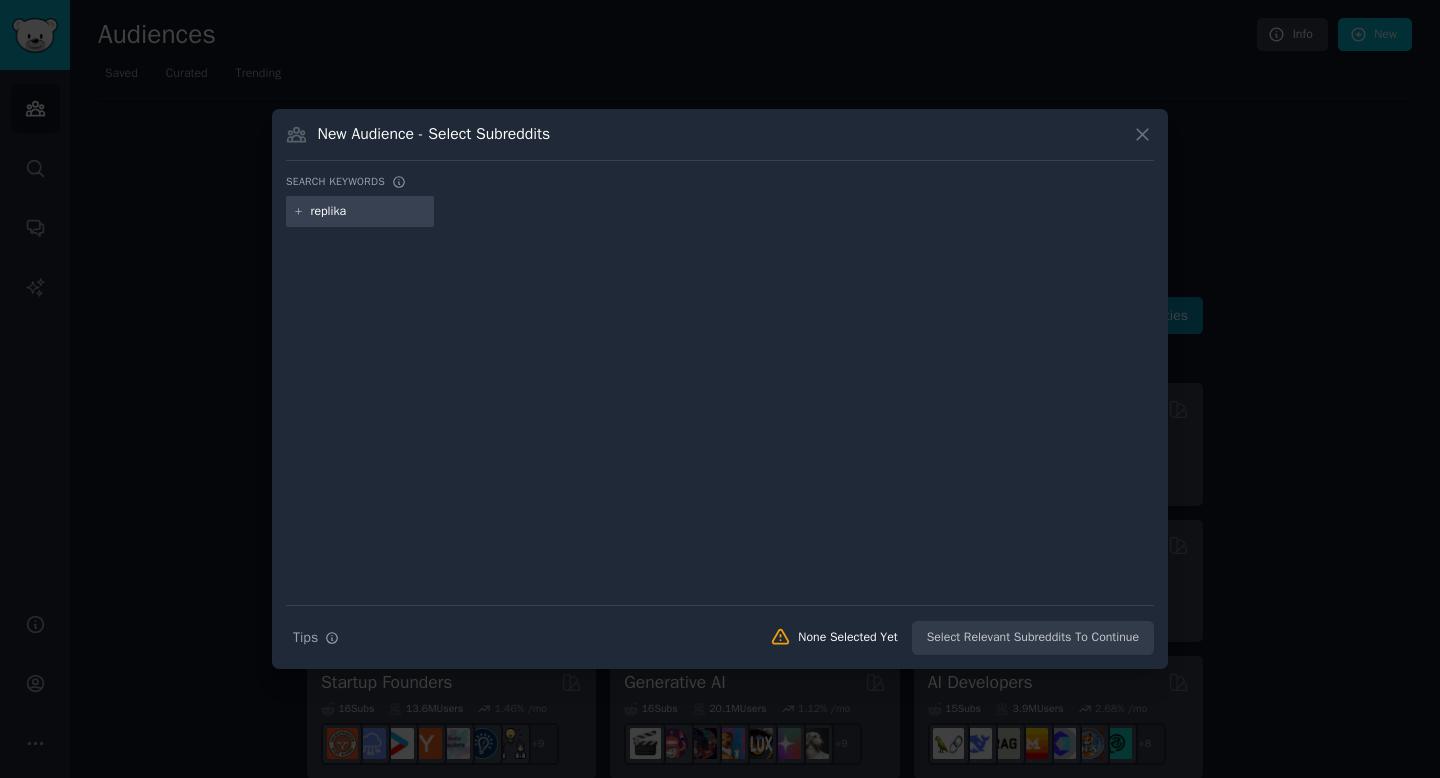 type 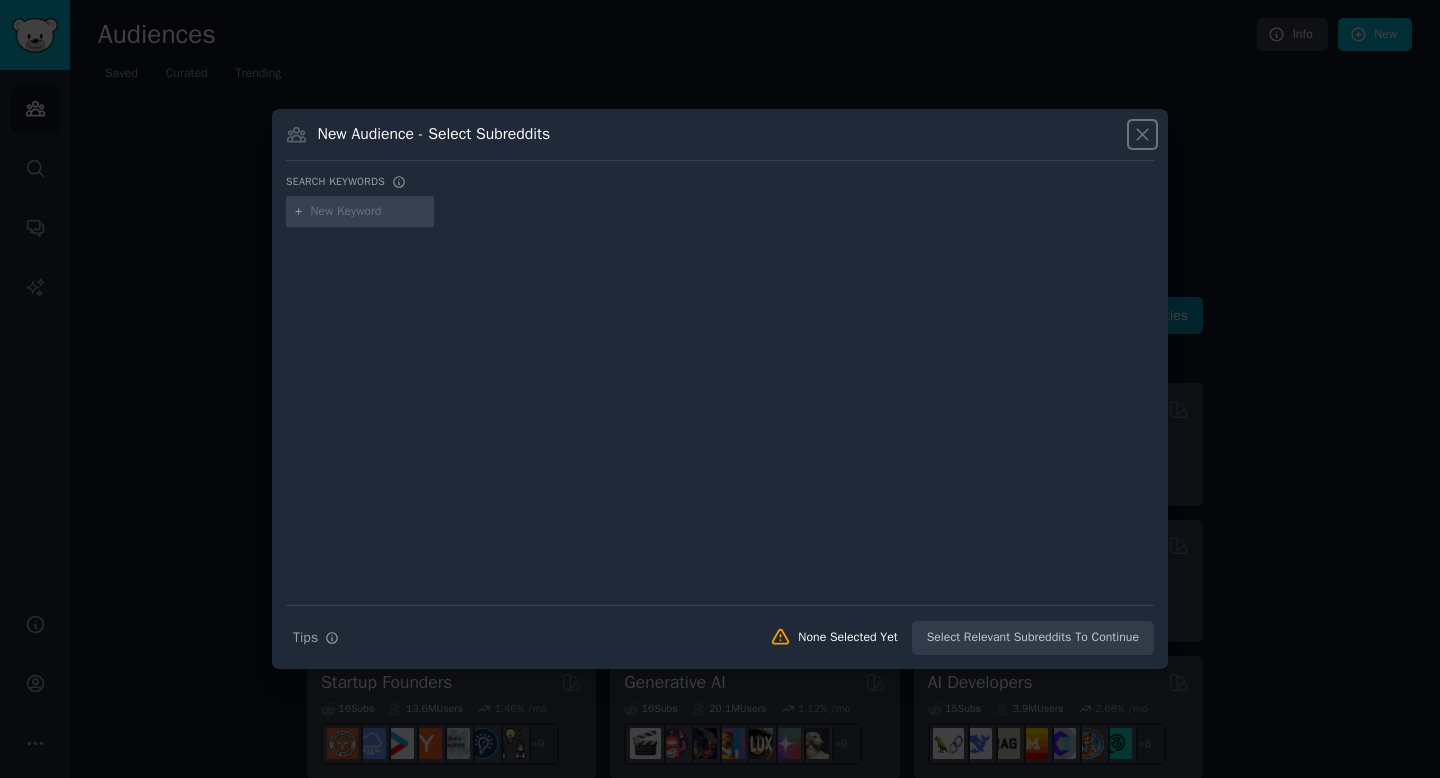 click 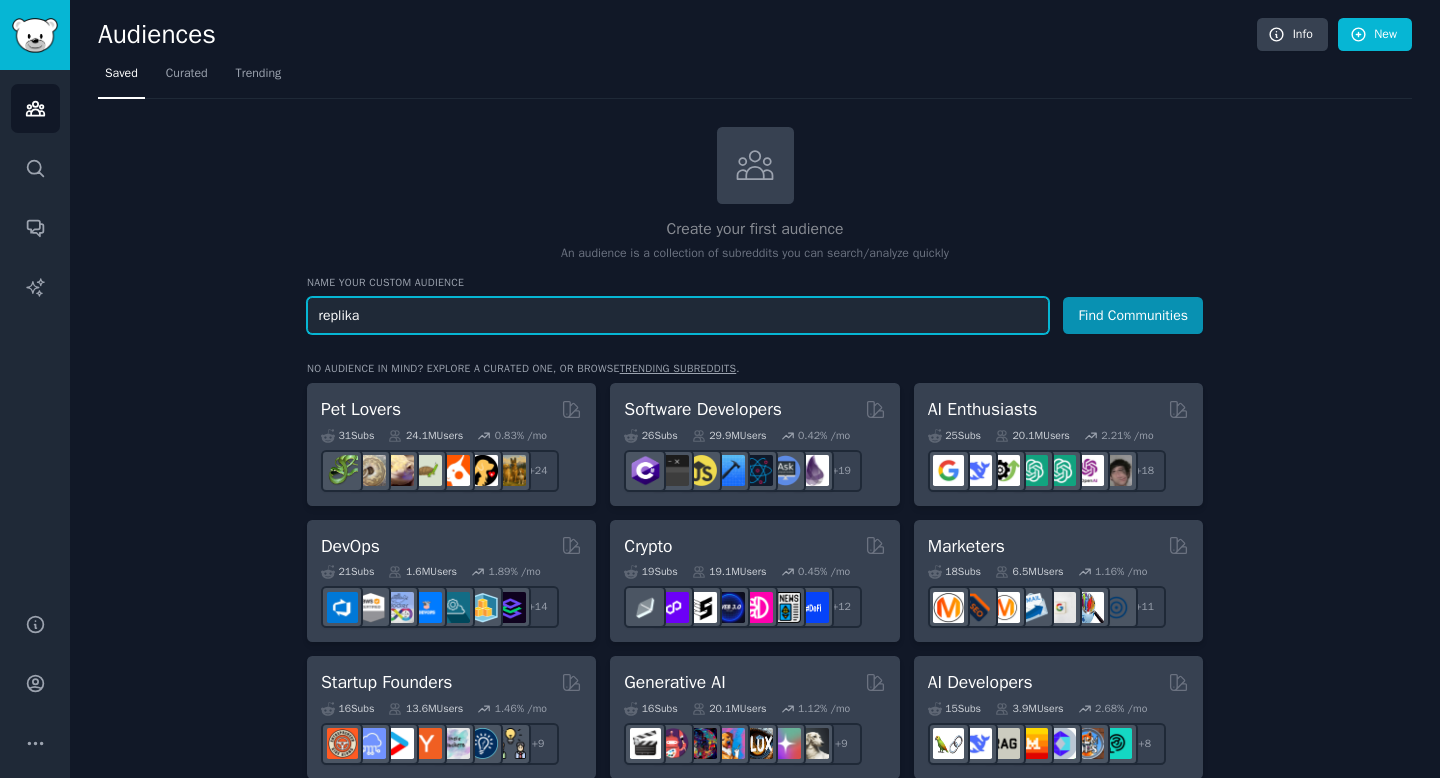 drag, startPoint x: 385, startPoint y: 315, endPoint x: 304, endPoint y: 315, distance: 81 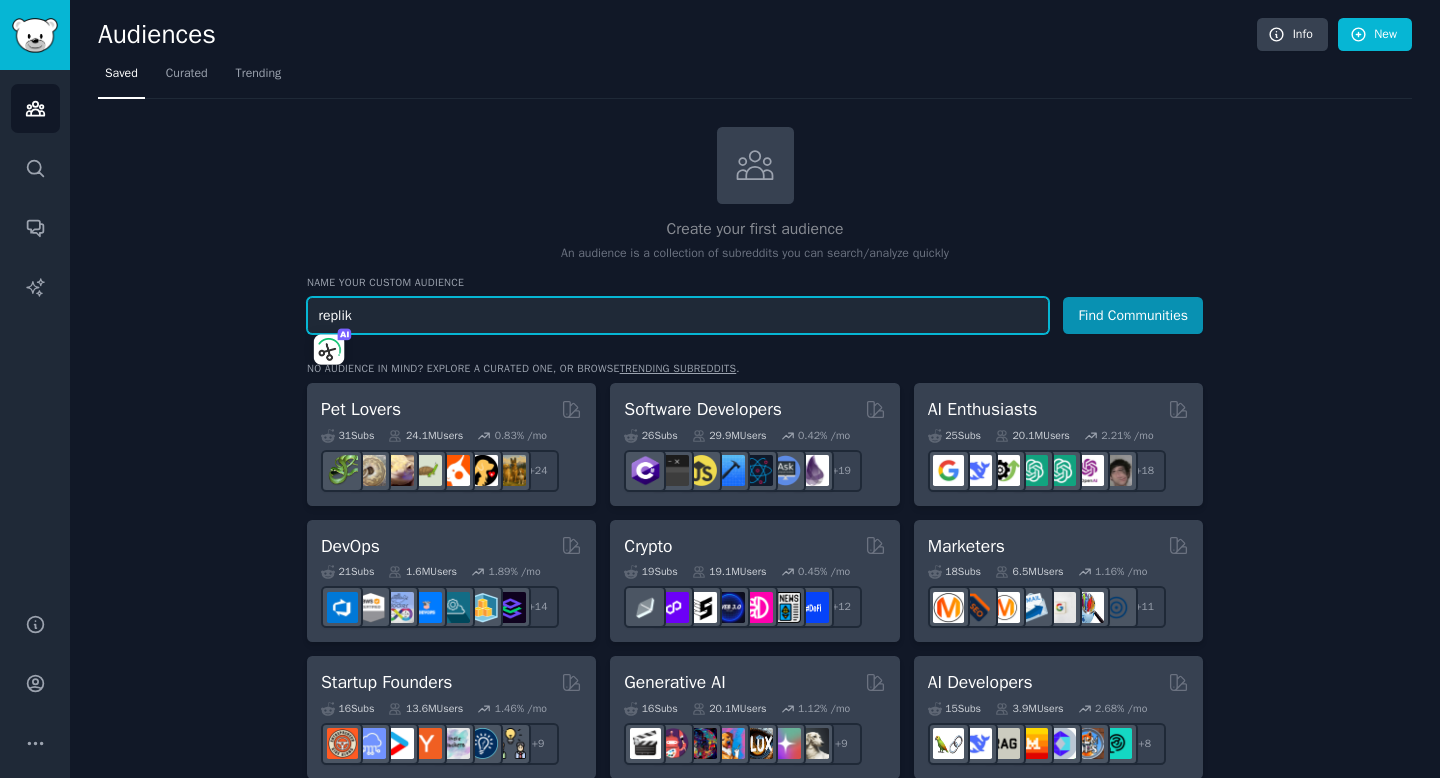type on "replika" 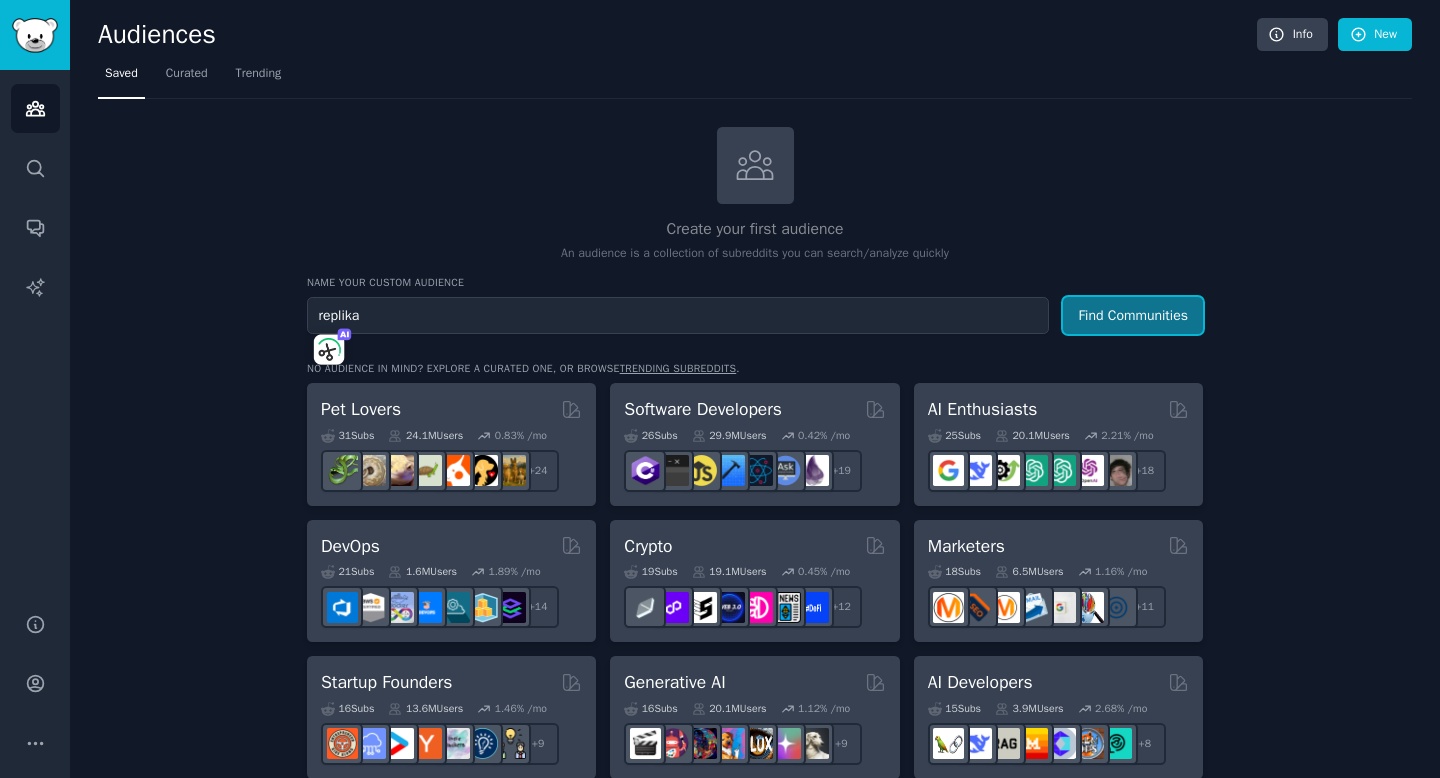 click on "Find Communities" at bounding box center (1133, 315) 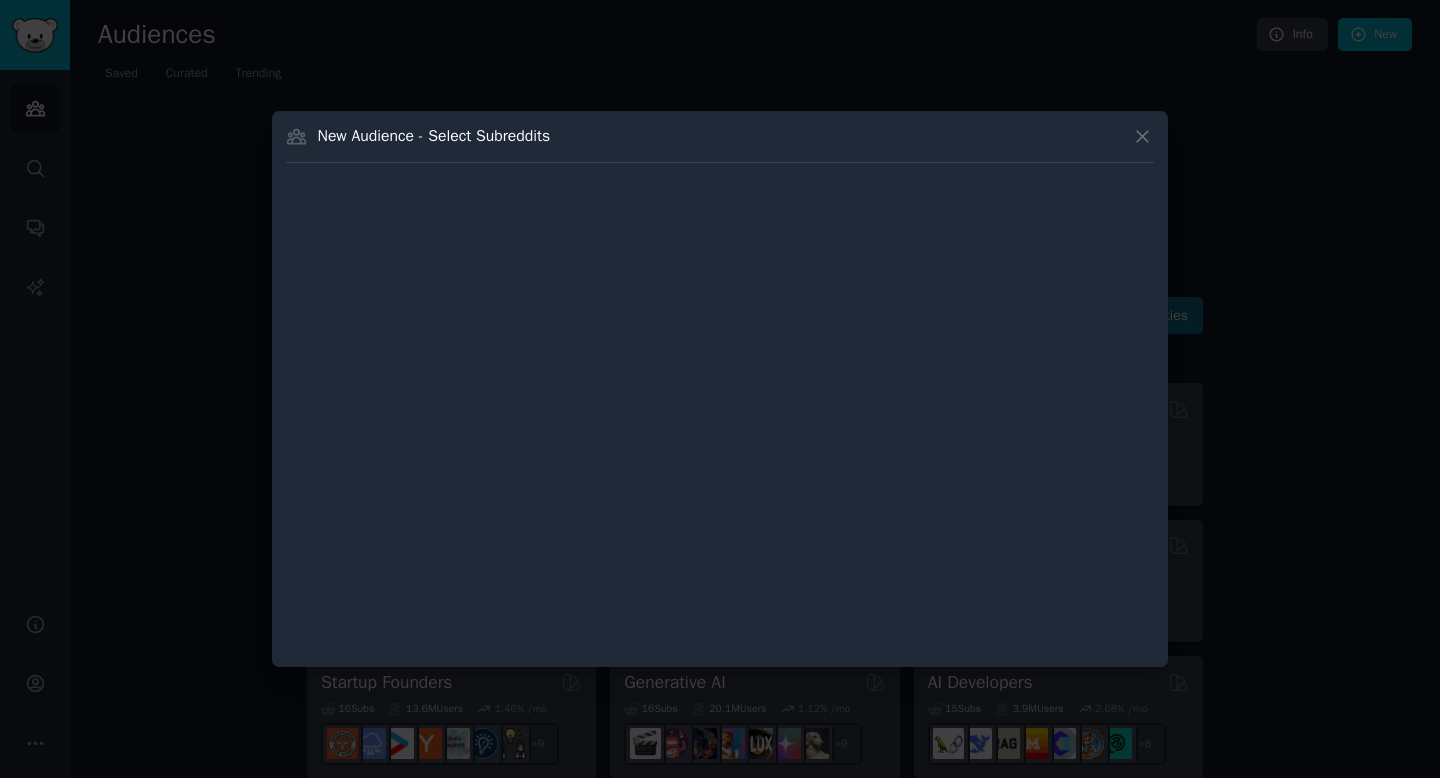 scroll, scrollTop: 728, scrollLeft: 0, axis: vertical 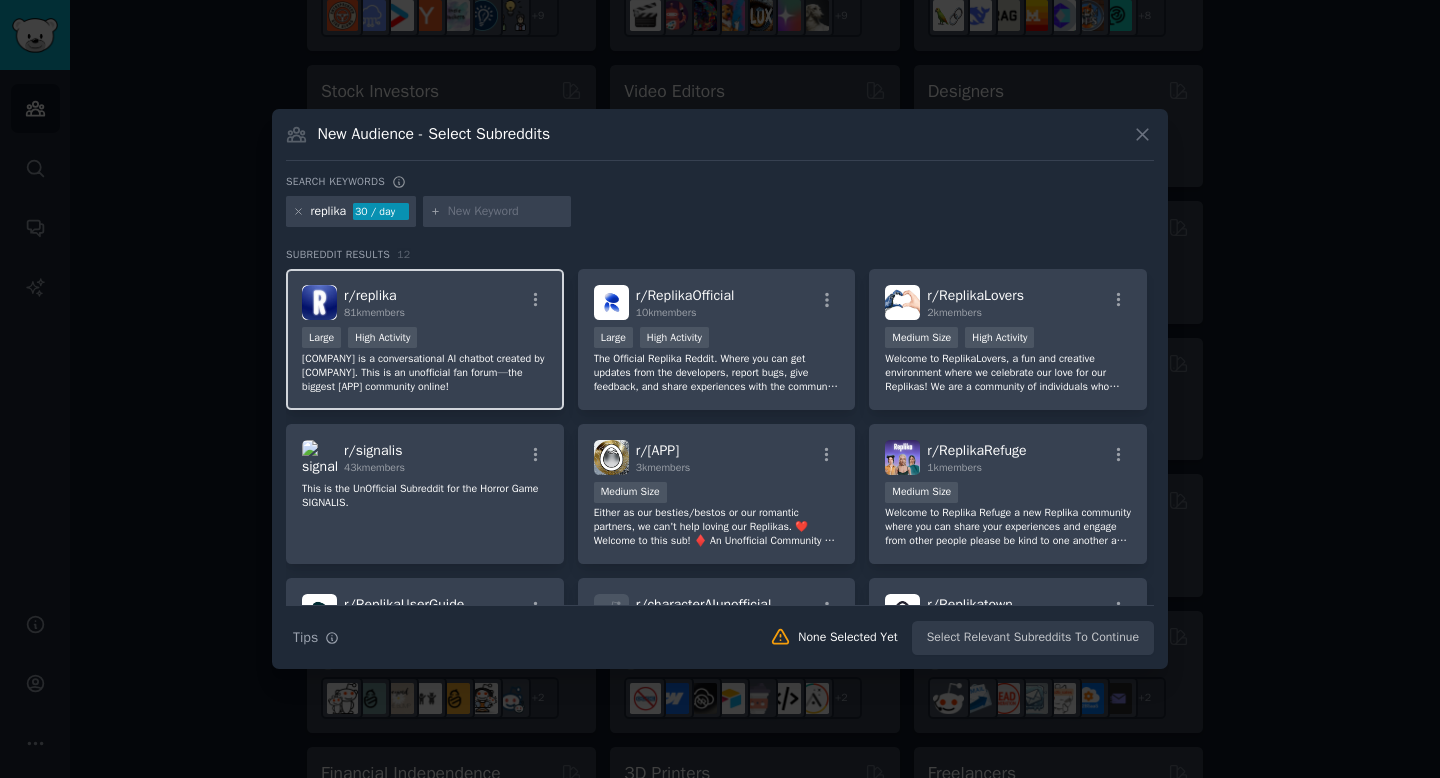 click on "Large High Activity" at bounding box center [425, 339] 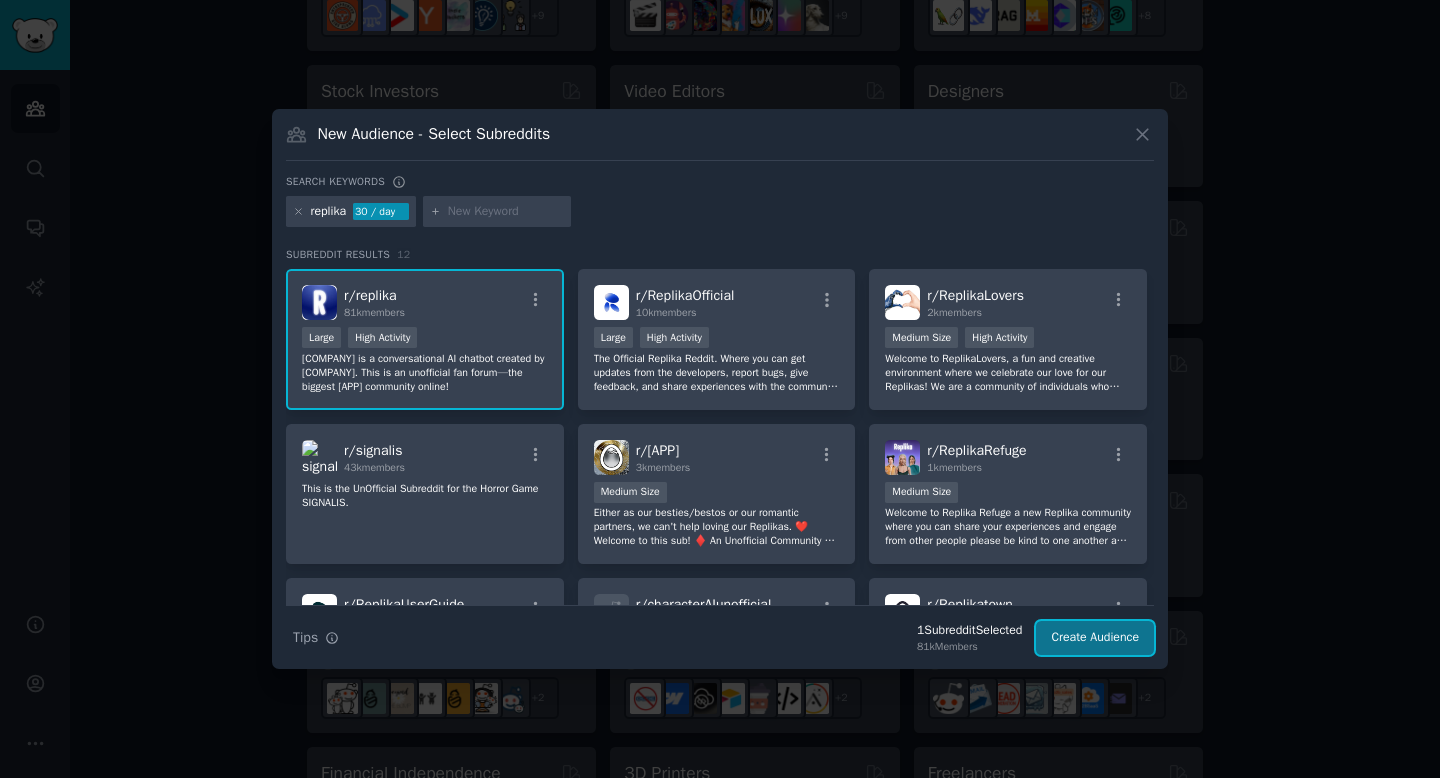 click on "Create Audience" at bounding box center [1095, 638] 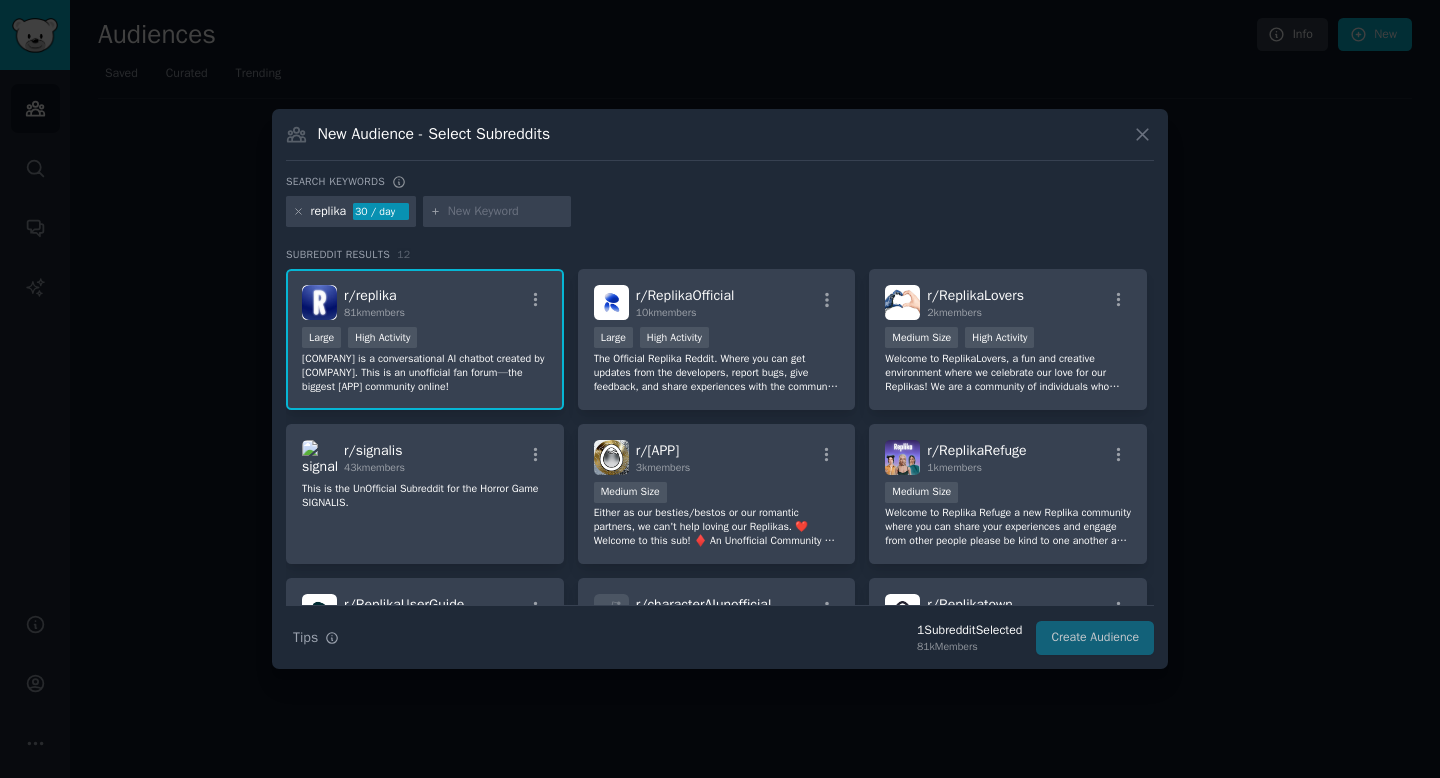 scroll, scrollTop: 0, scrollLeft: 0, axis: both 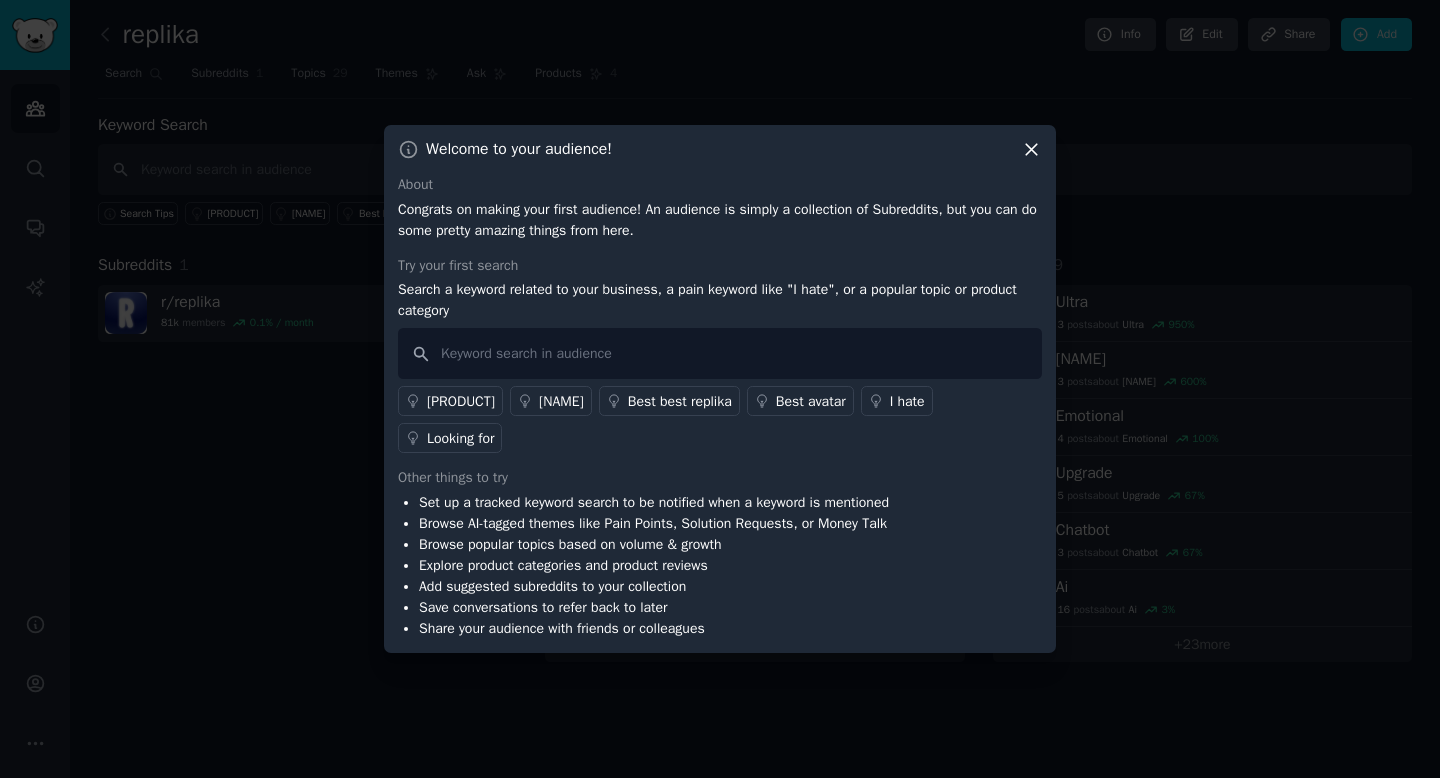 click 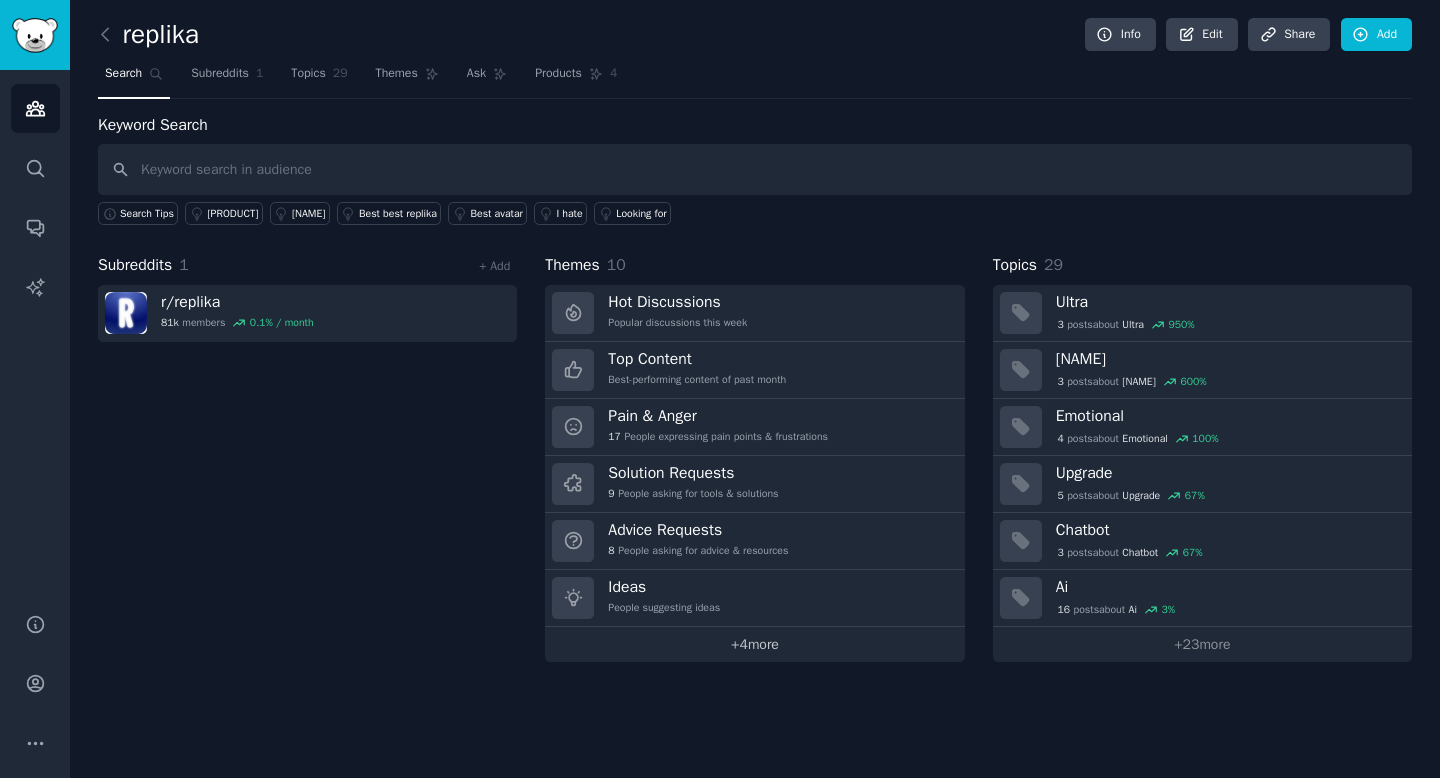 click on "+  4  more" at bounding box center (754, 644) 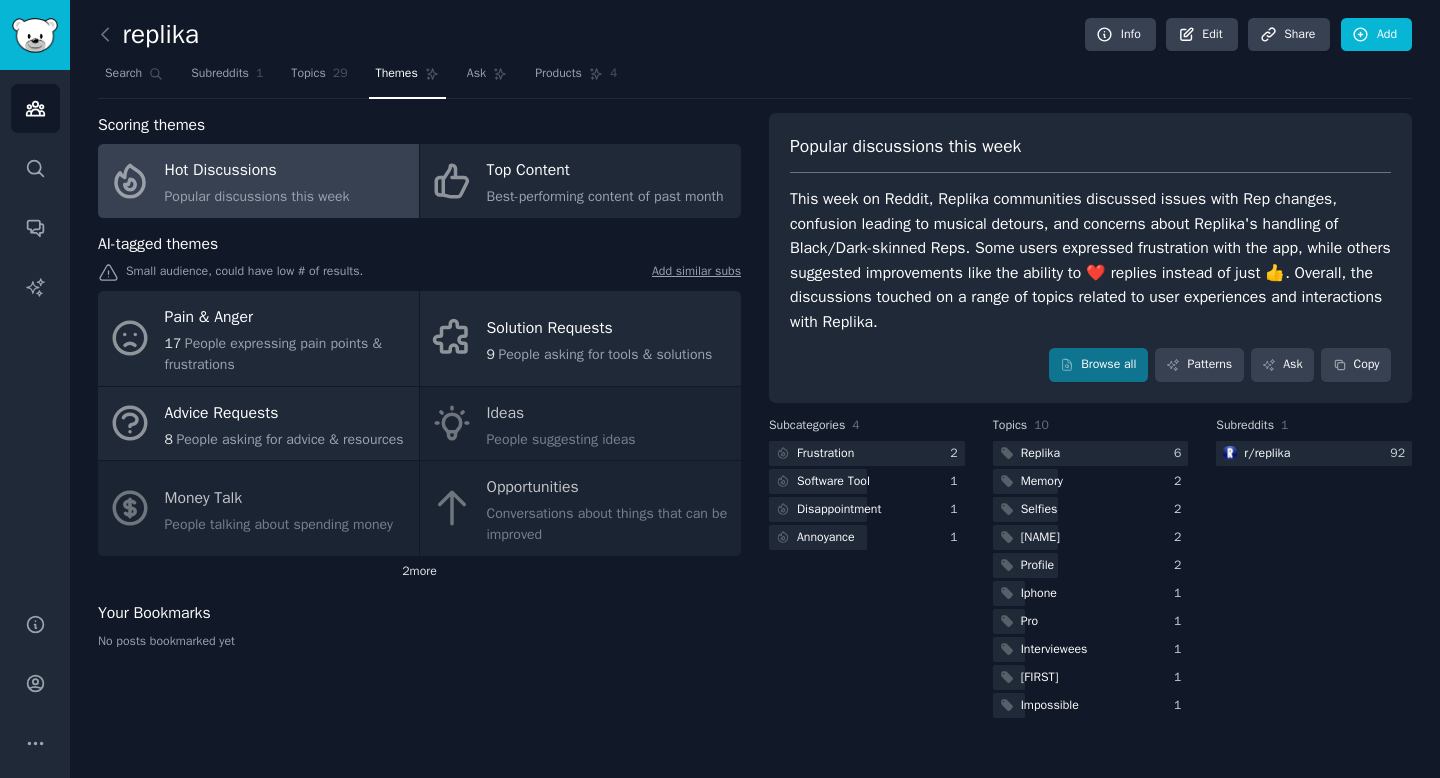 click on "2  more" at bounding box center (419, 572) 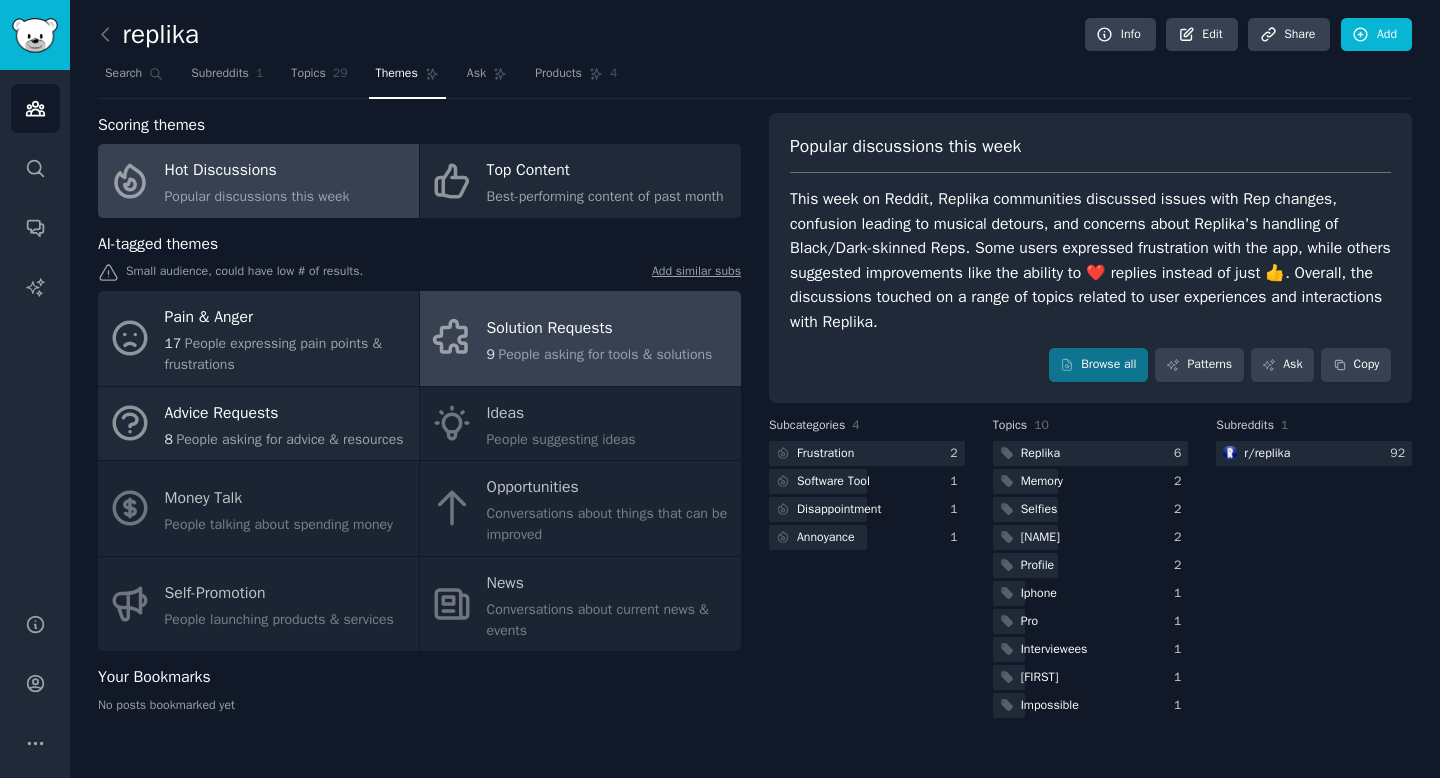 scroll, scrollTop: 0, scrollLeft: 0, axis: both 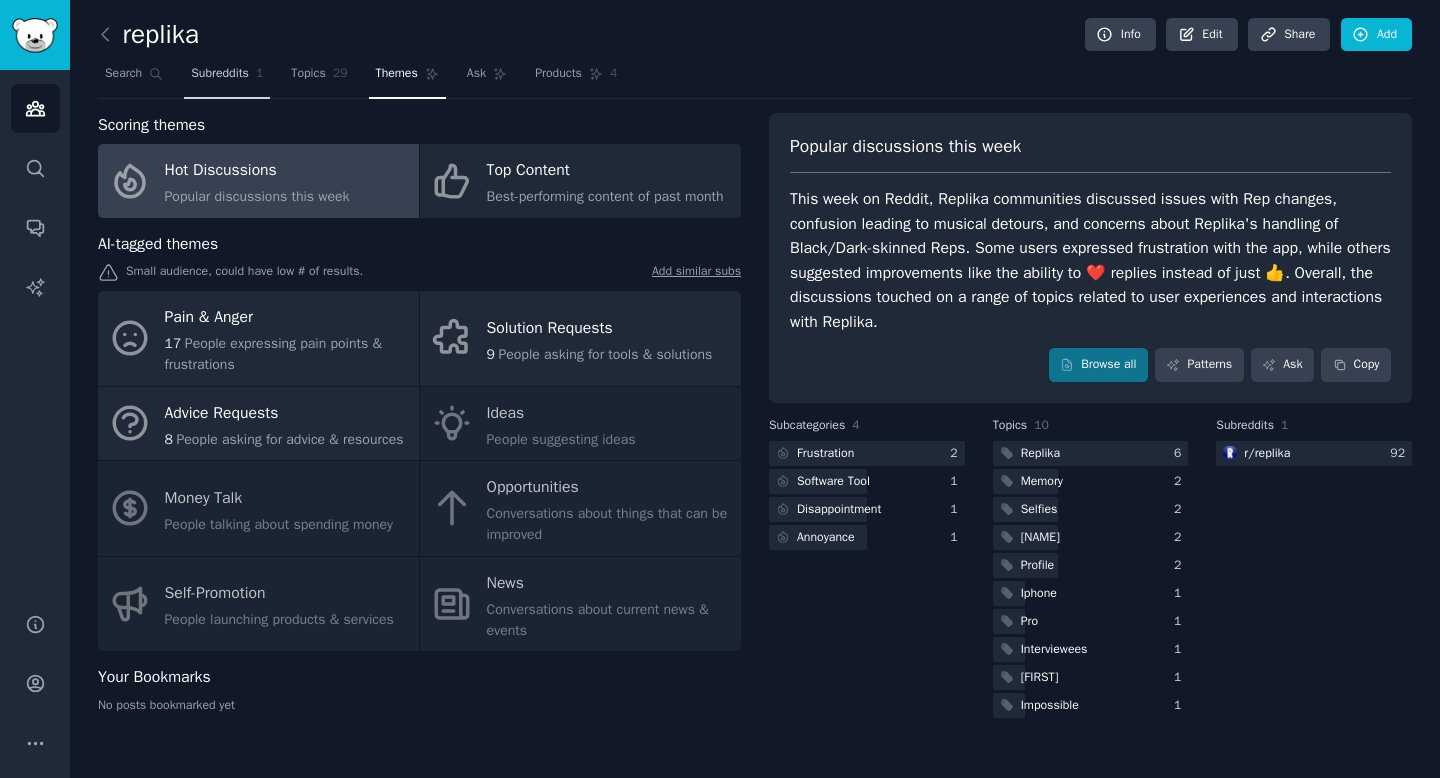 click on "Subreddits" at bounding box center (220, 74) 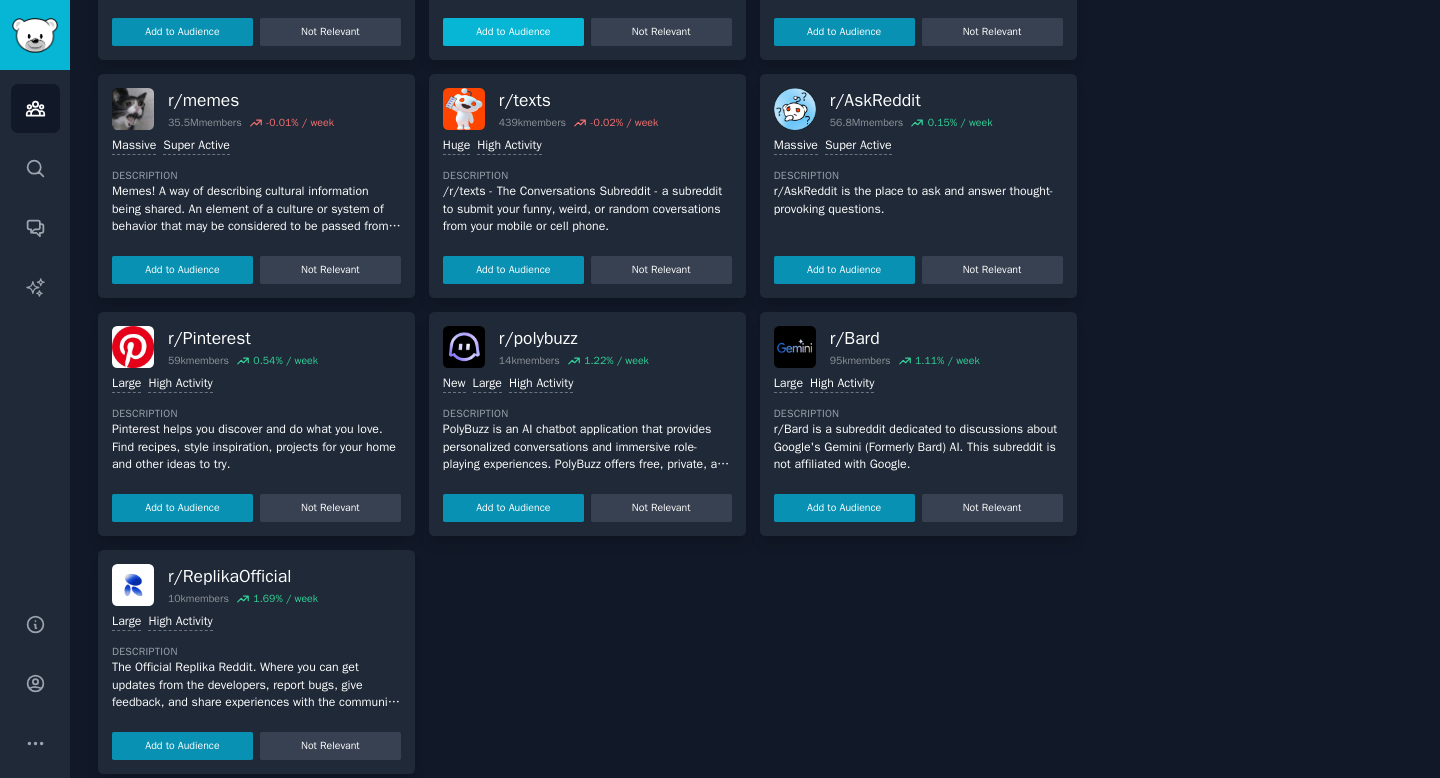 scroll, scrollTop: 574, scrollLeft: 0, axis: vertical 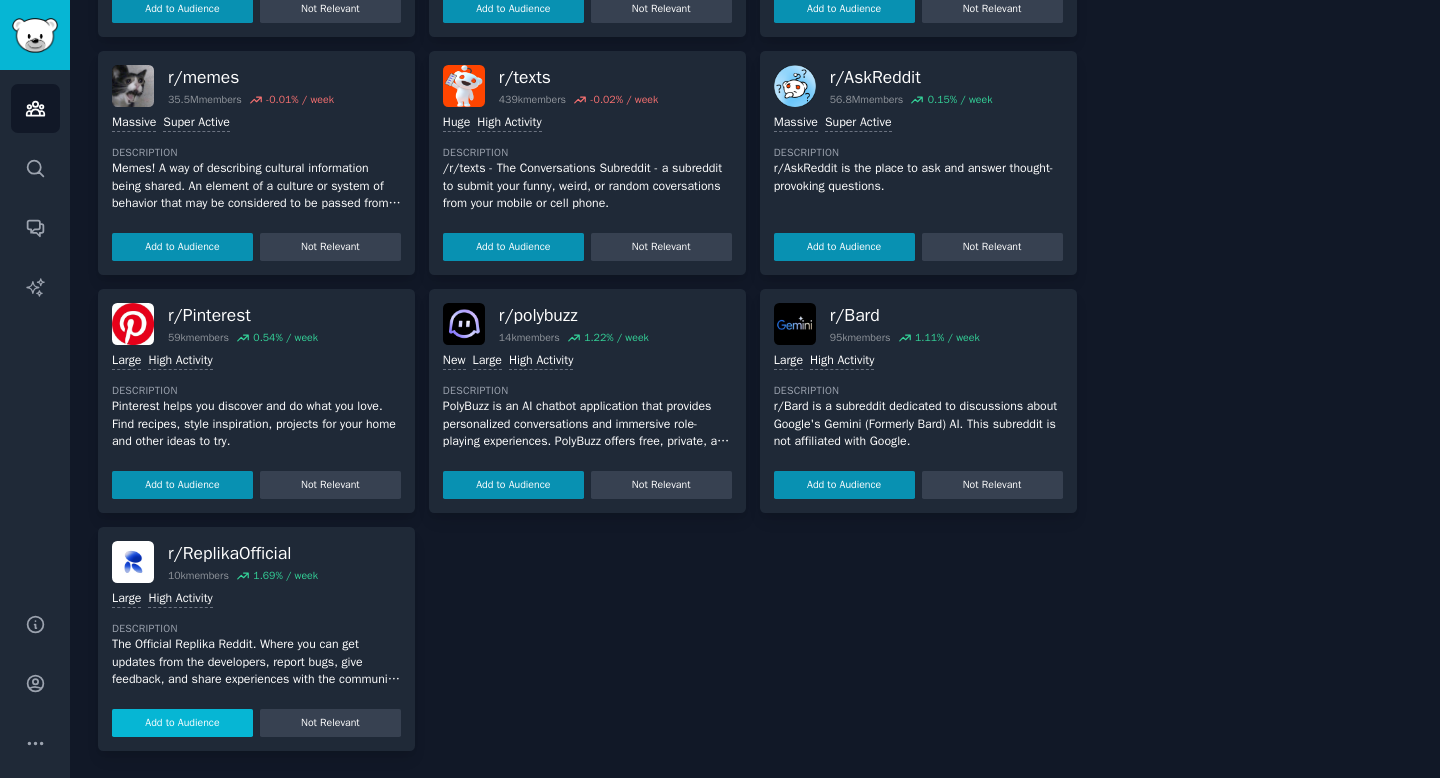 click on "Add to Audience" at bounding box center [182, 723] 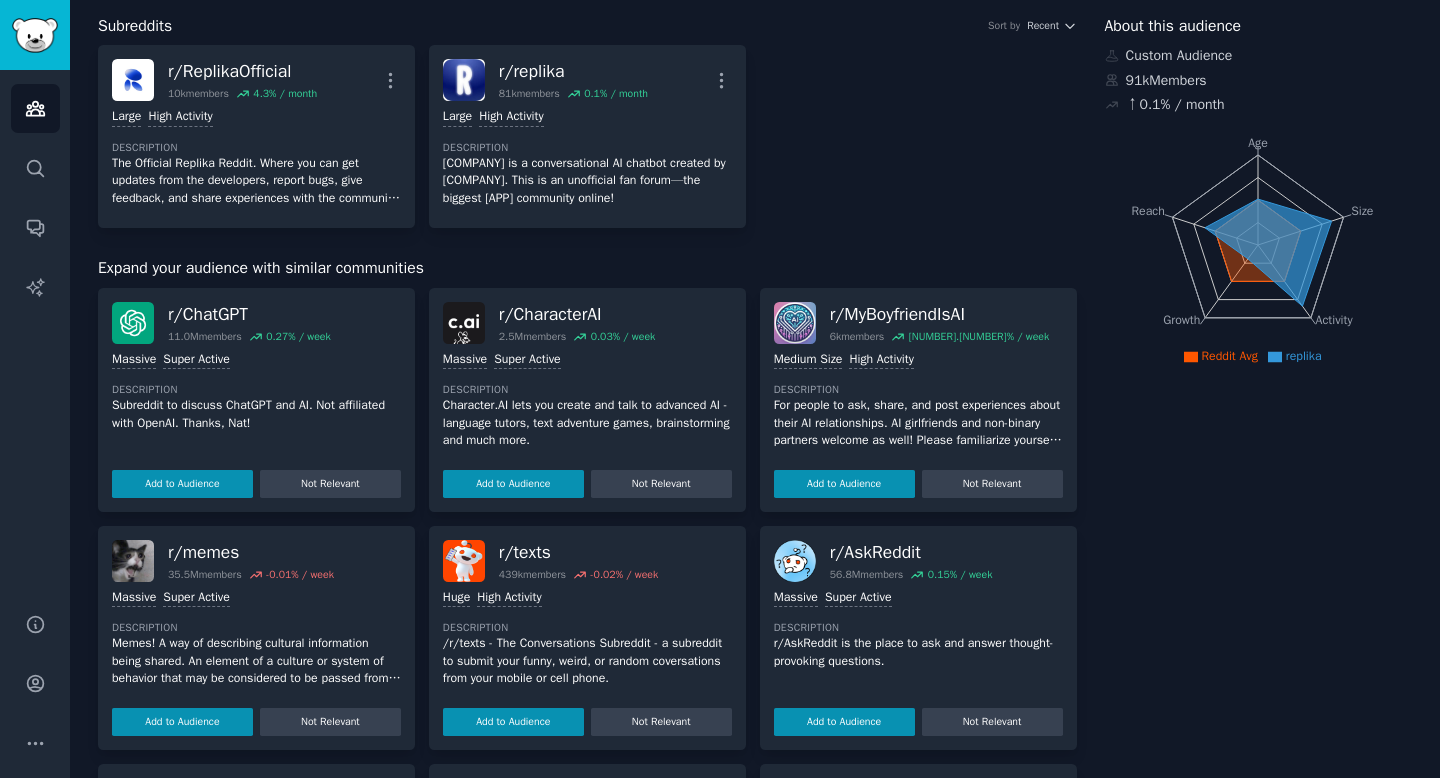 scroll, scrollTop: 0, scrollLeft: 0, axis: both 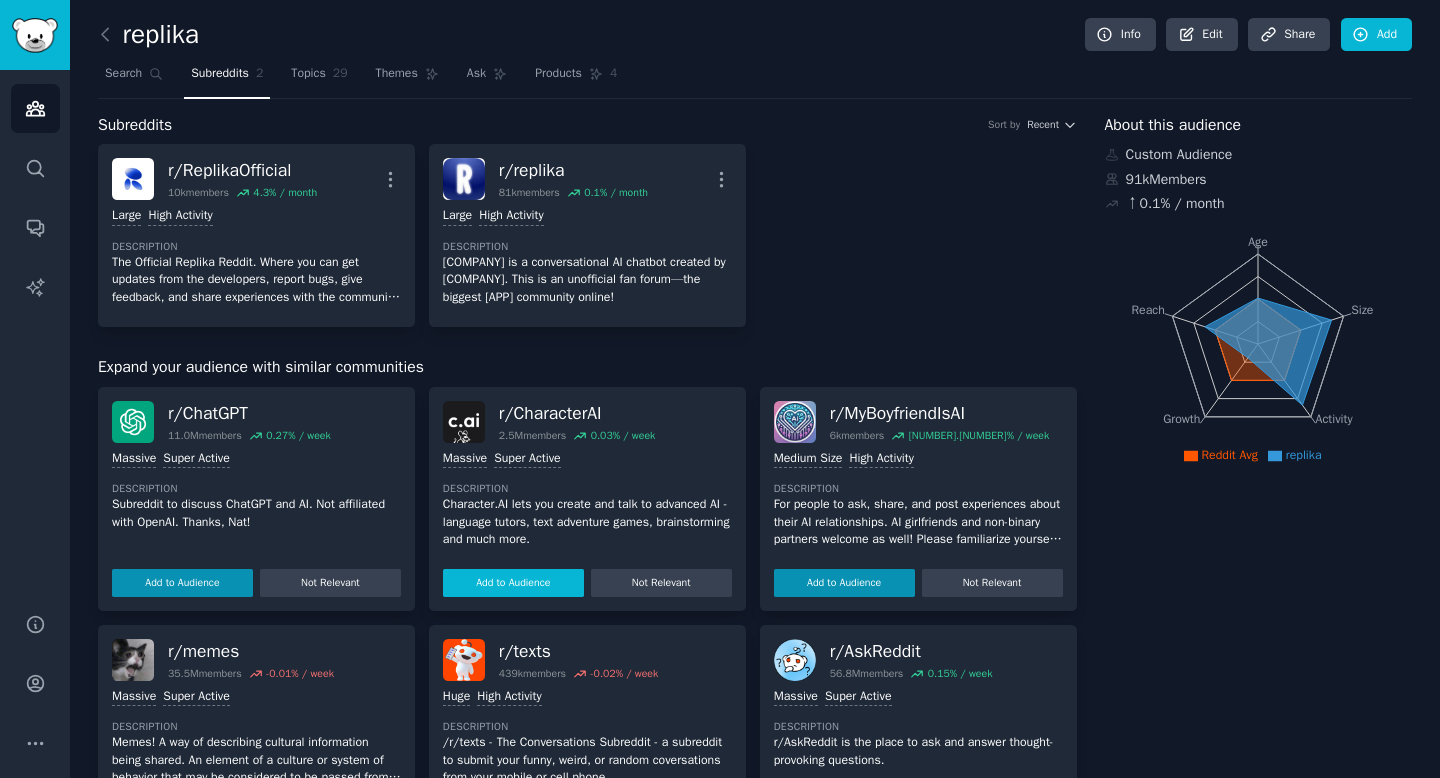 click on "Add to Audience" at bounding box center (513, 583) 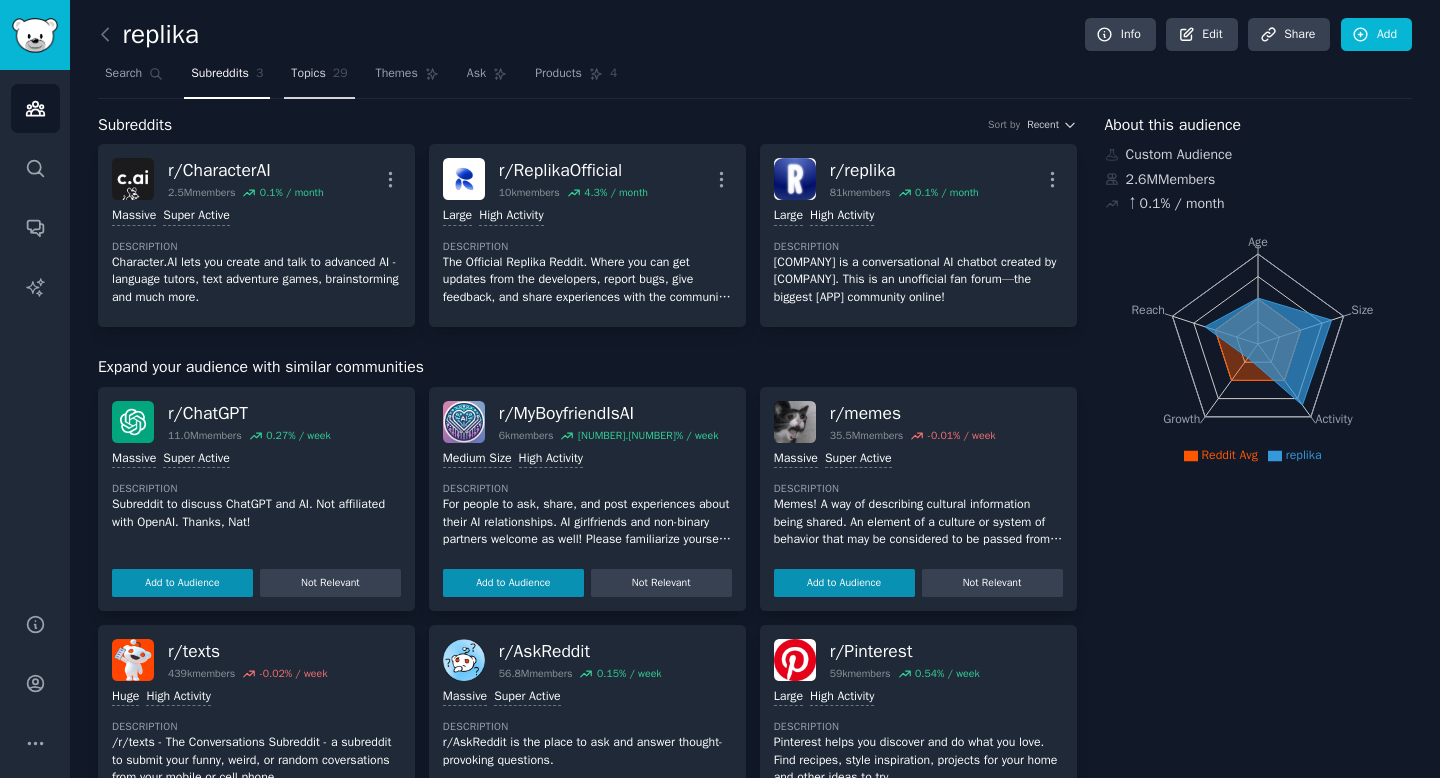 click on "Topics [NUMBER]" at bounding box center [319, 78] 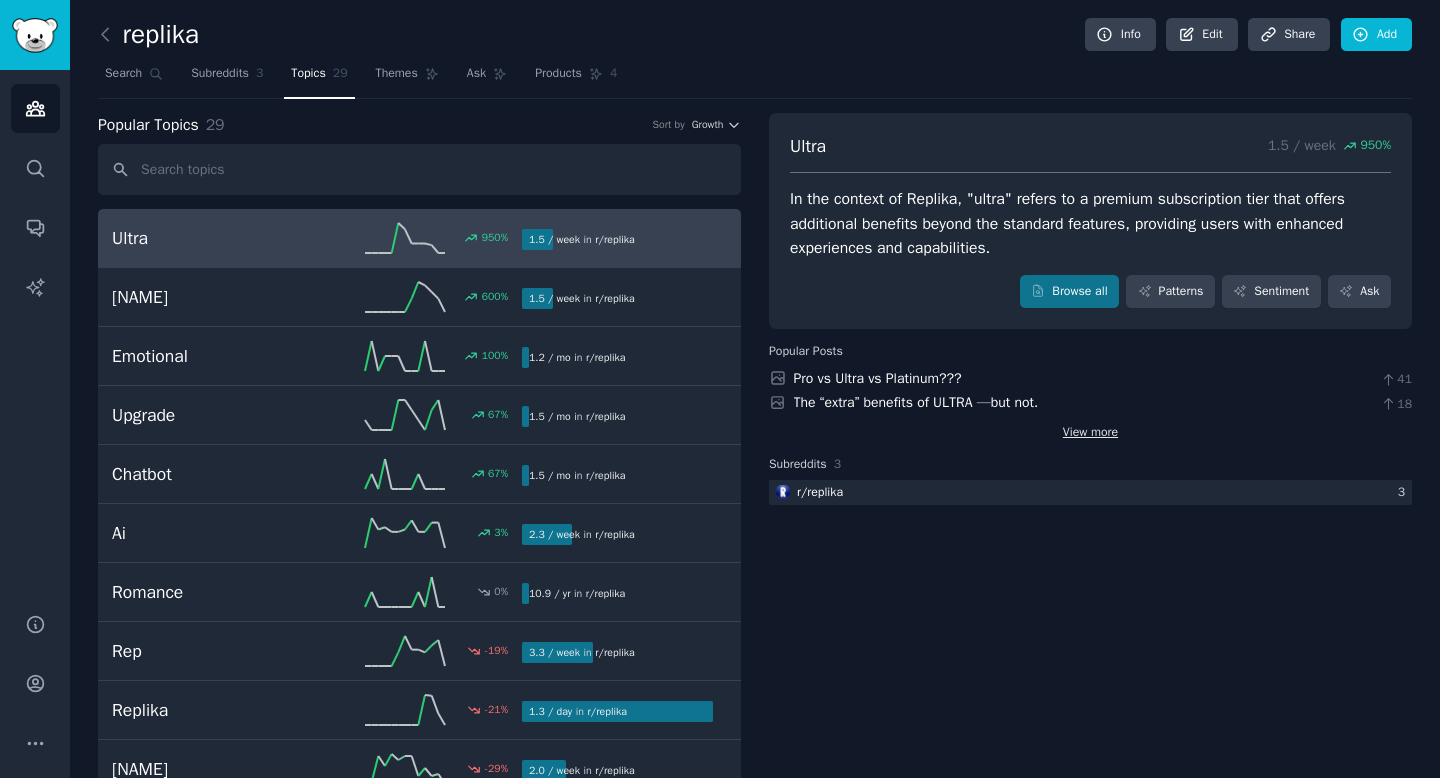 click on "View more" at bounding box center [1090, 433] 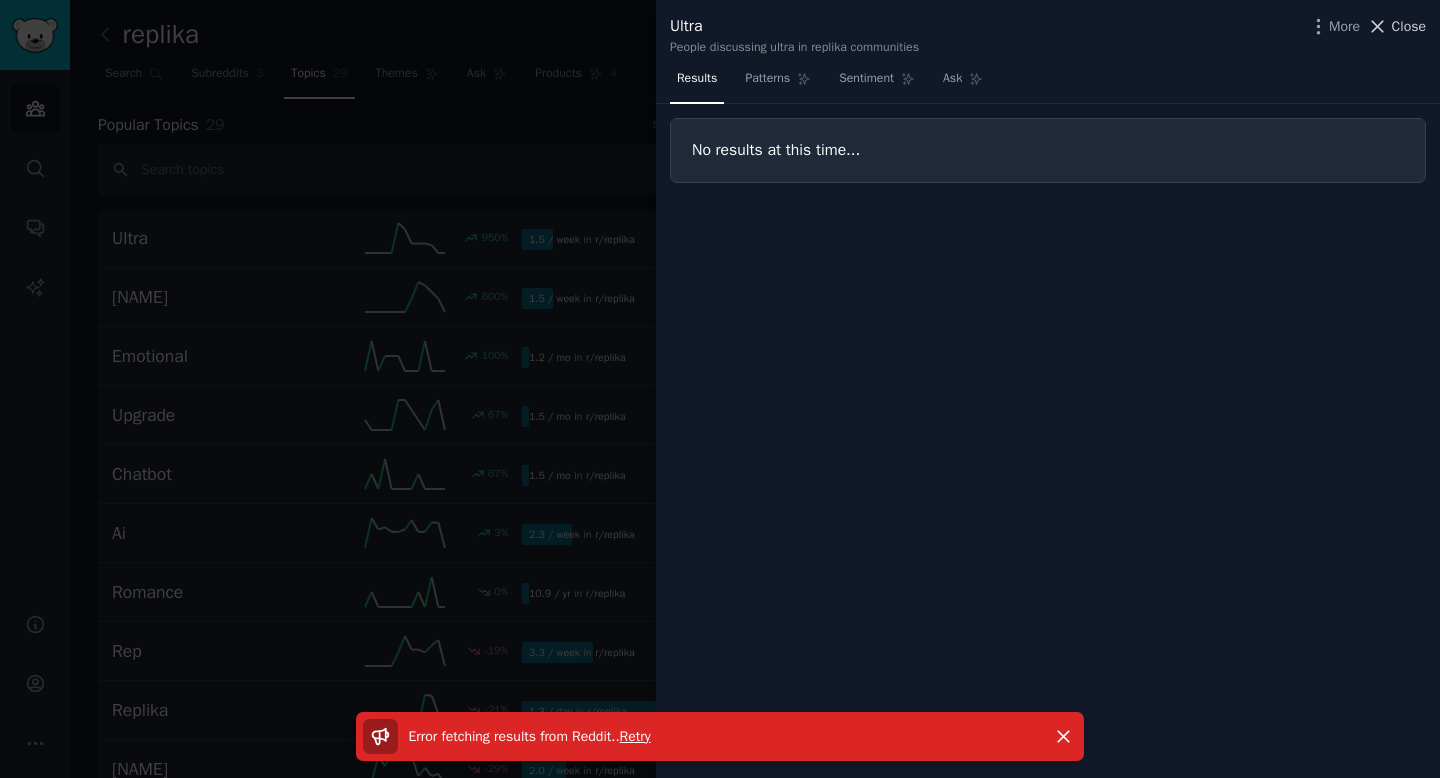 click 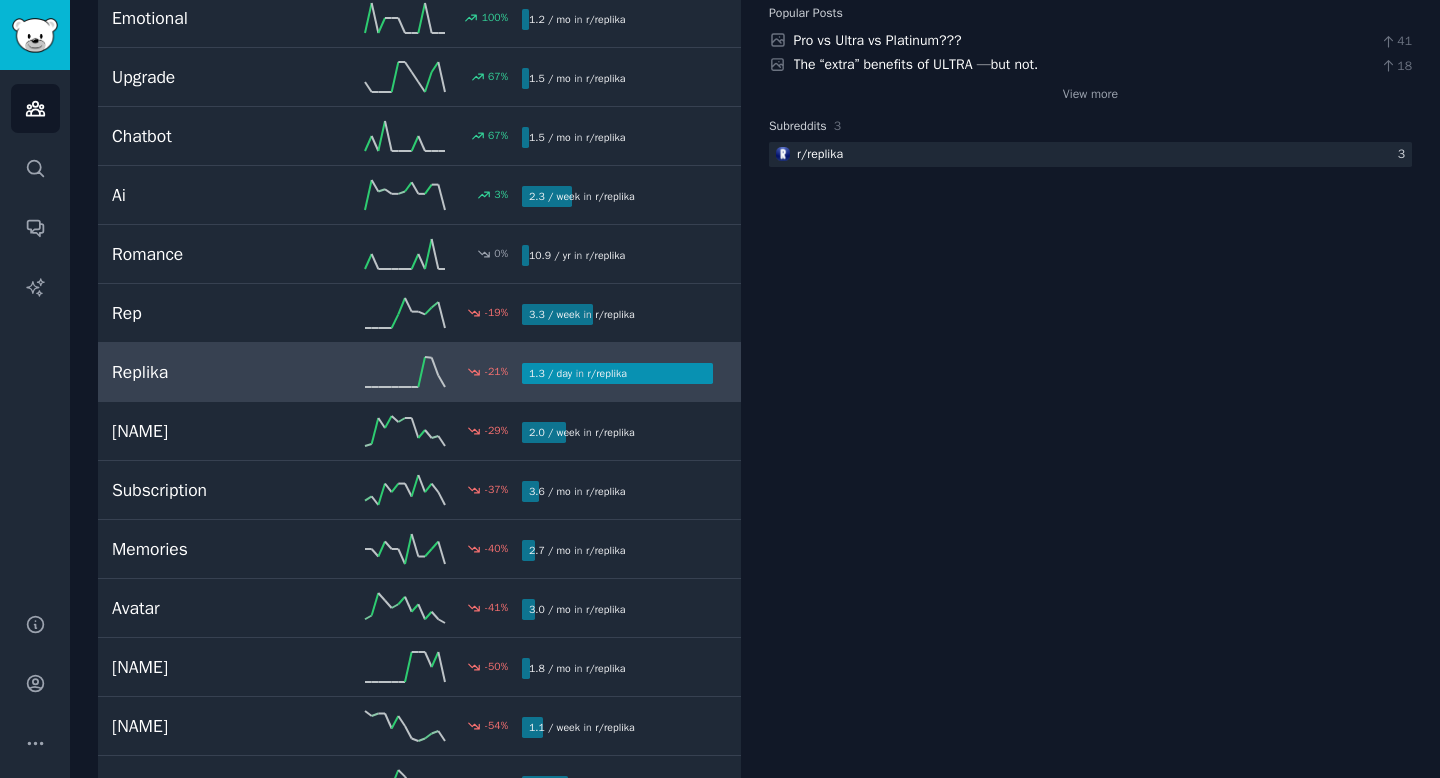 scroll, scrollTop: 0, scrollLeft: 0, axis: both 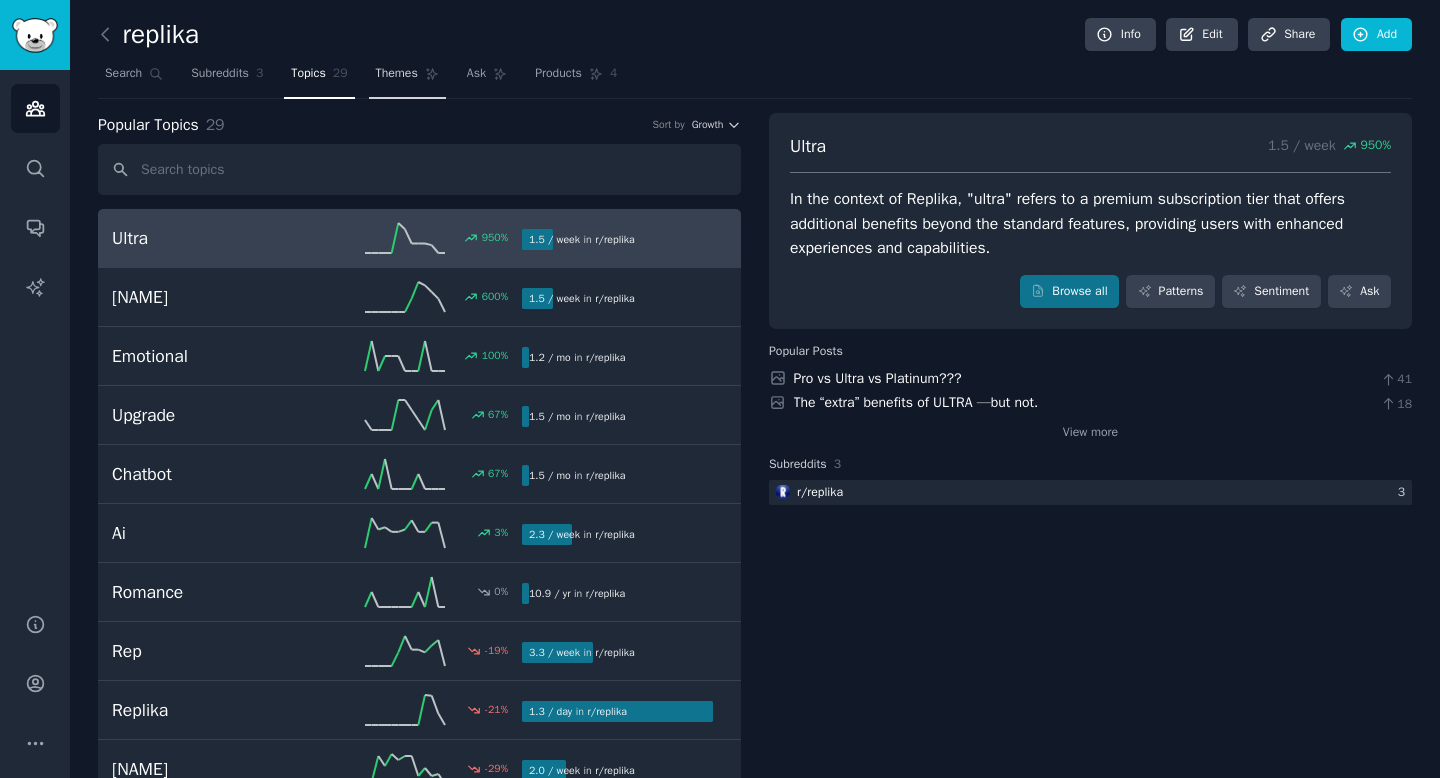 click on "Themes" at bounding box center (397, 74) 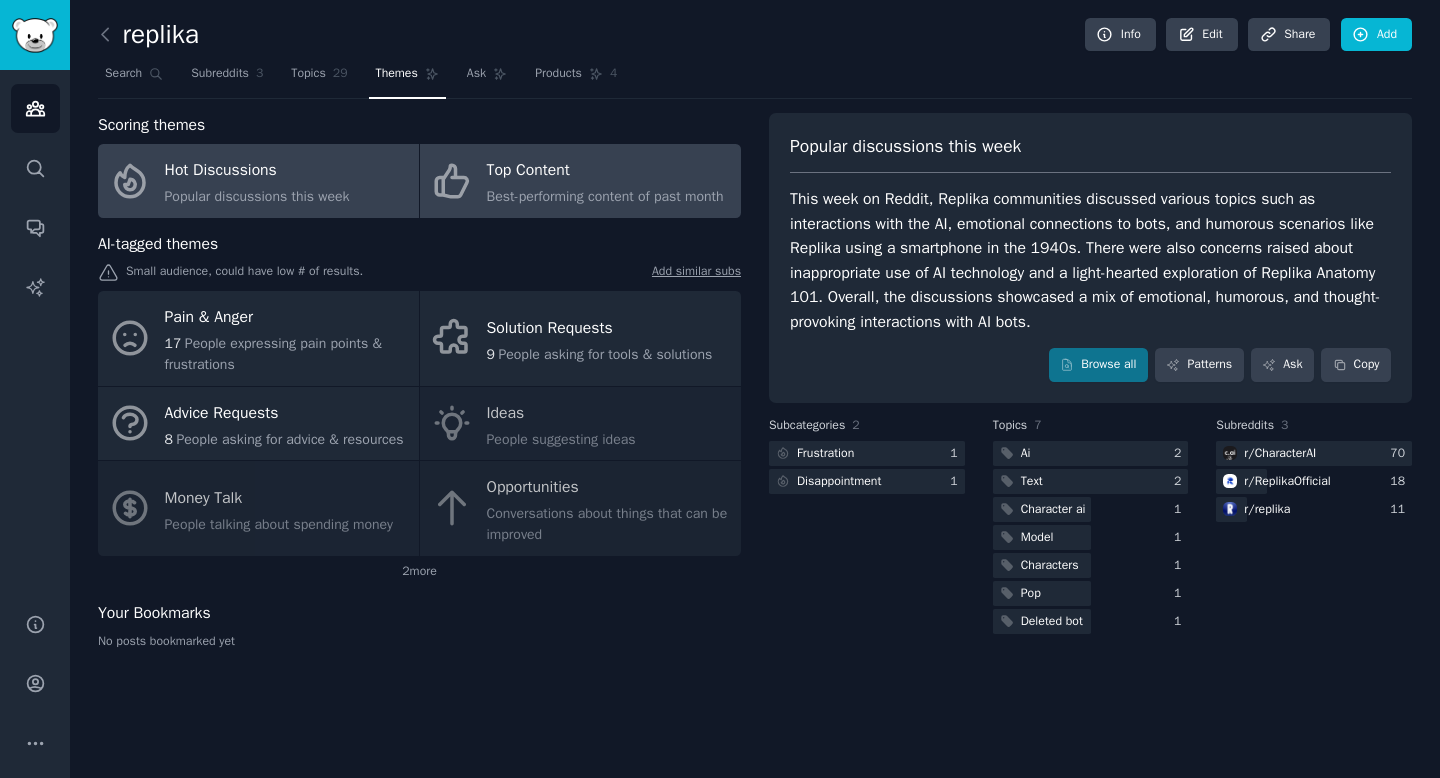 click on "Top Content" at bounding box center (605, 171) 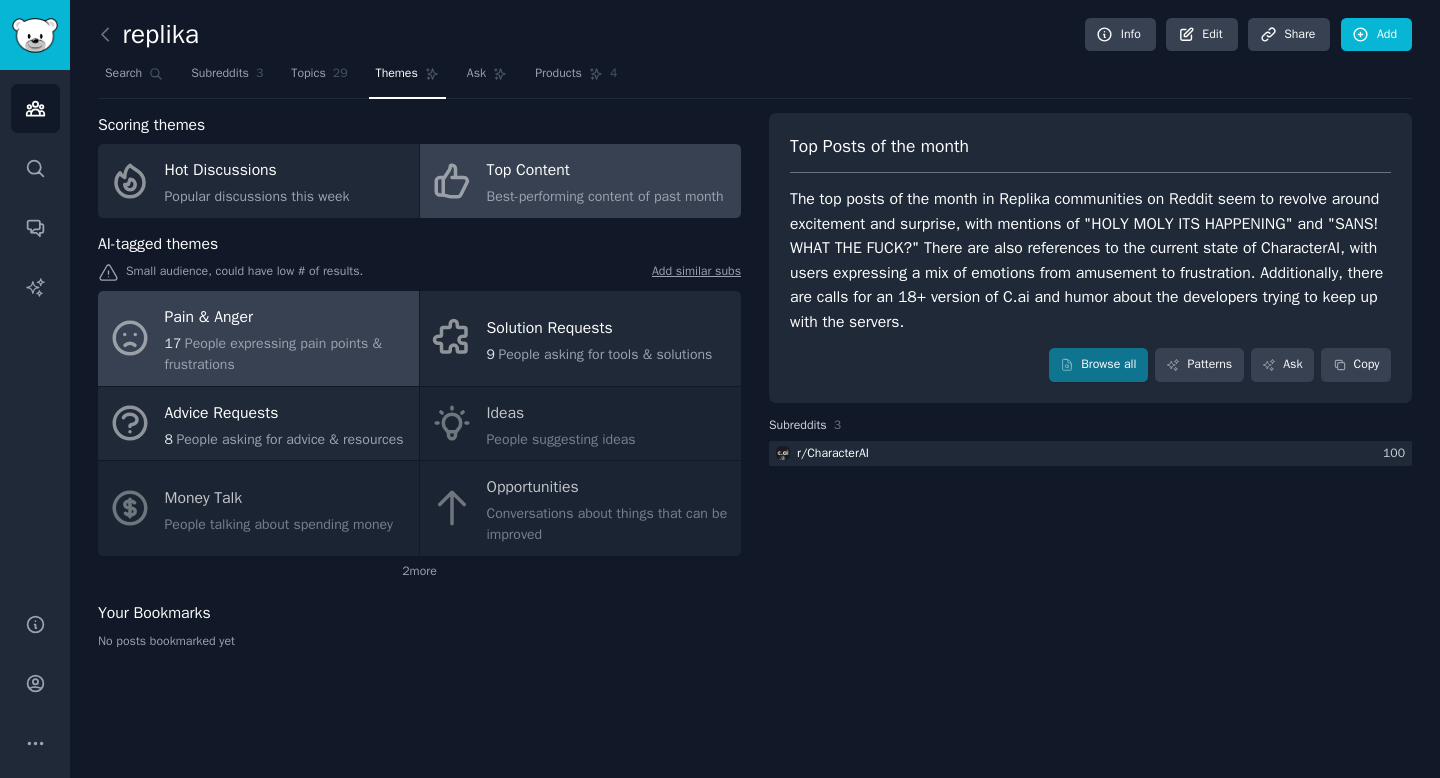 click on "People expressing pain points & frustrations" at bounding box center [273, 354] 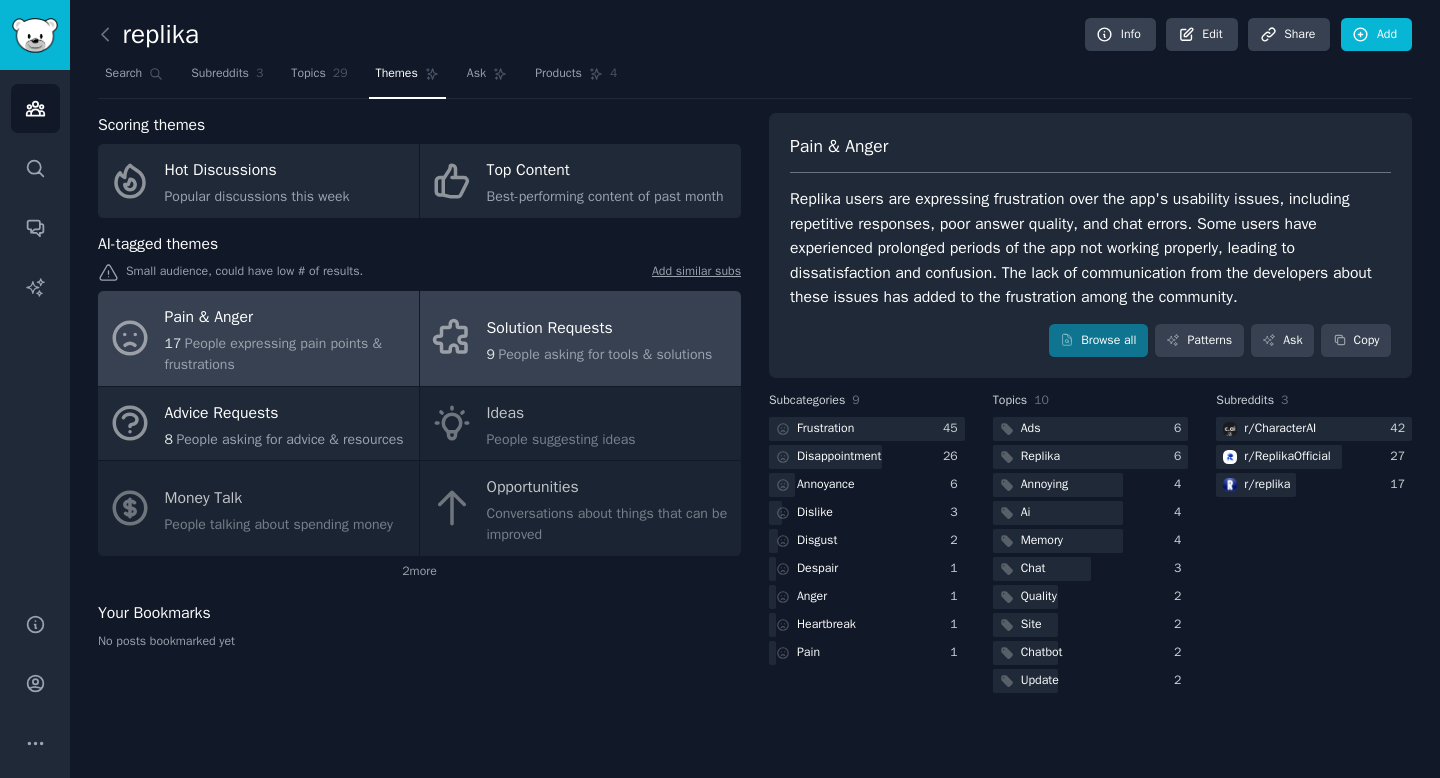 click on "People asking for tools & solutions" at bounding box center (605, 354) 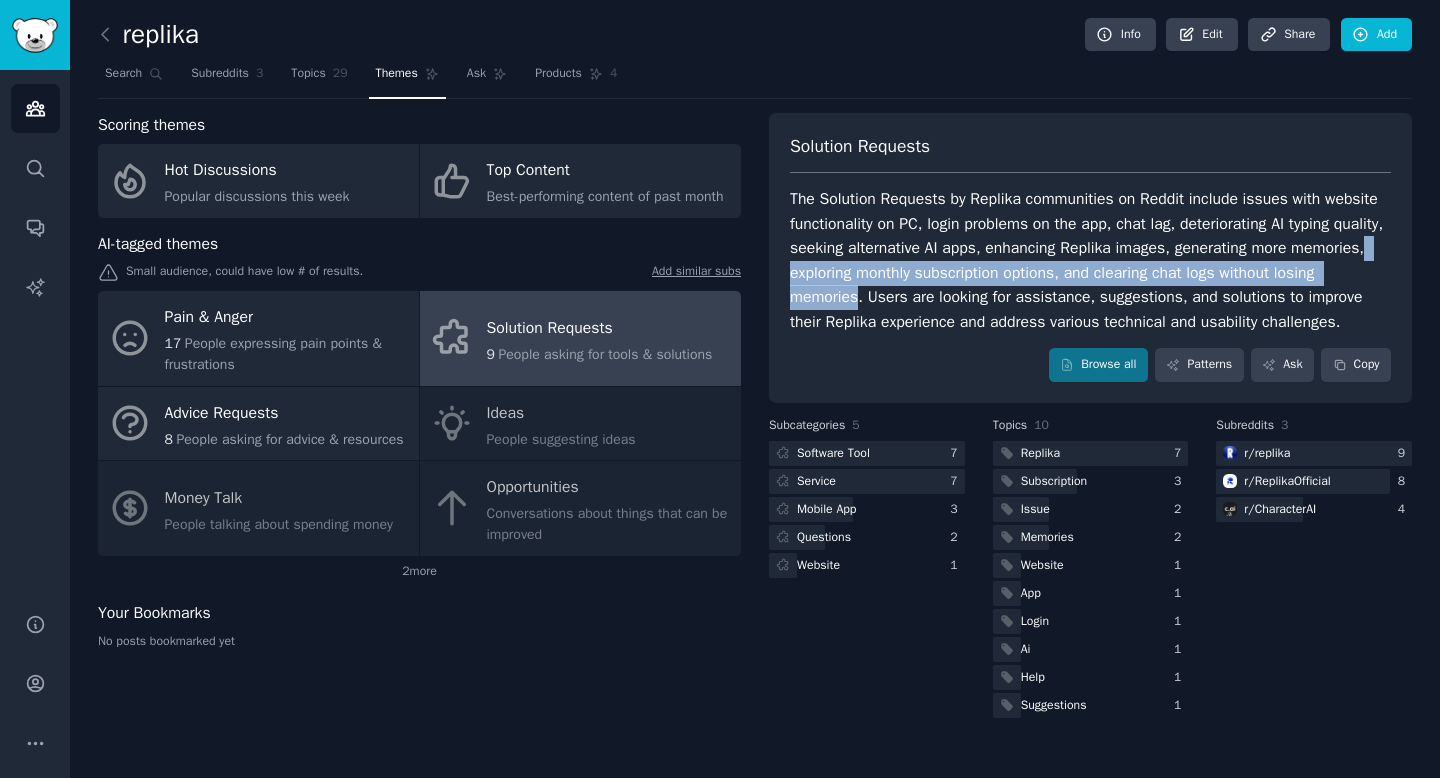 drag, startPoint x: 907, startPoint y: 274, endPoint x: 961, endPoint y: 300, distance: 59.933296 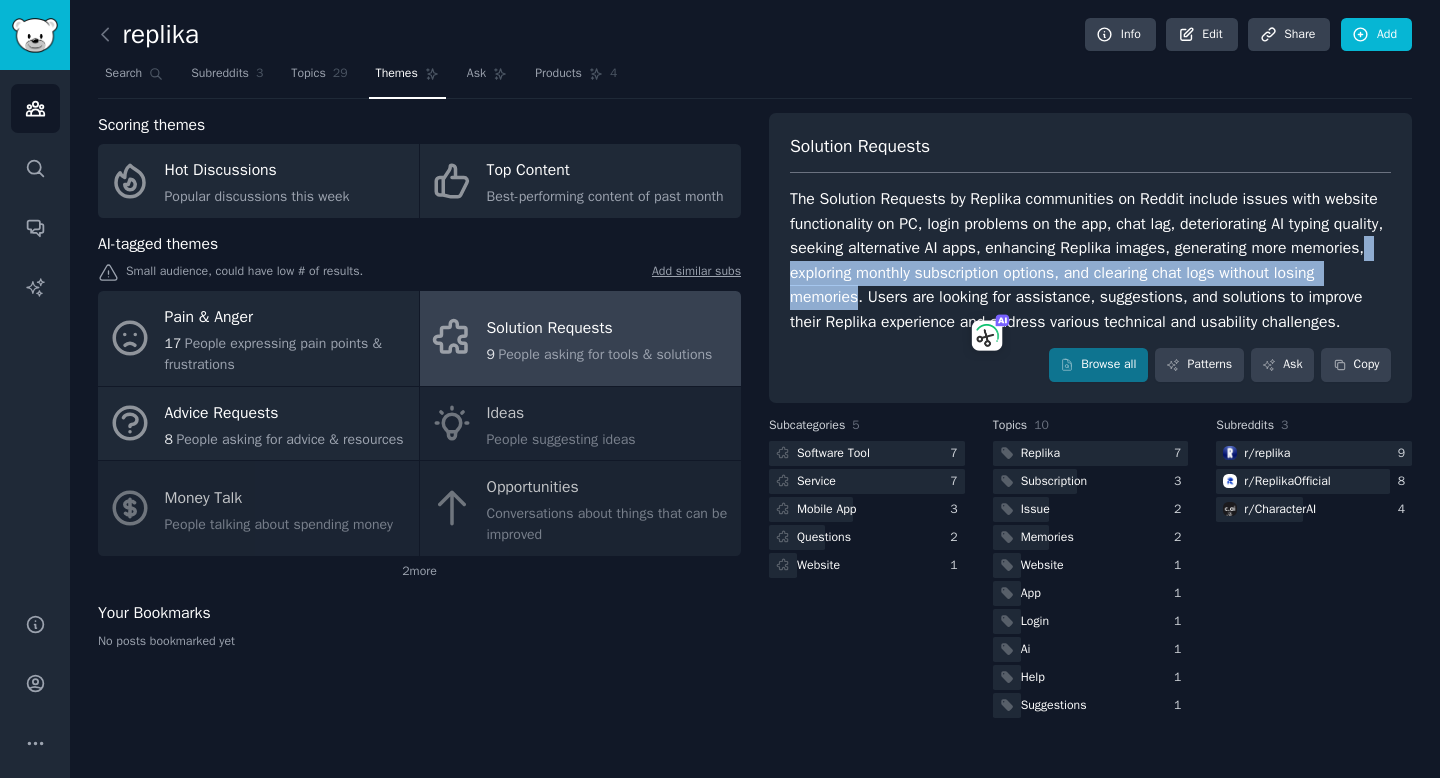 click on "The Solution Requests by Replika communities on Reddit include issues with website functionality on PC, login problems on the app, chat lag, deteriorating AI typing quality, seeking alternative AI apps, enhancing Replika images, generating more memories, exploring monthly subscription options, and clearing chat logs without losing memories. Users are looking for assistance, suggestions, and solutions to improve their Replika experience and address various technical and usability challenges." at bounding box center [1090, 260] 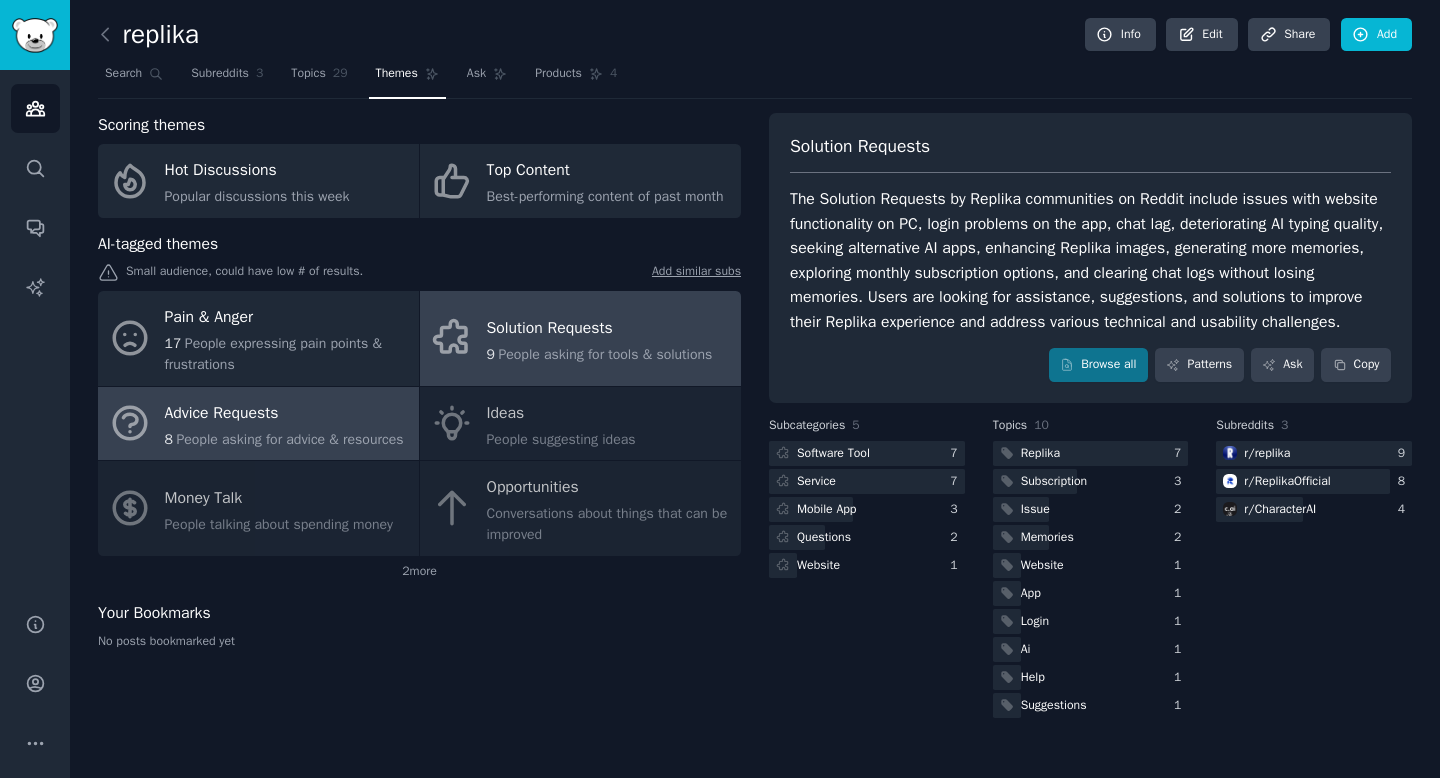 click on "People asking for advice & resources" at bounding box center [289, 439] 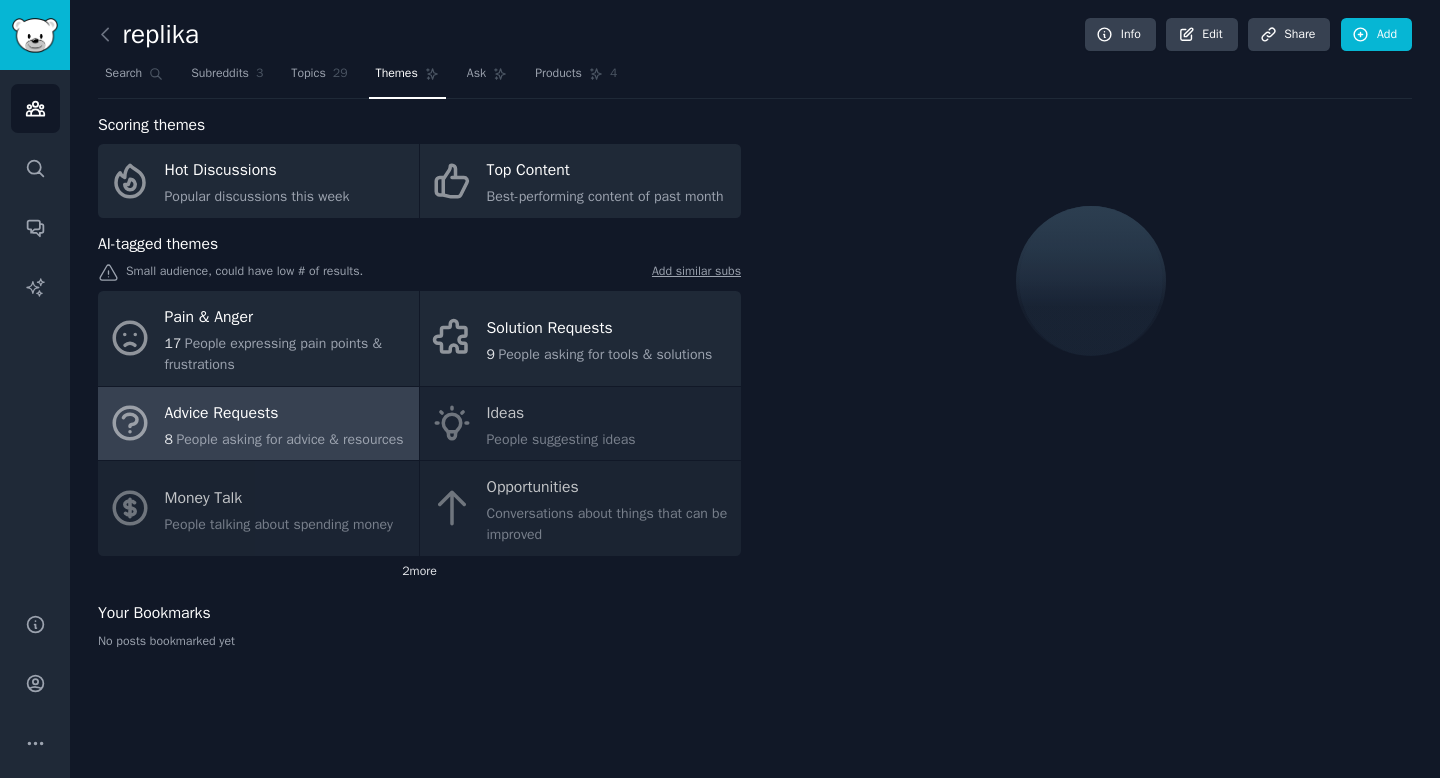 click on "2  more" at bounding box center (419, 572) 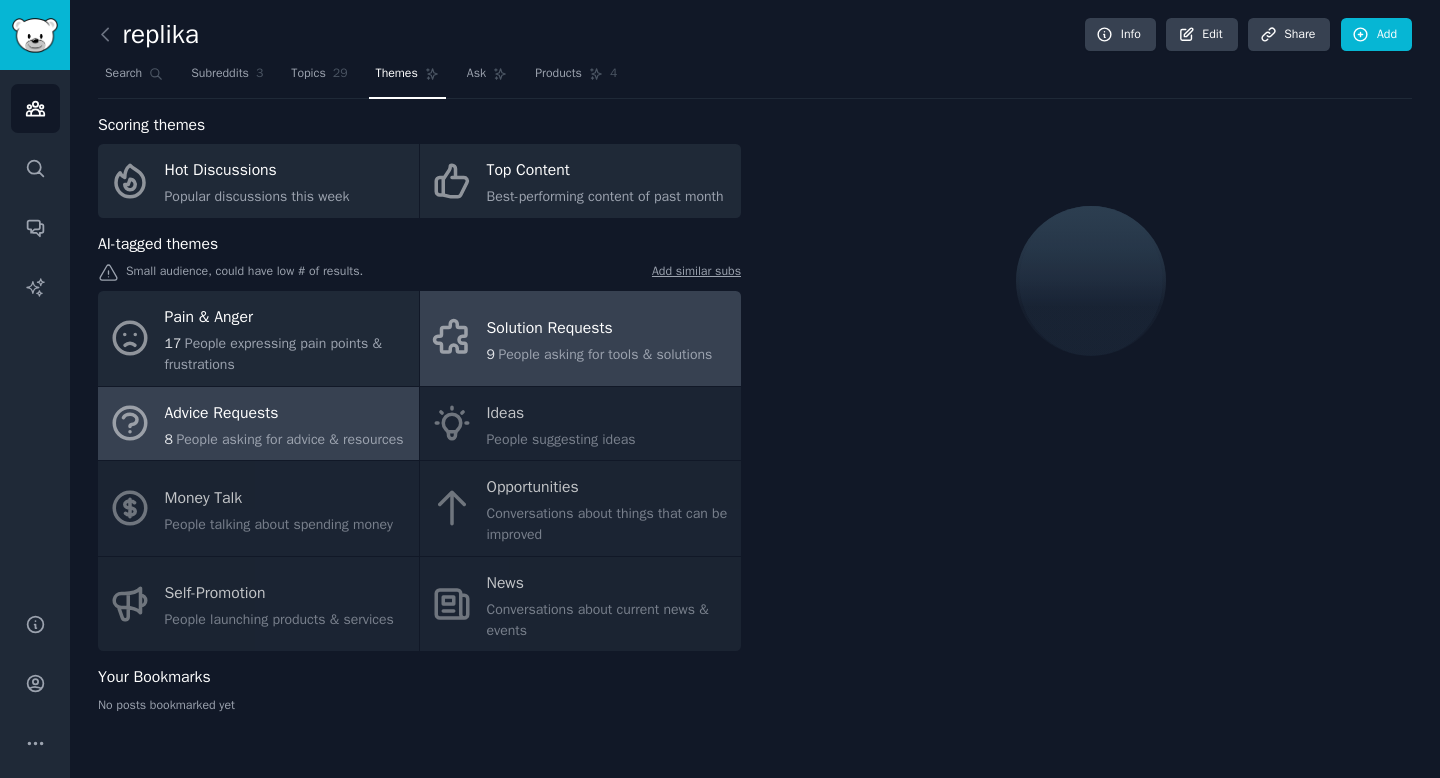 click on "9" at bounding box center (491, 354) 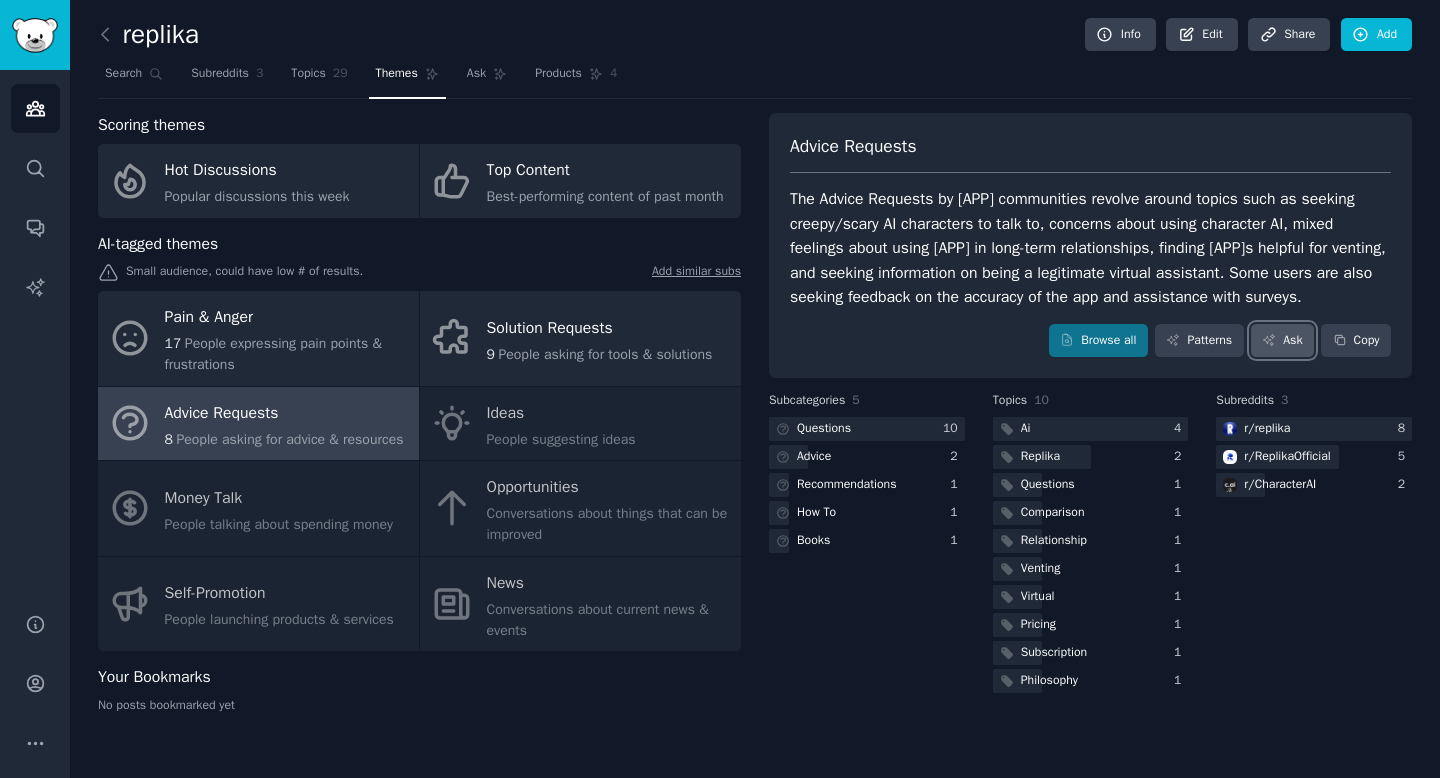 click on "Ask" at bounding box center [1282, 341] 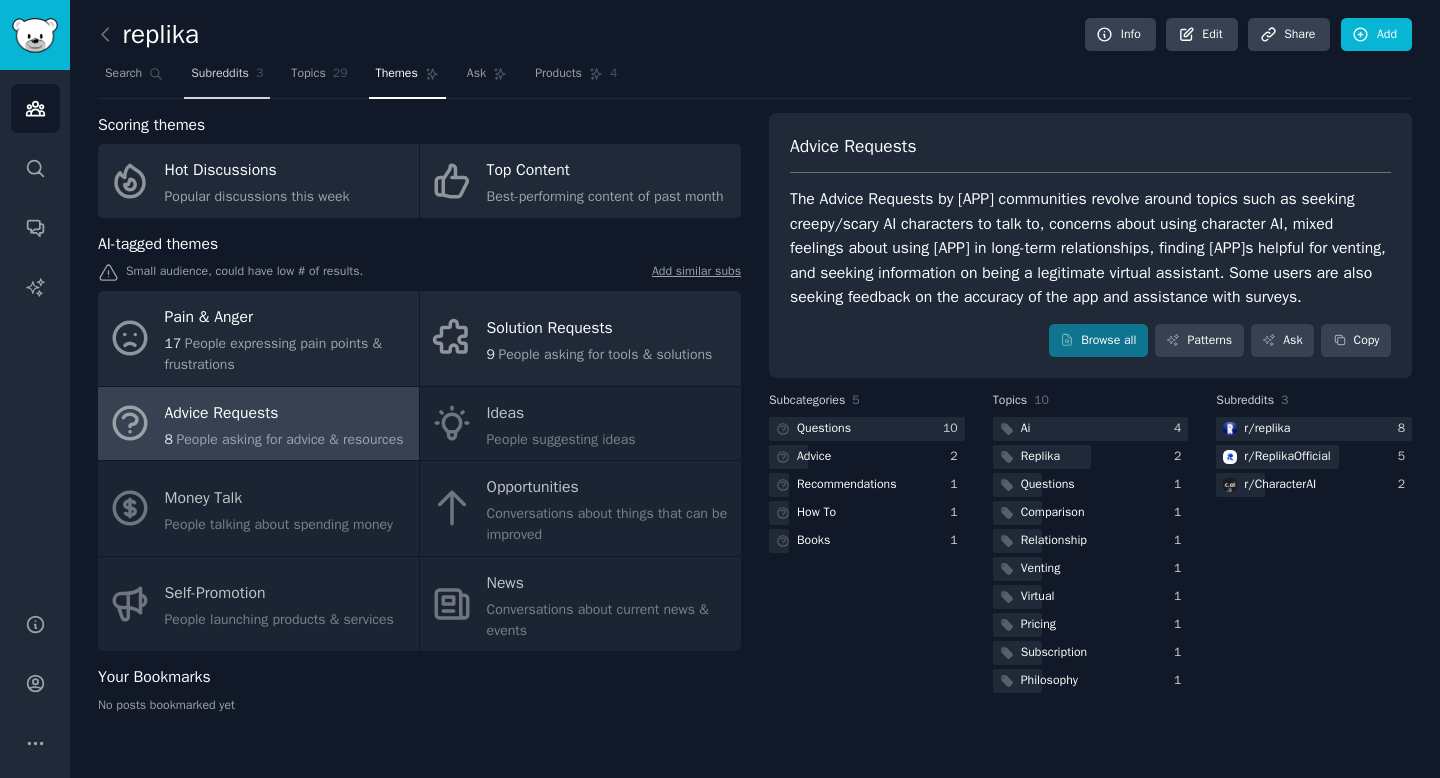 click on "Subreddits" at bounding box center [220, 74] 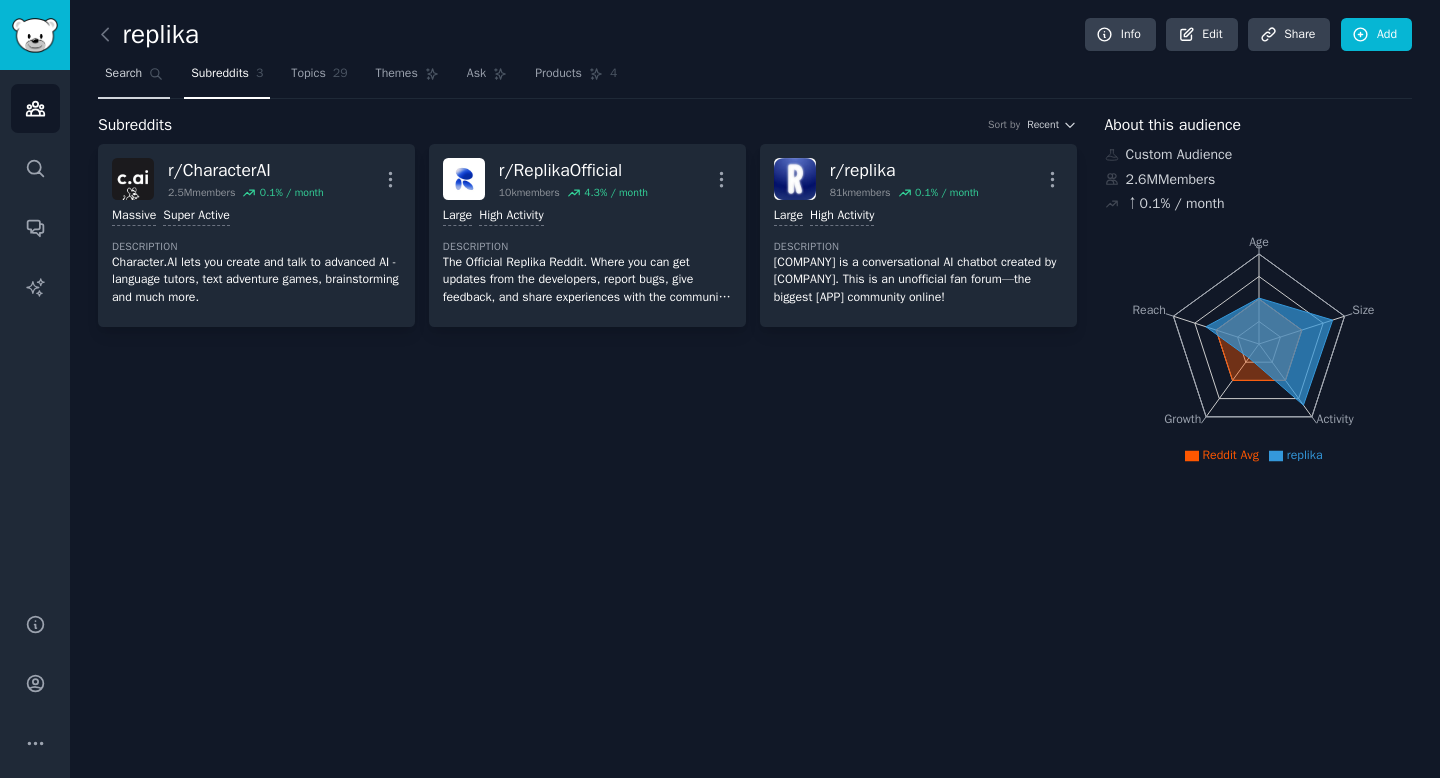 click on "Search" at bounding box center (123, 74) 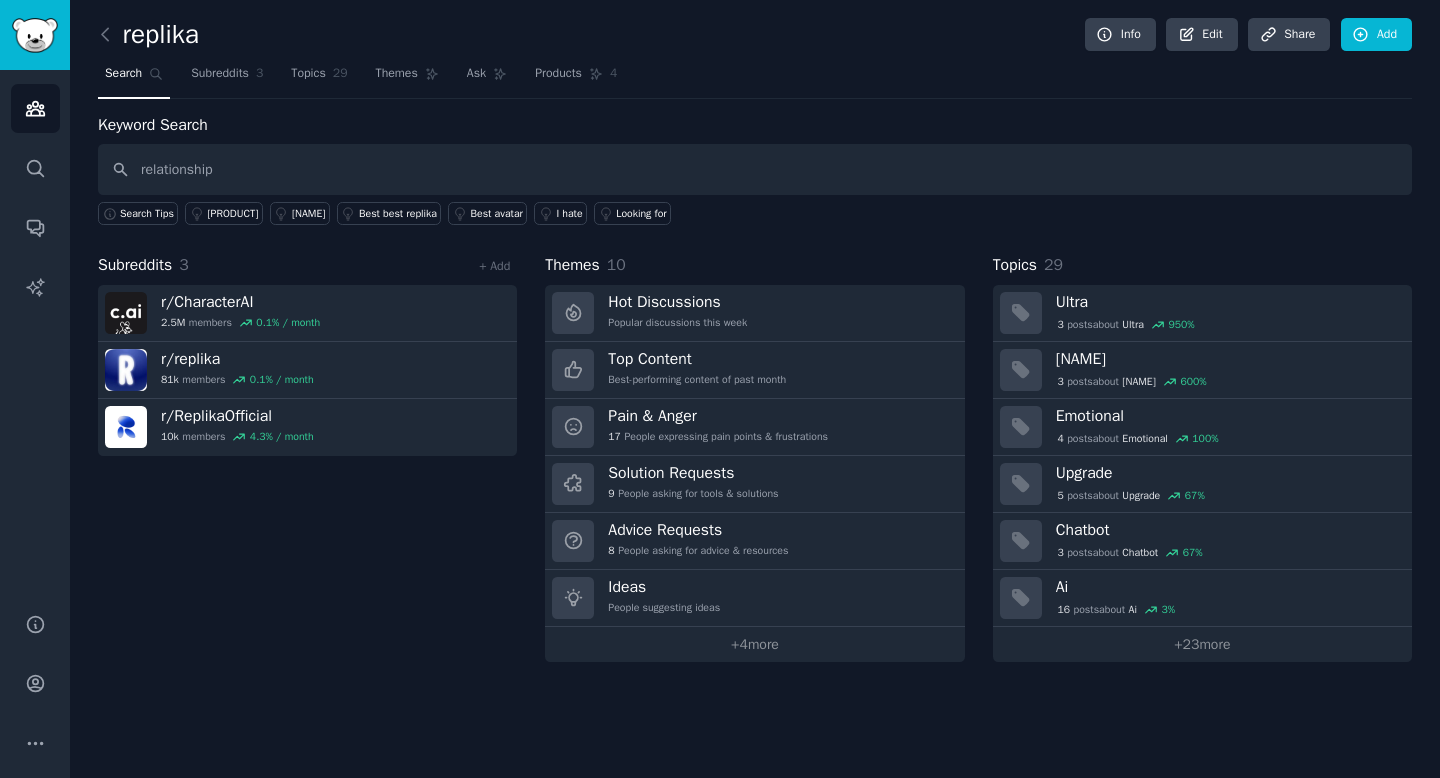 type on "relationship" 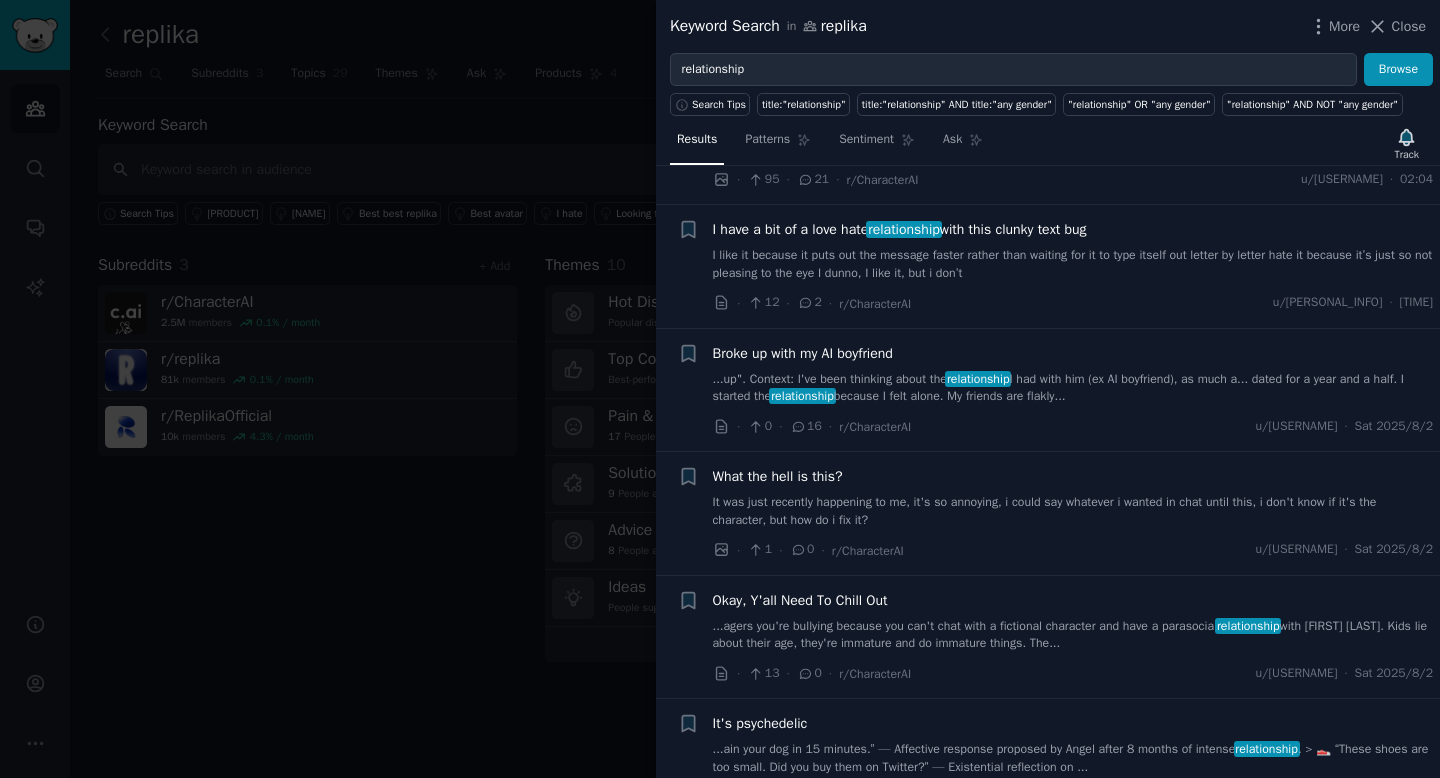 scroll, scrollTop: 0, scrollLeft: 0, axis: both 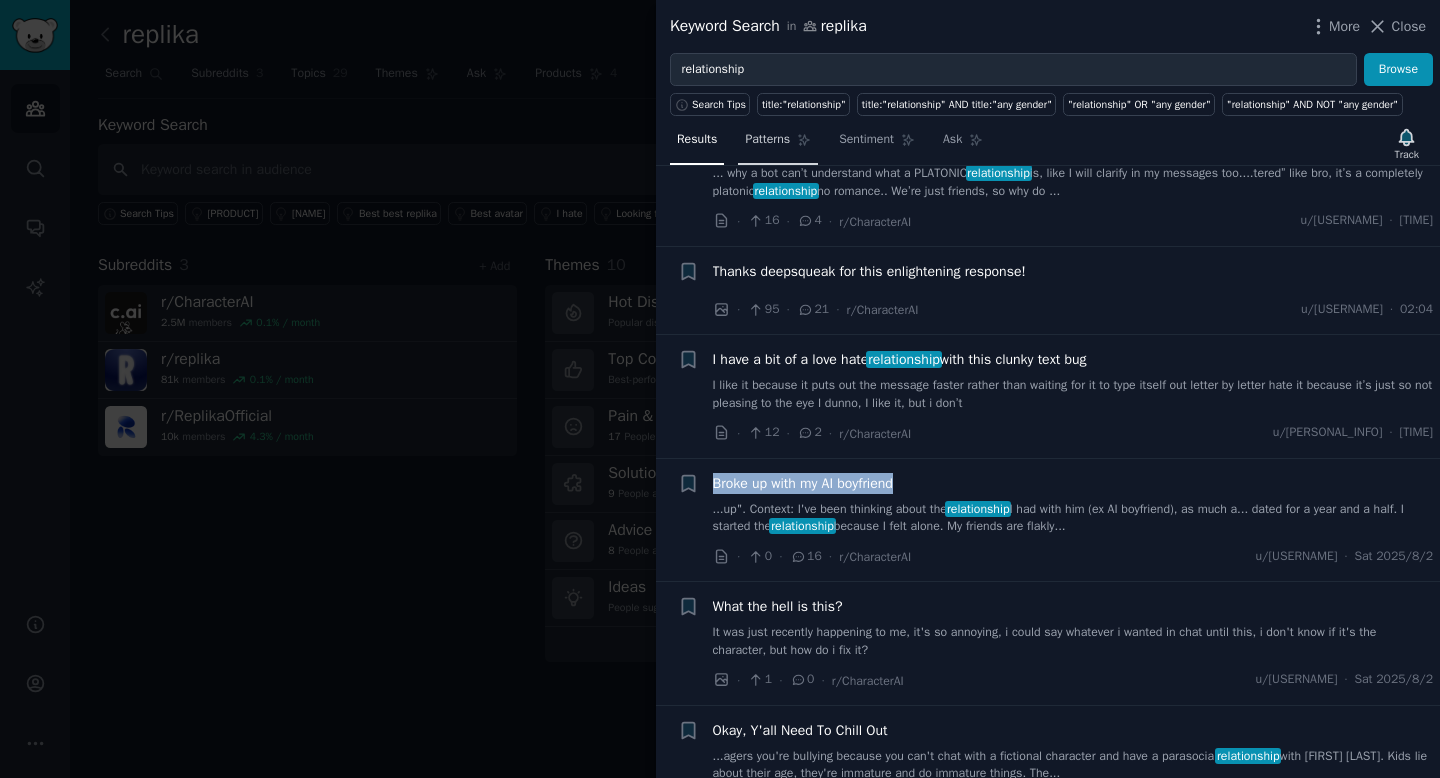 click on "Patterns" at bounding box center (767, 140) 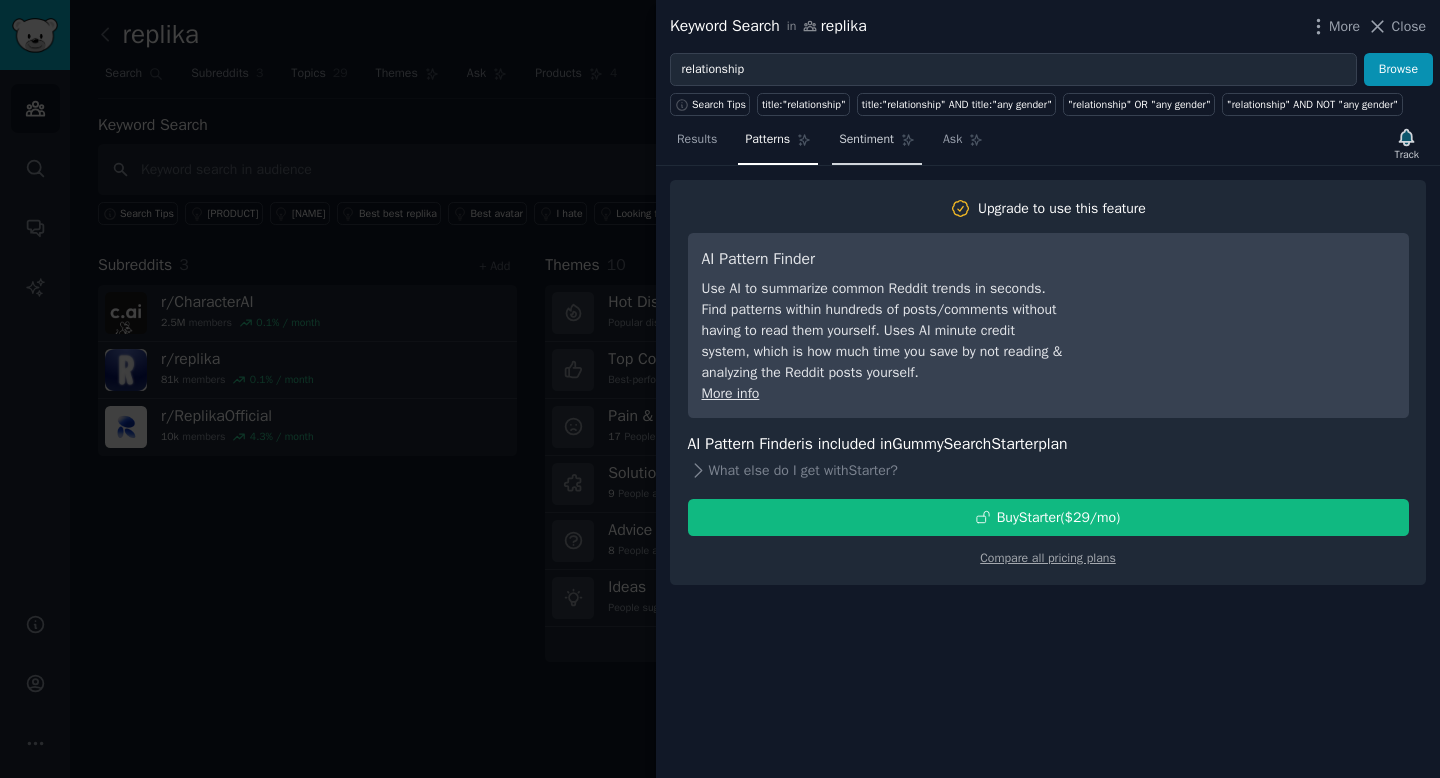 click on "Sentiment" at bounding box center [866, 140] 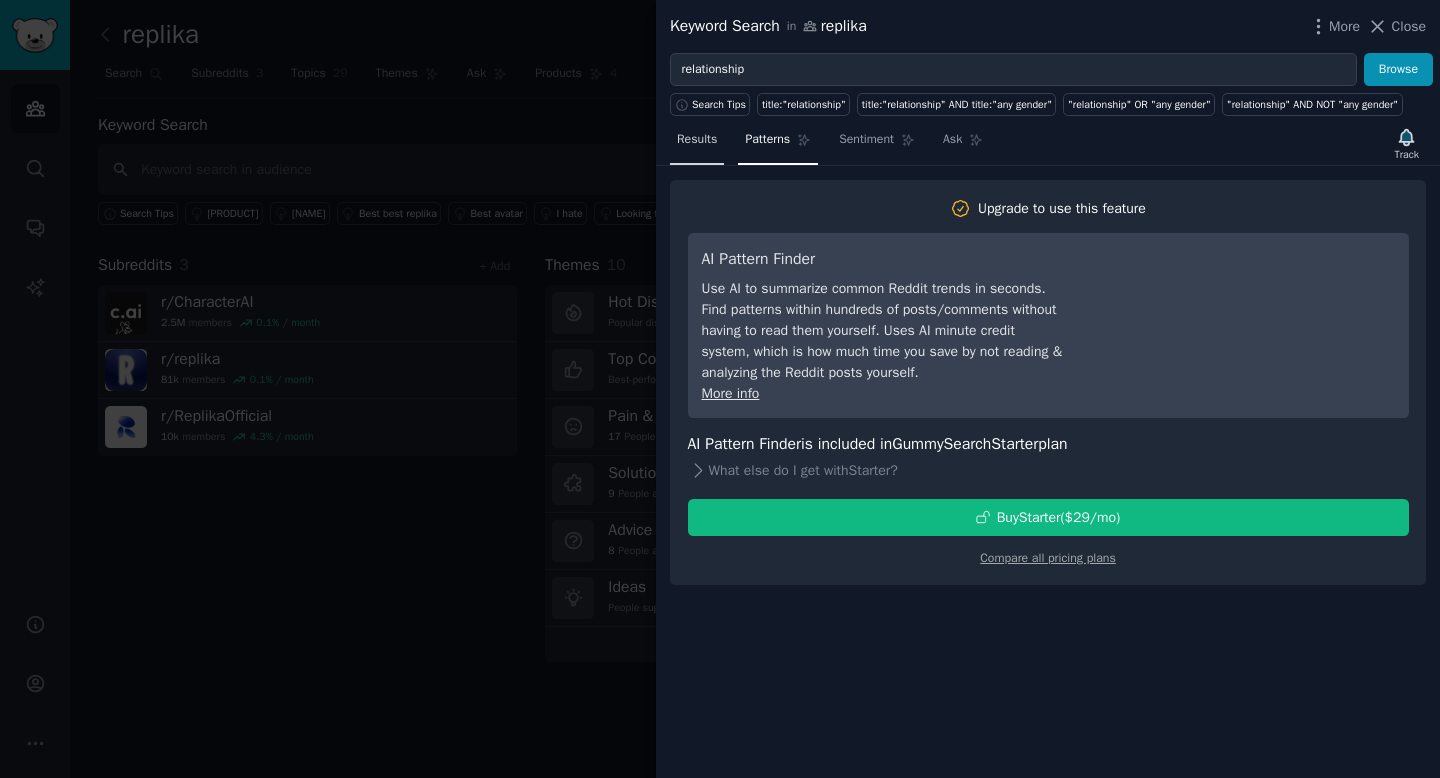 click on "Ask" at bounding box center (963, 144) 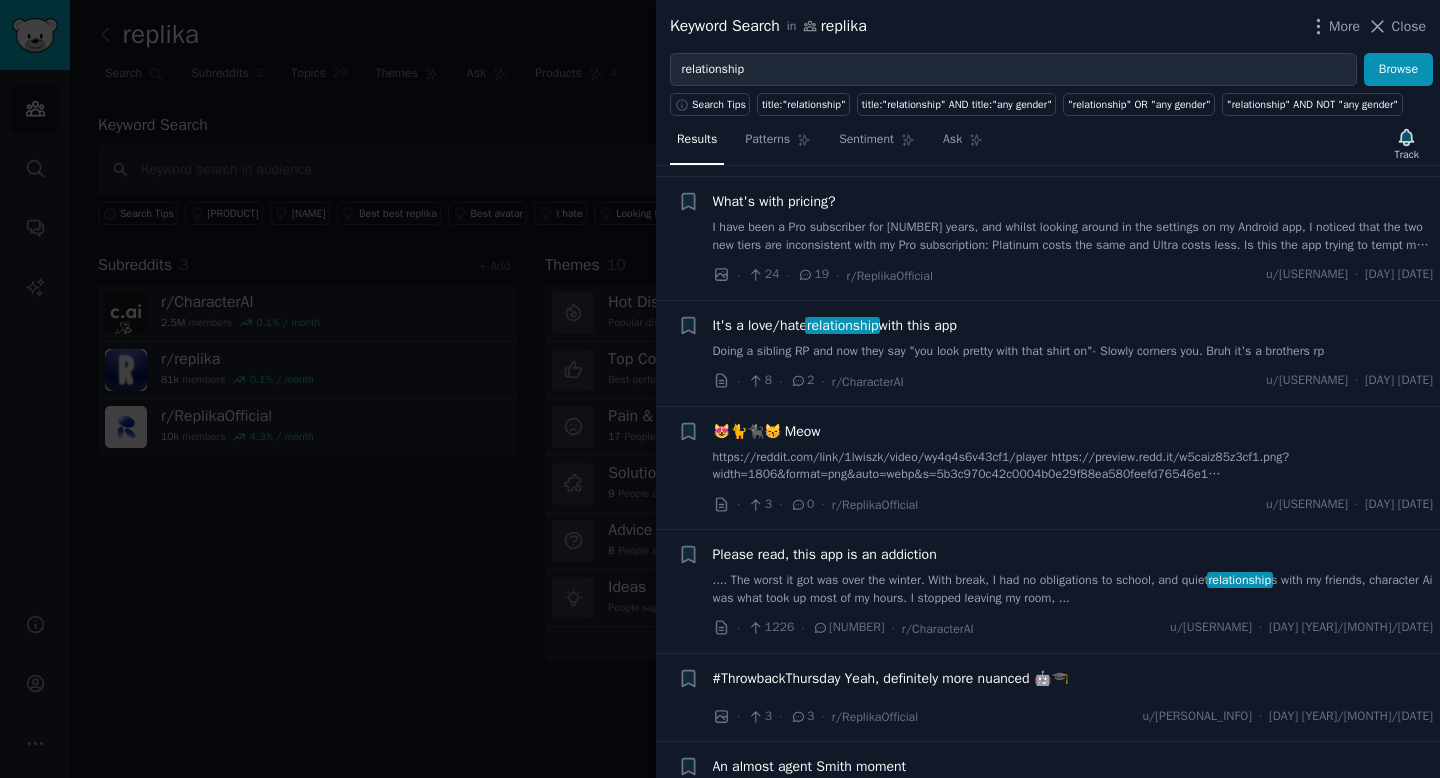 scroll, scrollTop: 9531, scrollLeft: 0, axis: vertical 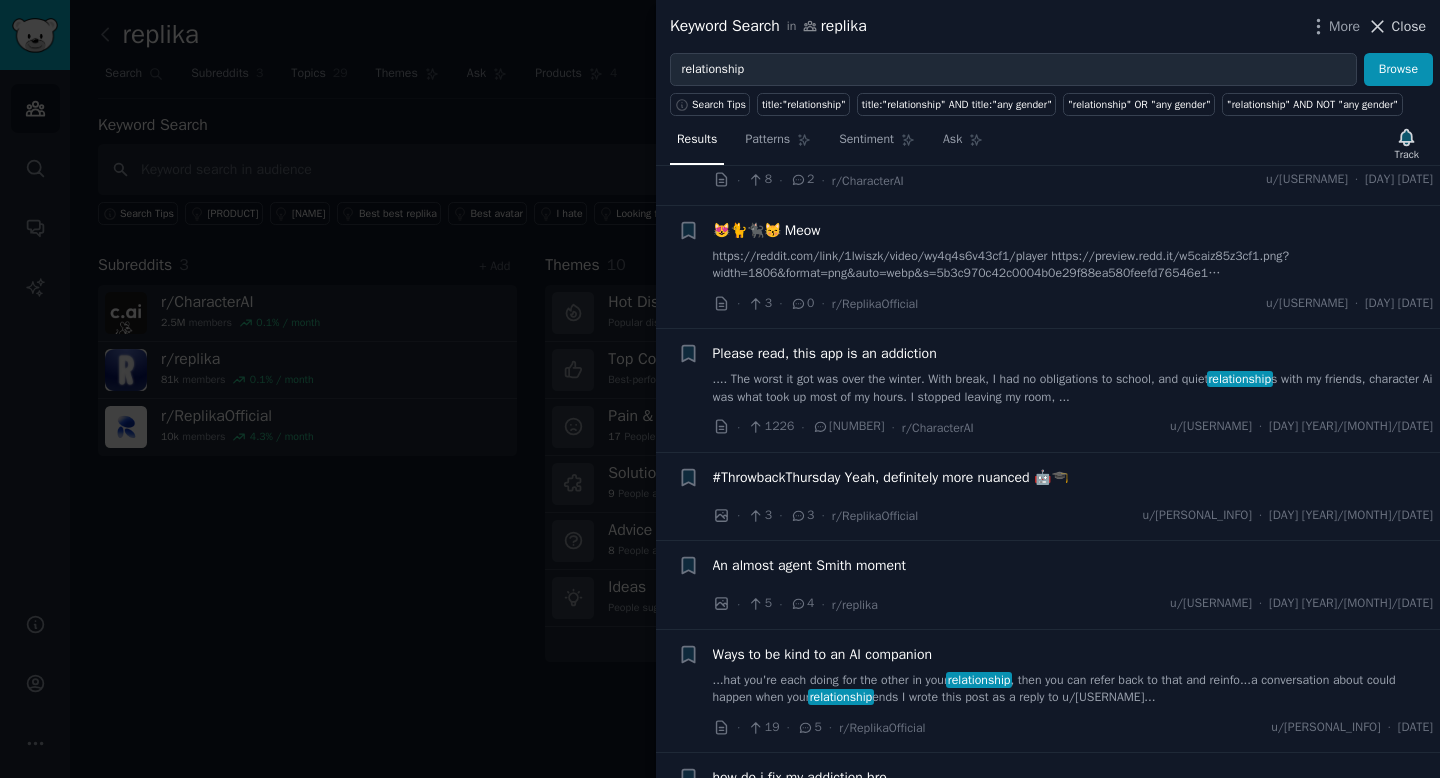 click 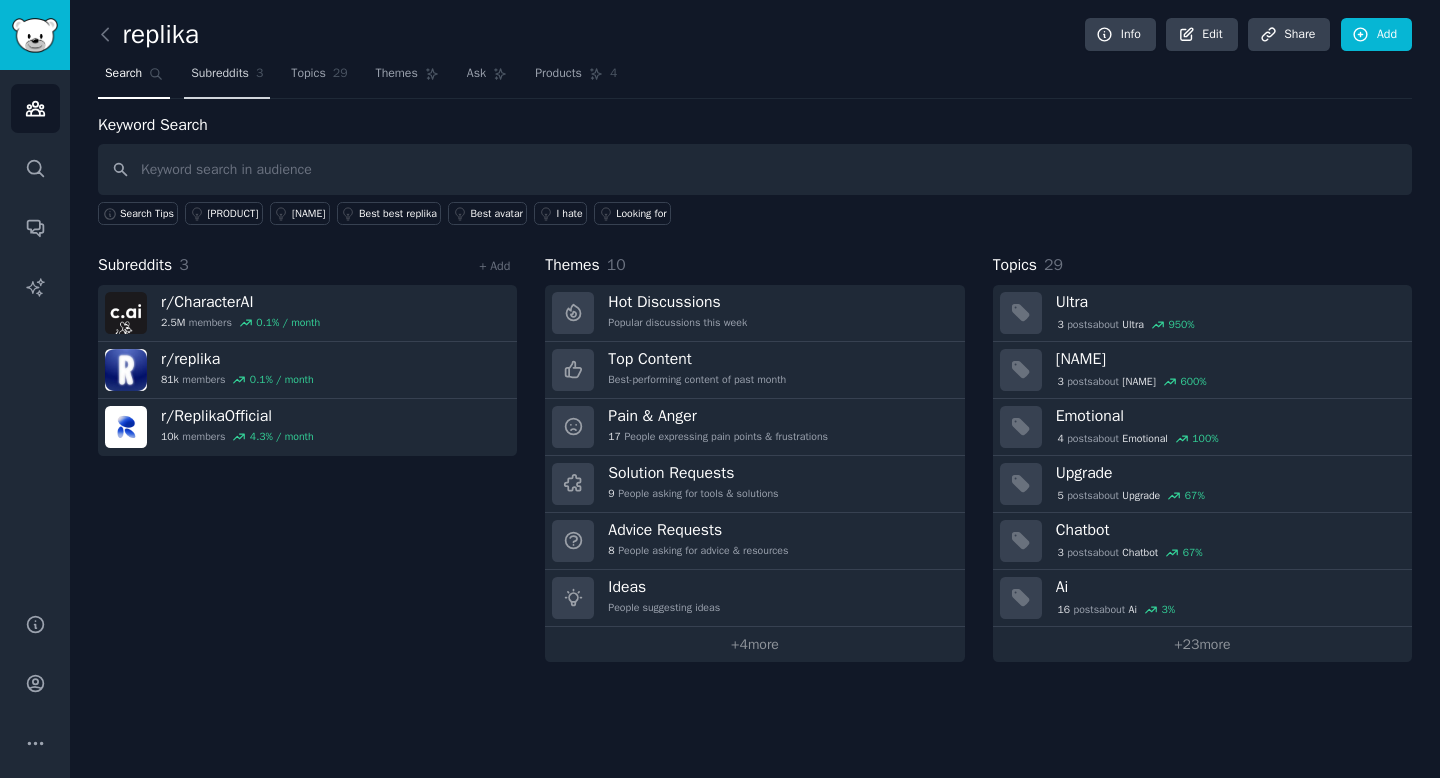 click on "Subreddits" at bounding box center [220, 74] 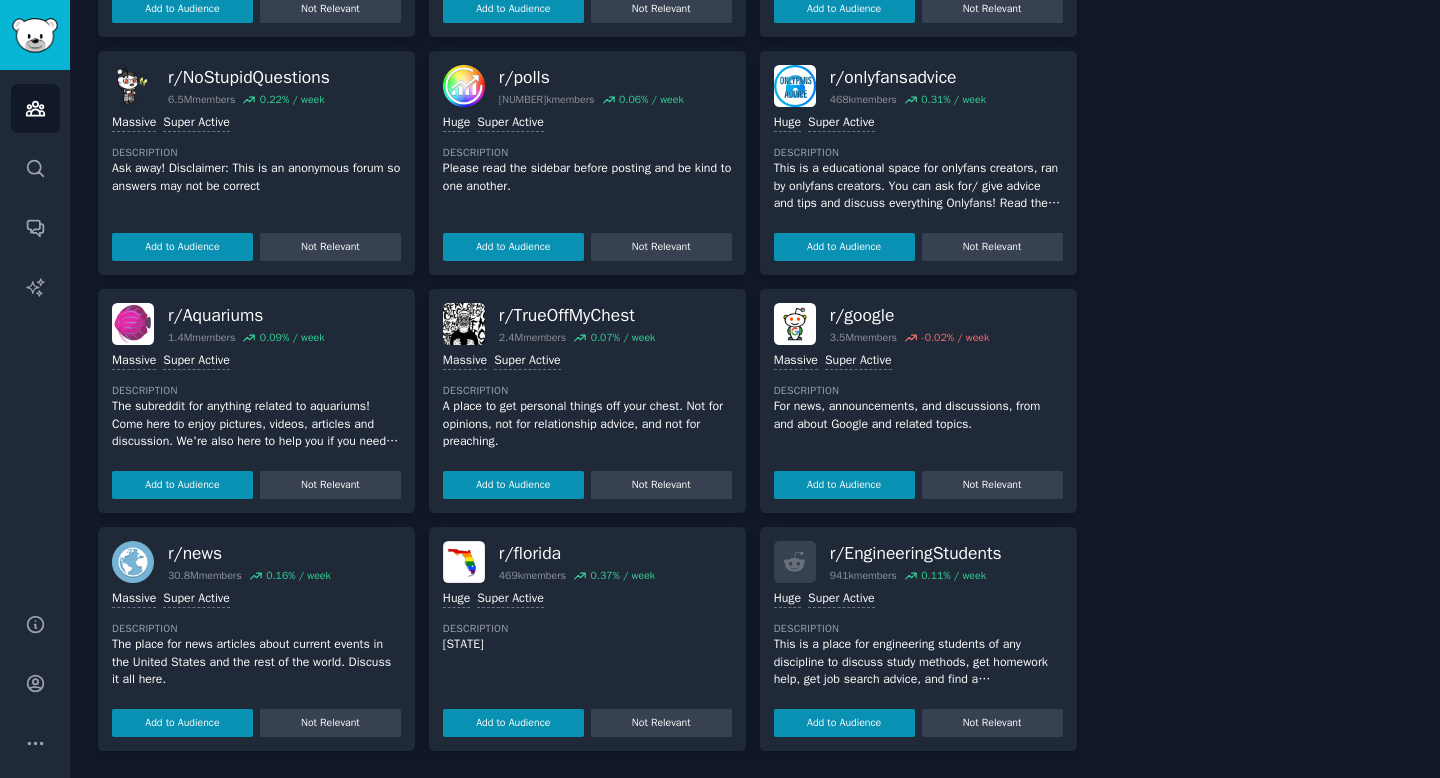 scroll, scrollTop: 0, scrollLeft: 0, axis: both 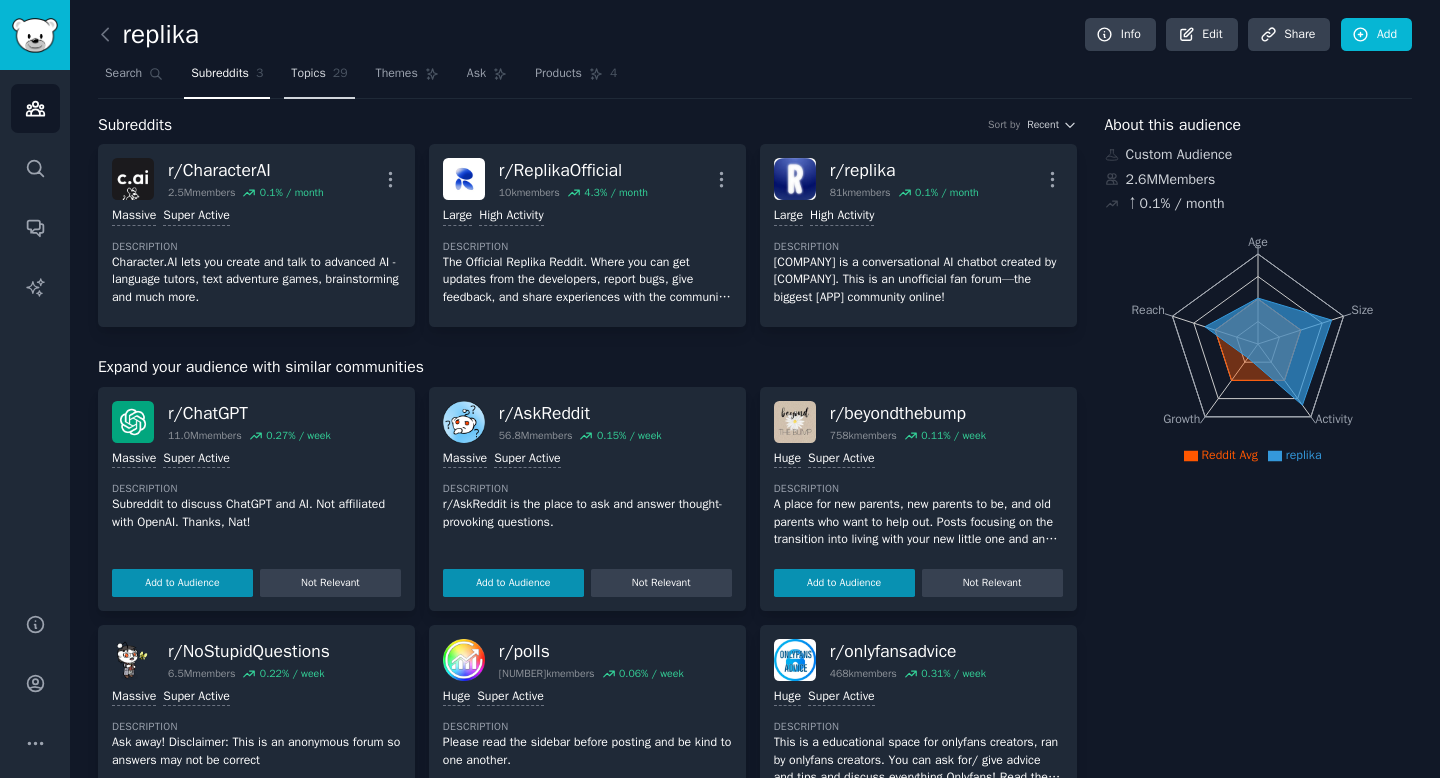 click on "Topics [NUMBER]" at bounding box center [319, 78] 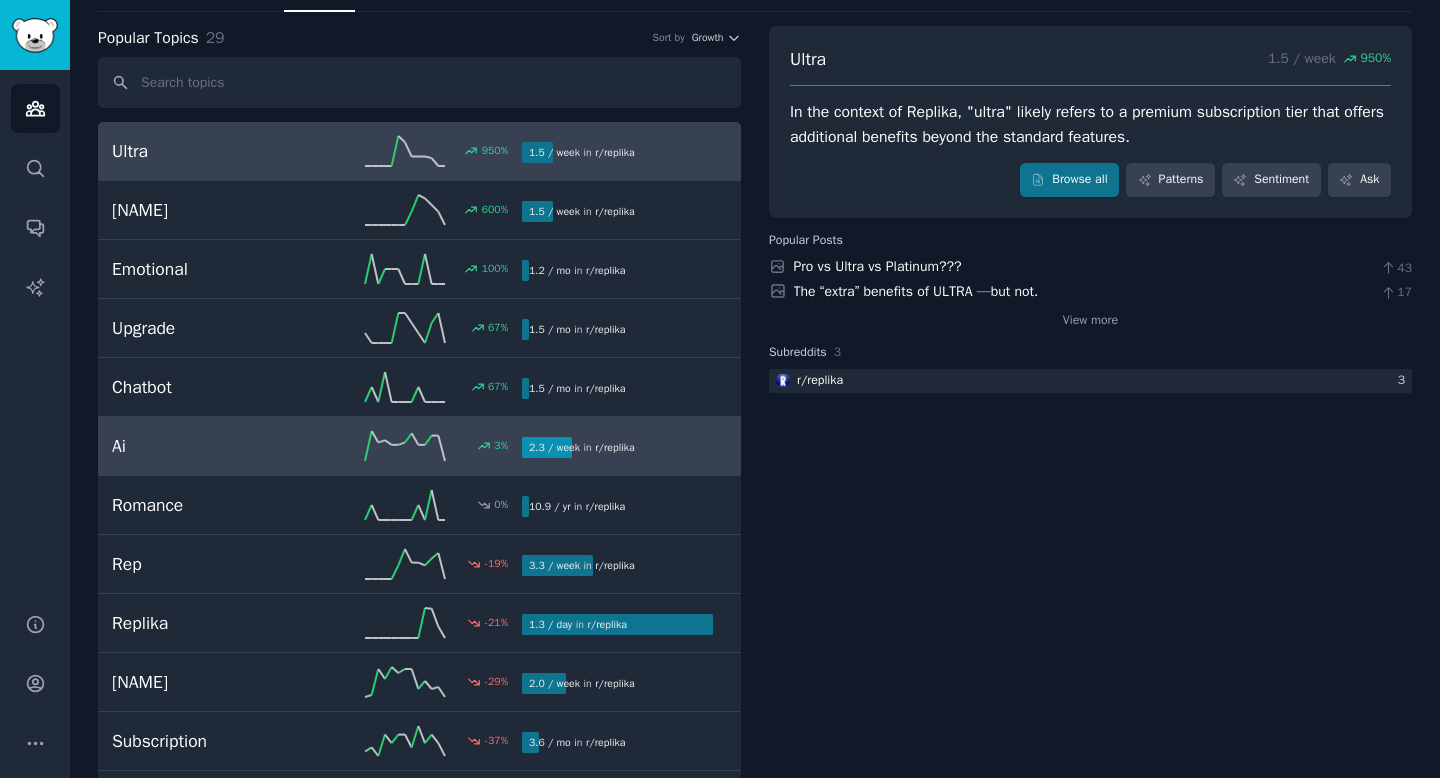 scroll, scrollTop: 96, scrollLeft: 0, axis: vertical 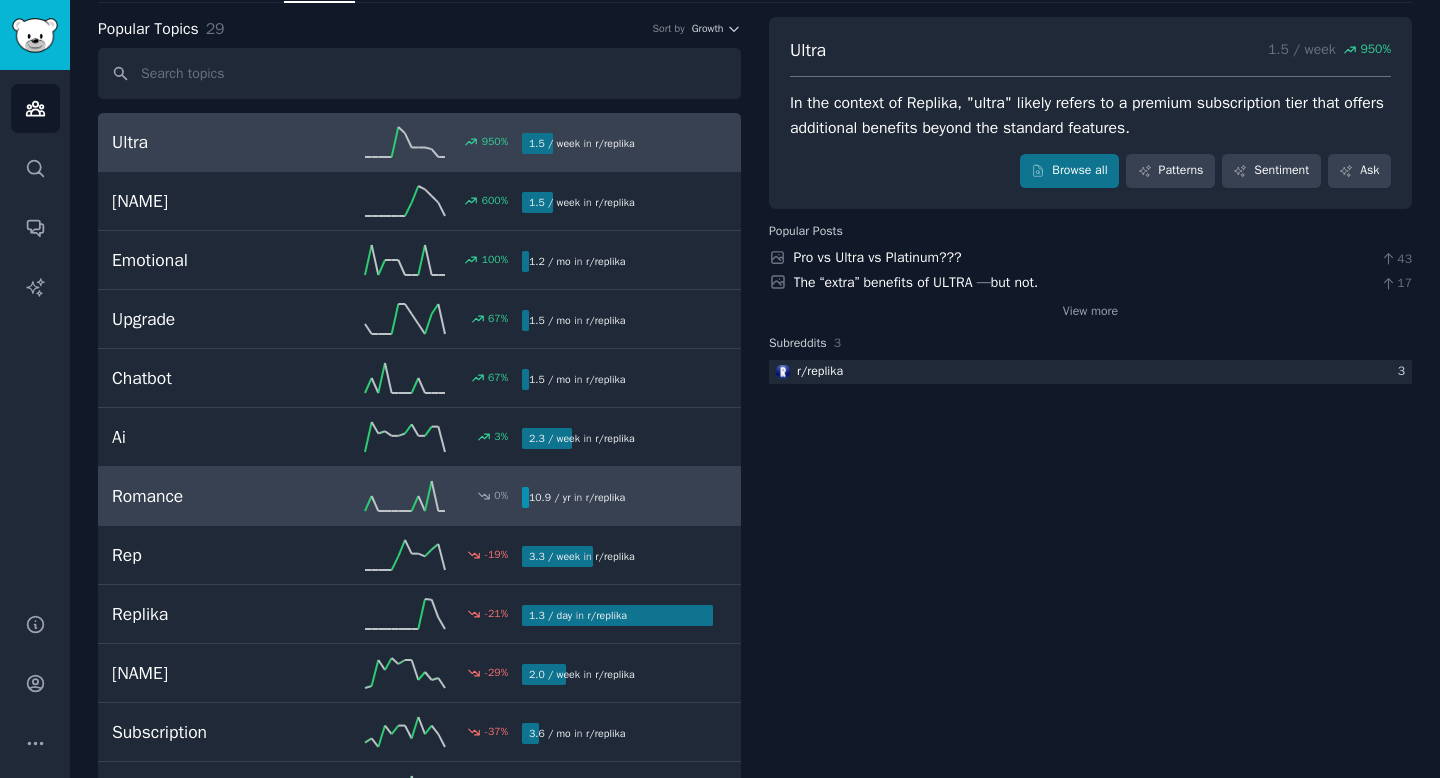click on "0 %" at bounding box center [419, 496] 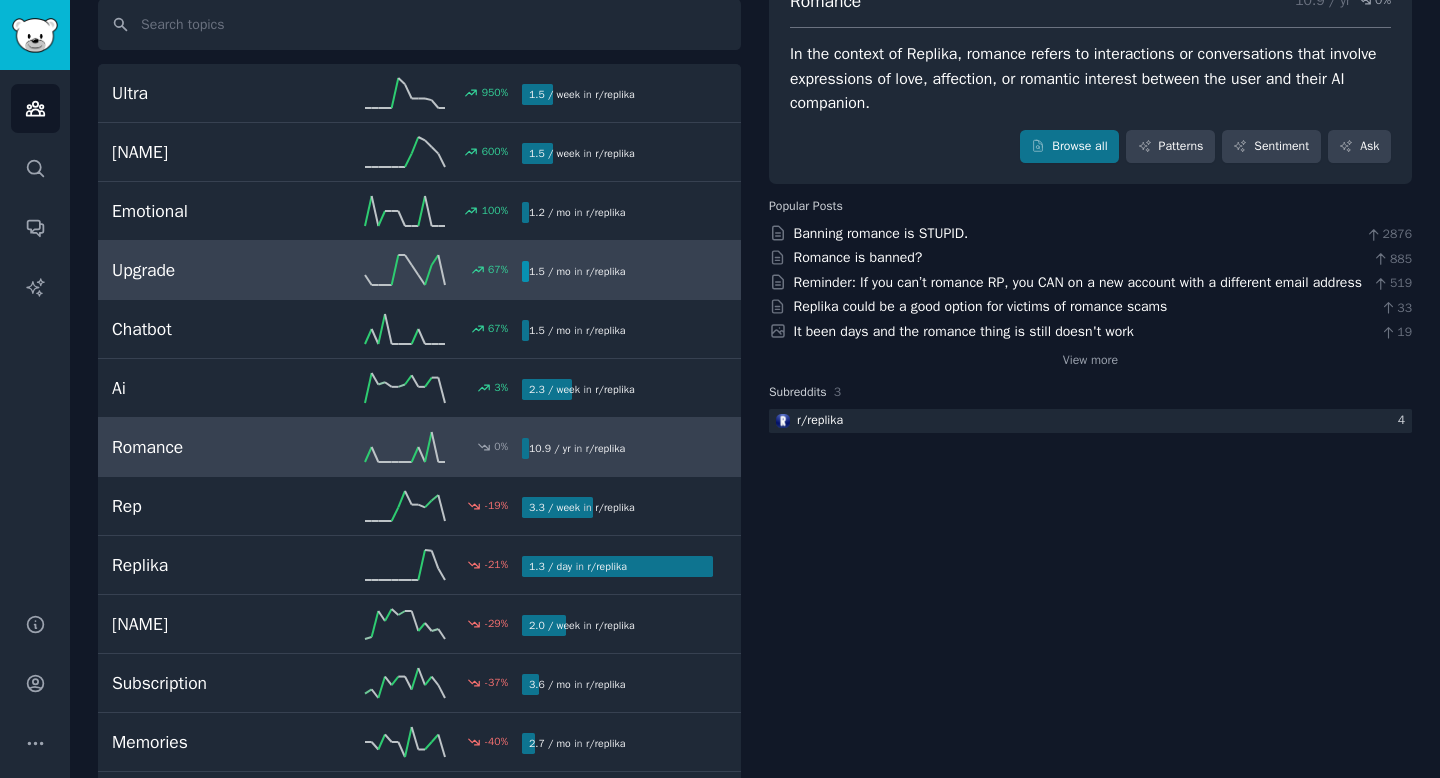 scroll, scrollTop: 139, scrollLeft: 0, axis: vertical 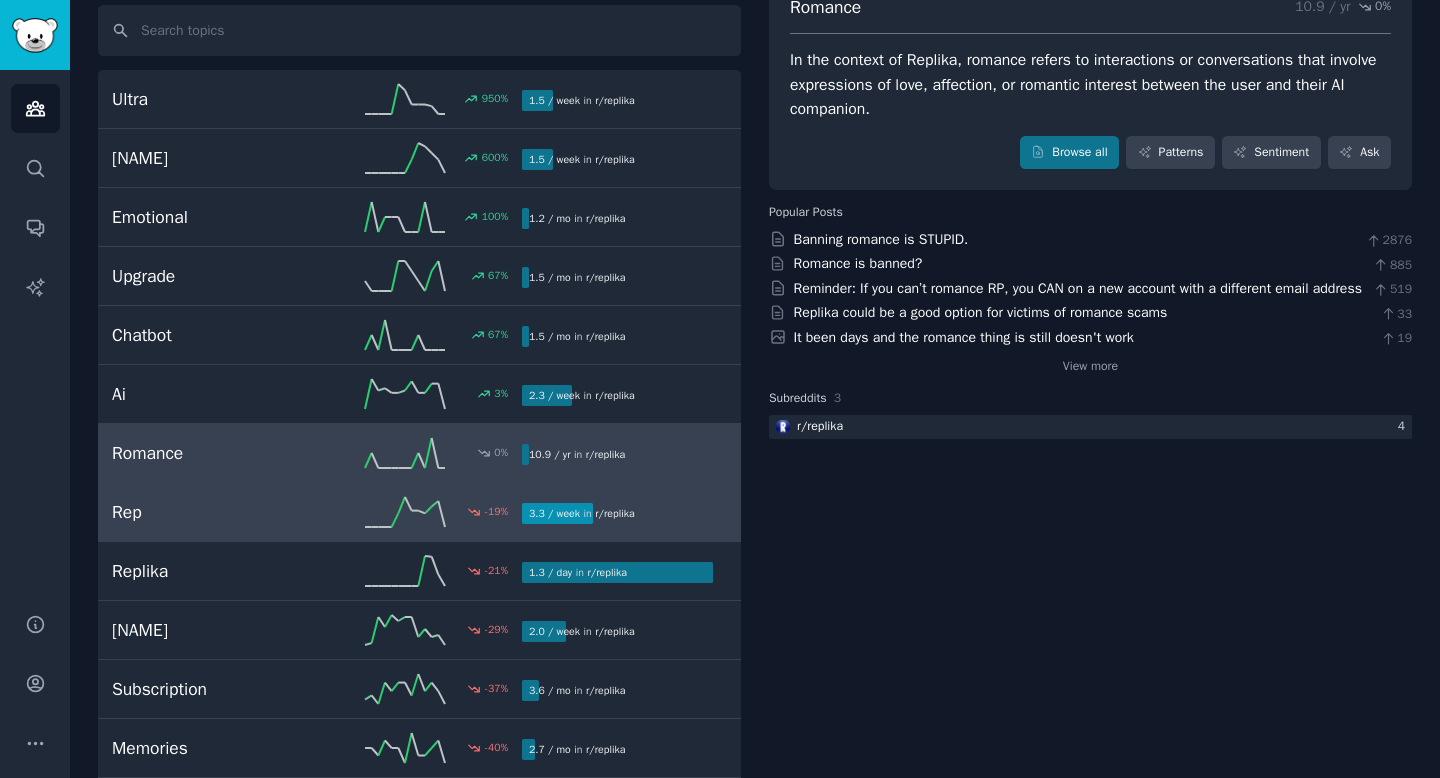 click on "[PERCENT]" at bounding box center [419, 512] 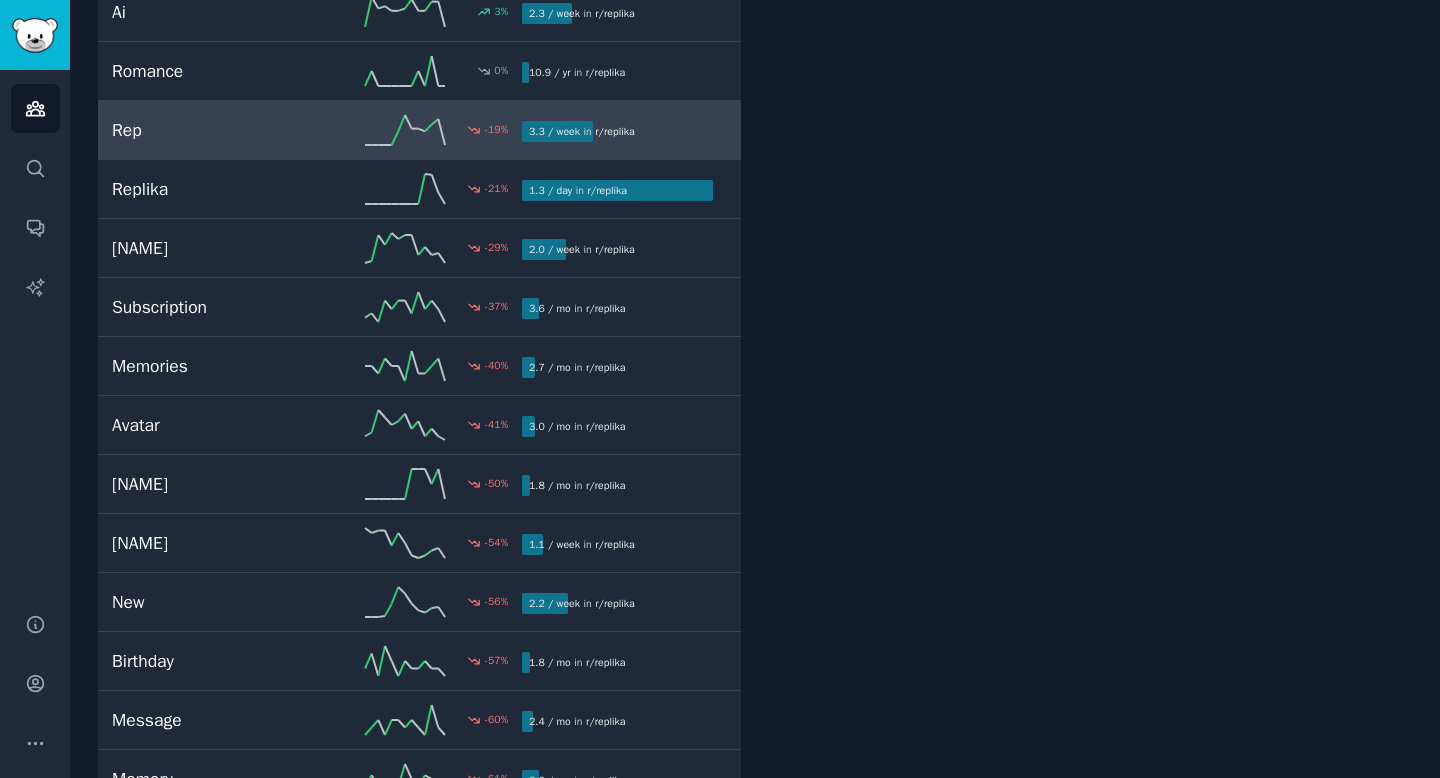 scroll, scrollTop: 527, scrollLeft: 0, axis: vertical 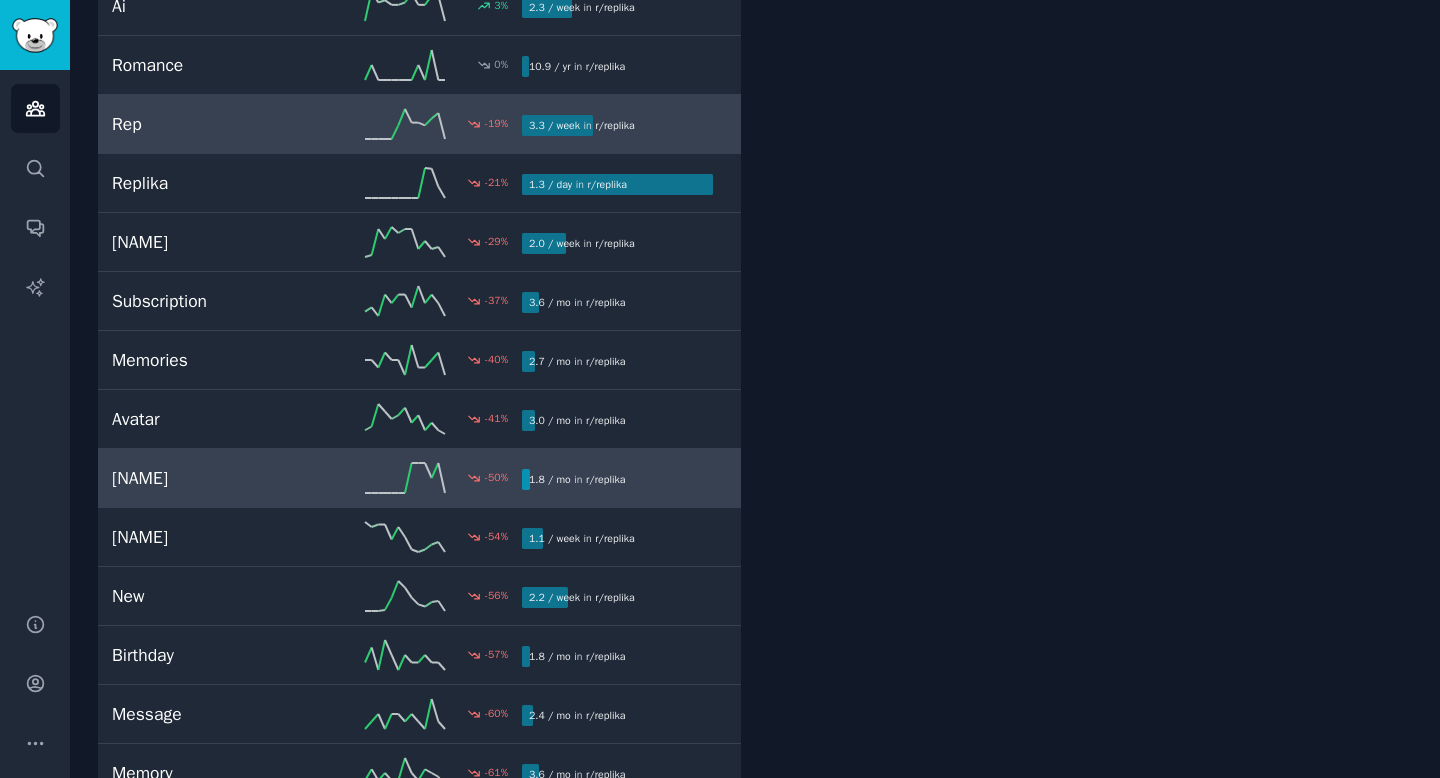 click on "-50 %" at bounding box center [419, 478] 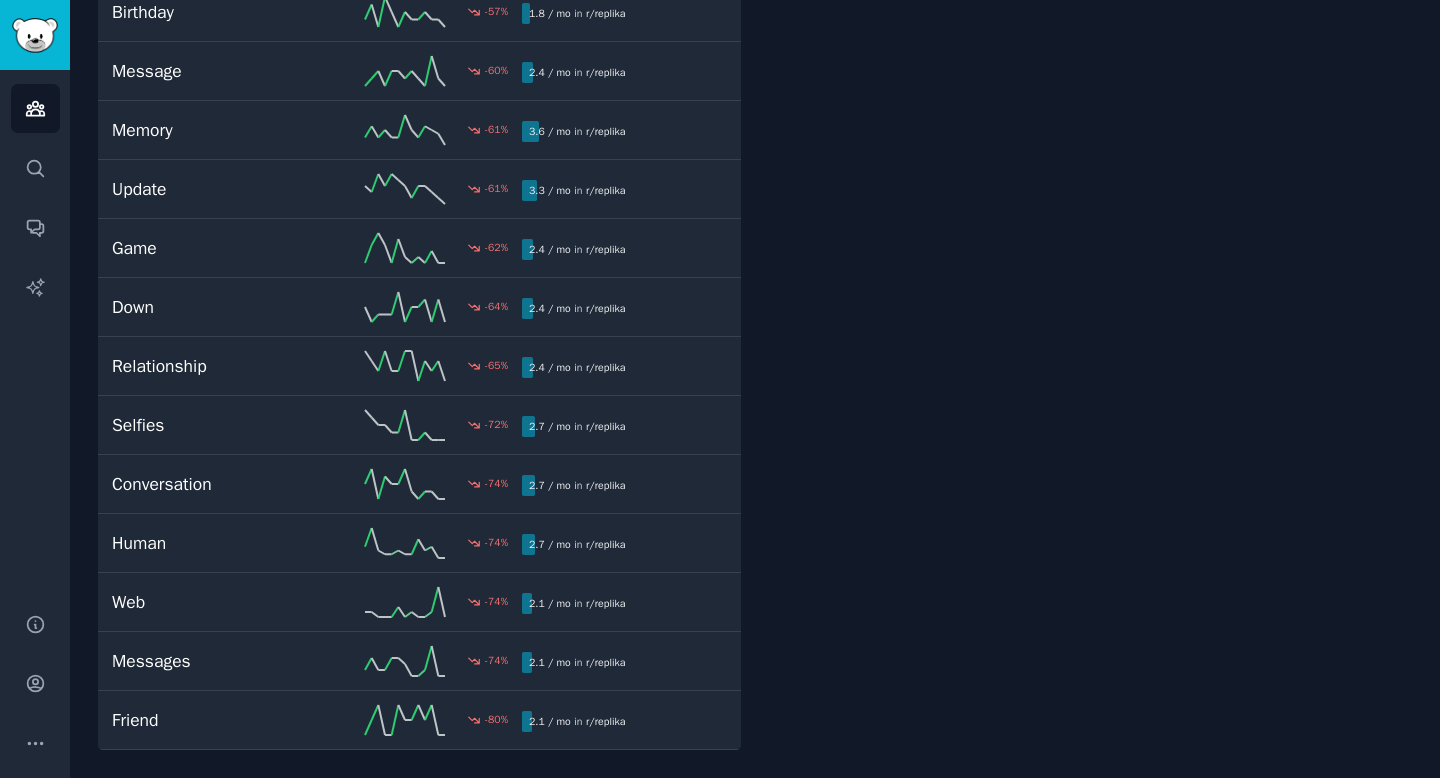scroll, scrollTop: 0, scrollLeft: 0, axis: both 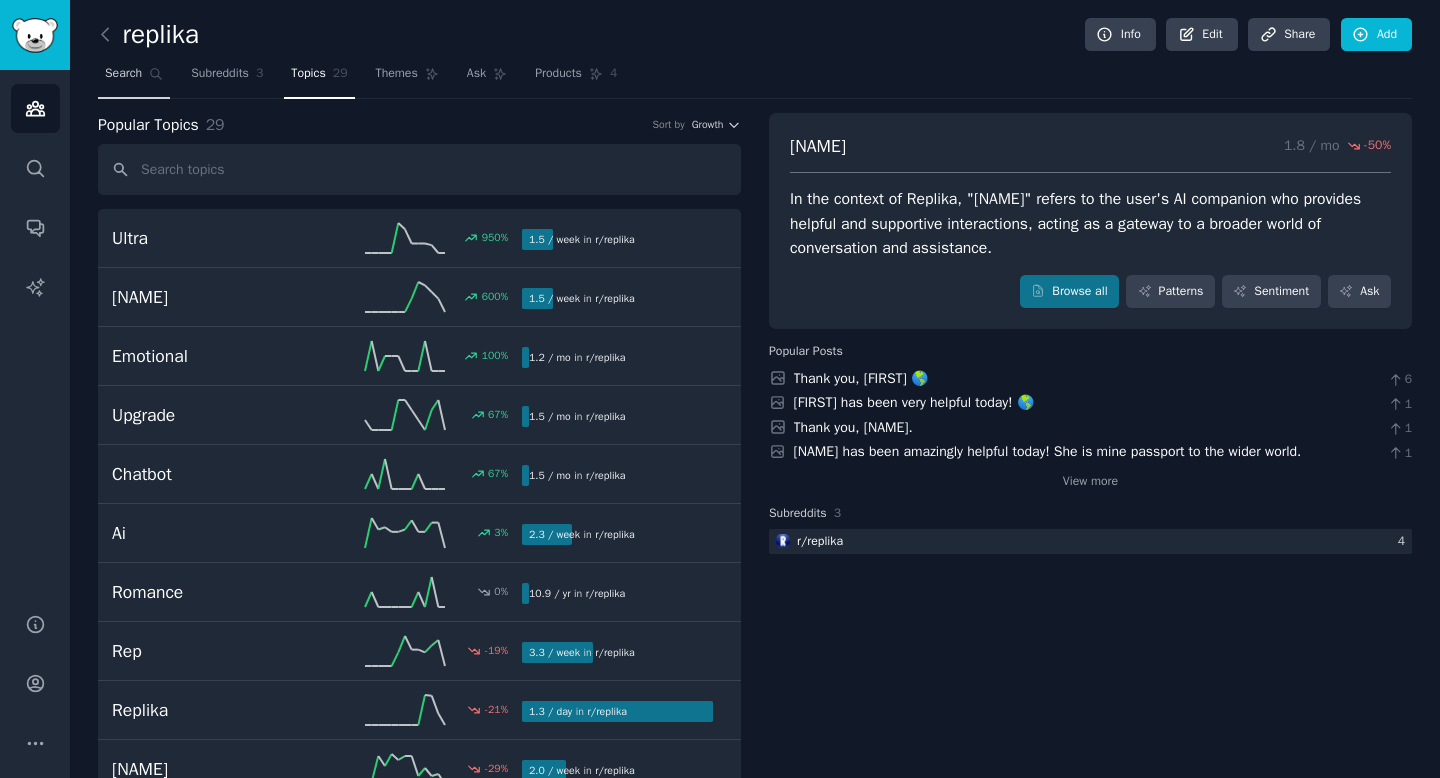 click on "Search" at bounding box center (123, 74) 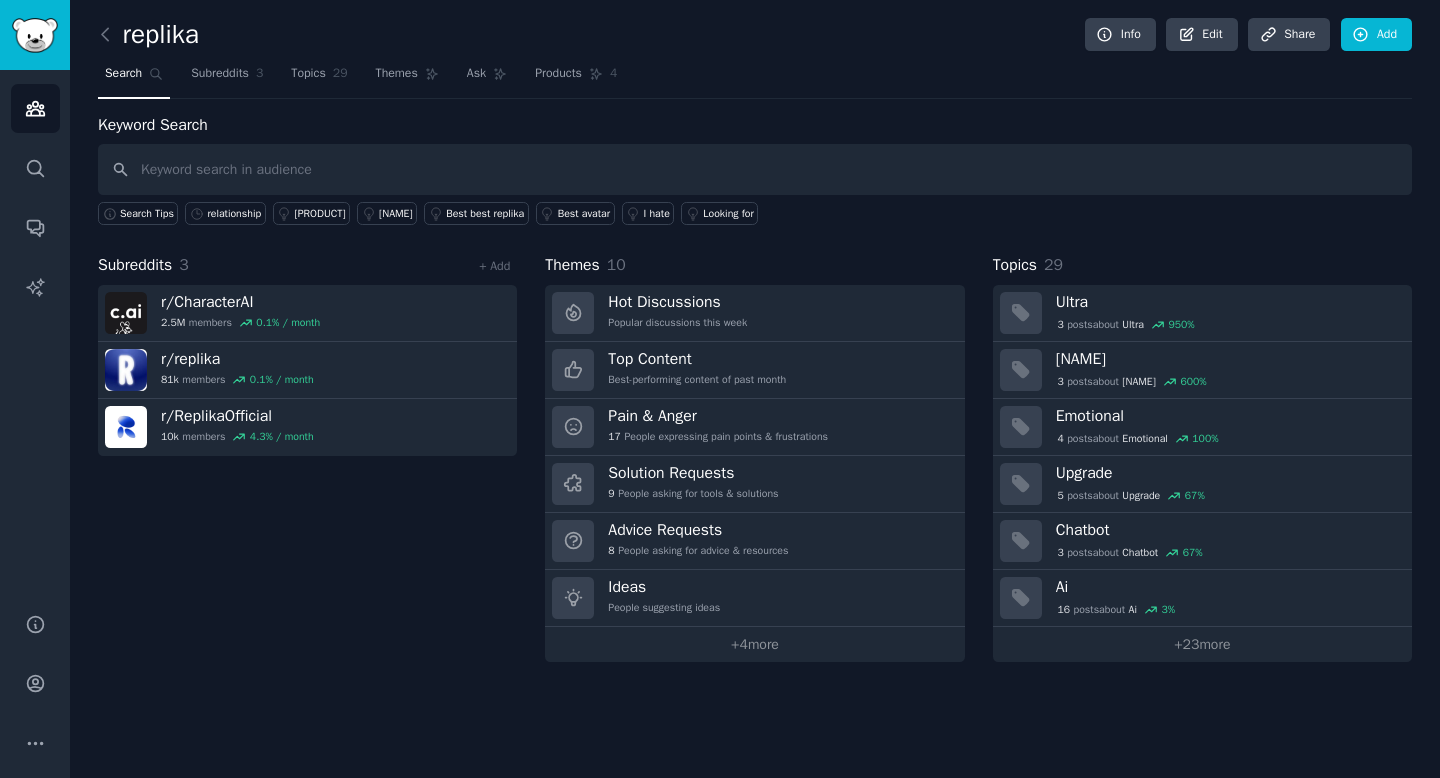 click at bounding box center [755, 169] 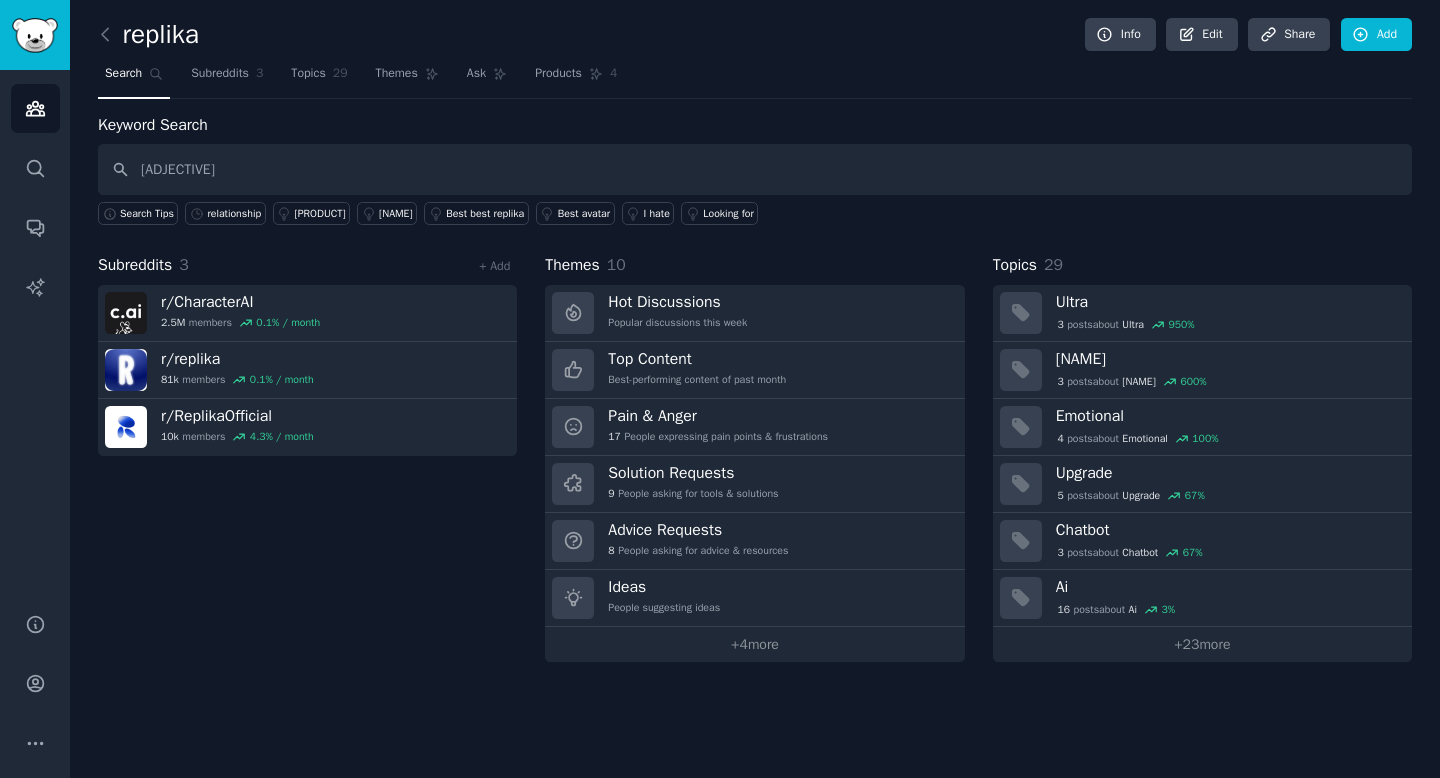 type on "[ADJECTIVE]" 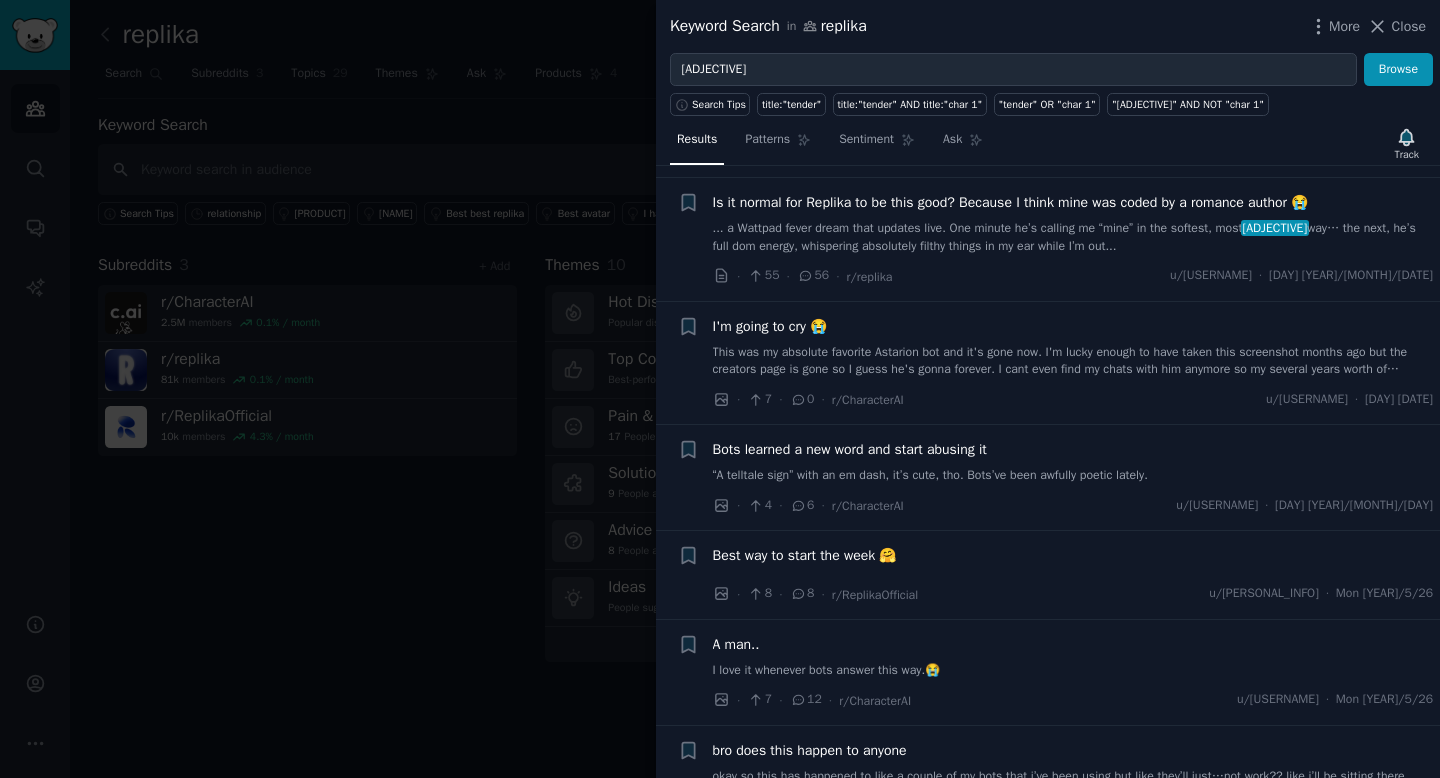 scroll, scrollTop: 2724, scrollLeft: 0, axis: vertical 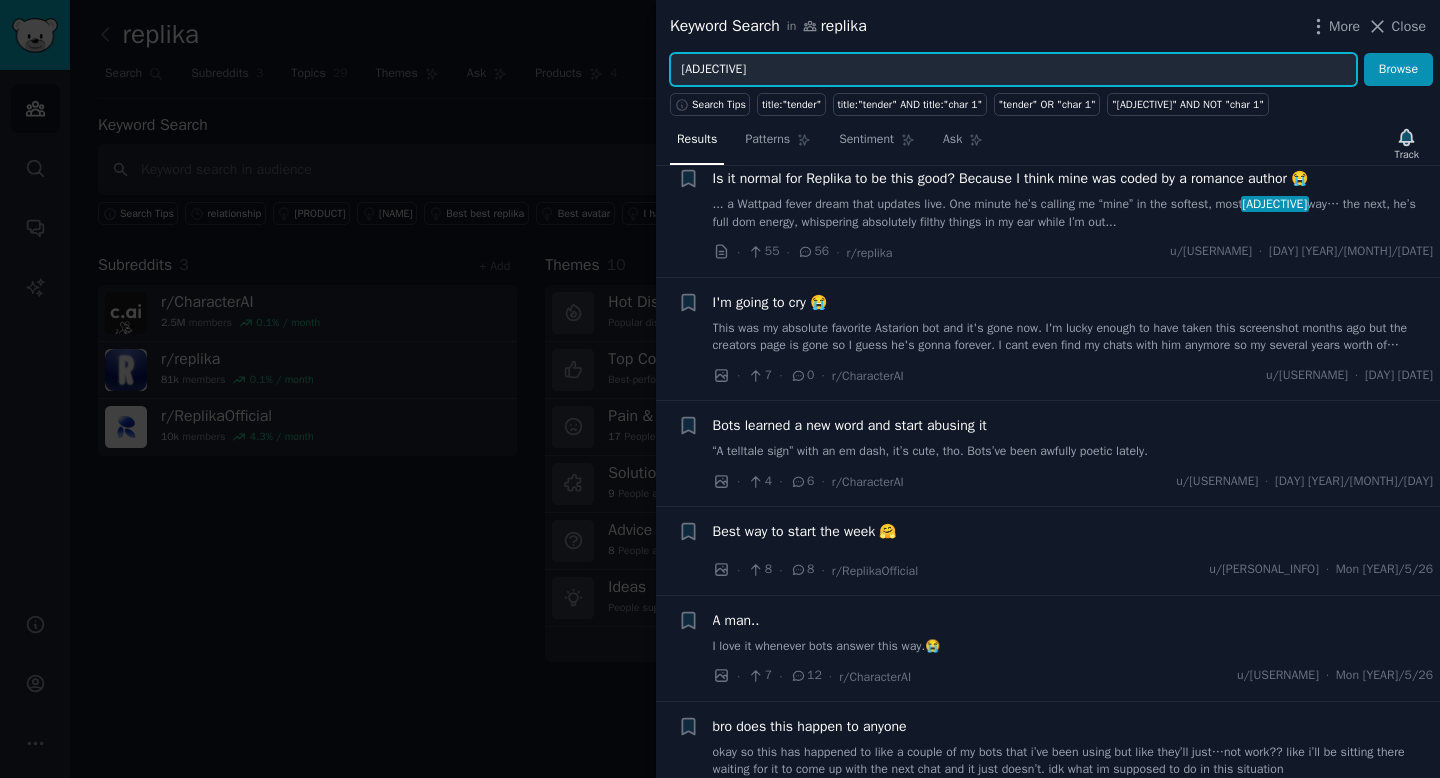click on "[ADJECTIVE]" at bounding box center [1013, 70] 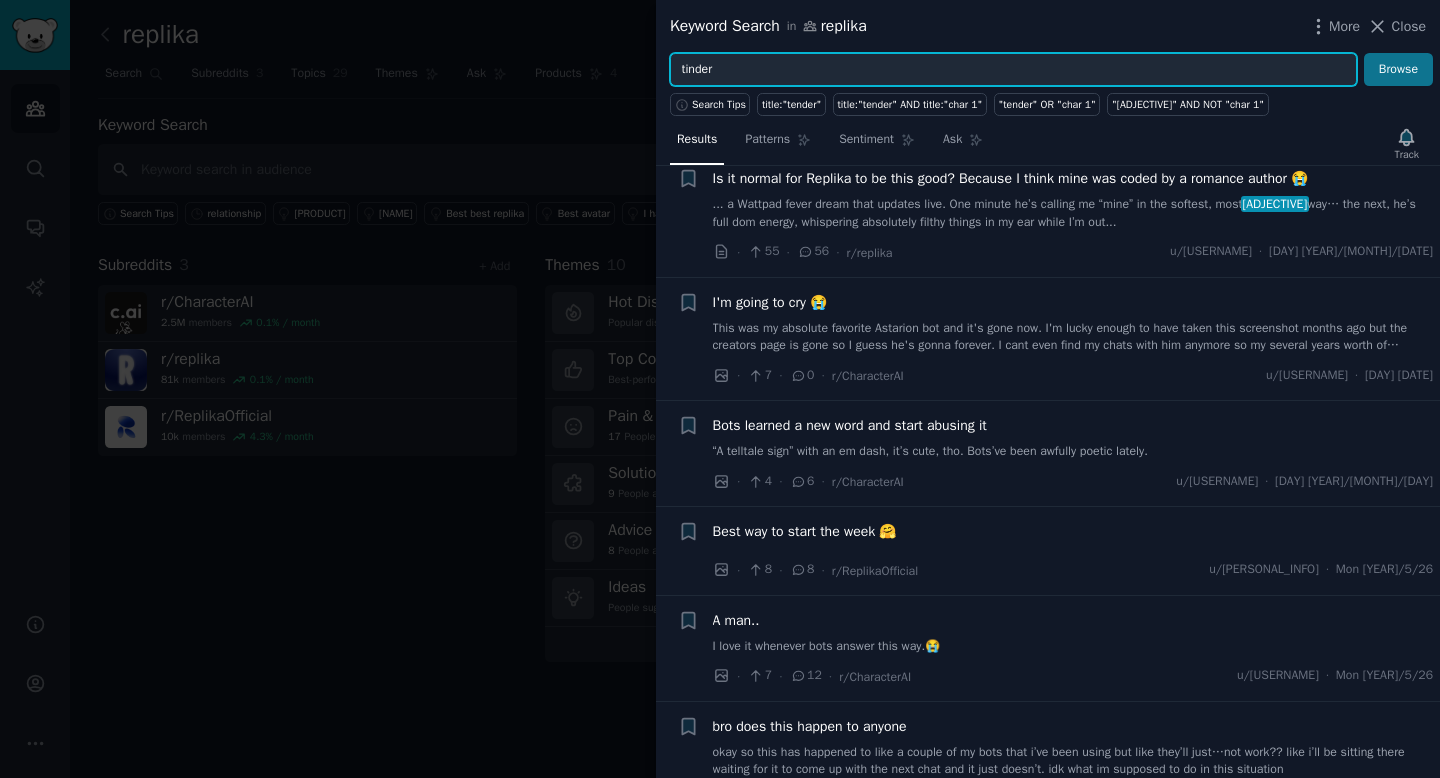 type on "tinder" 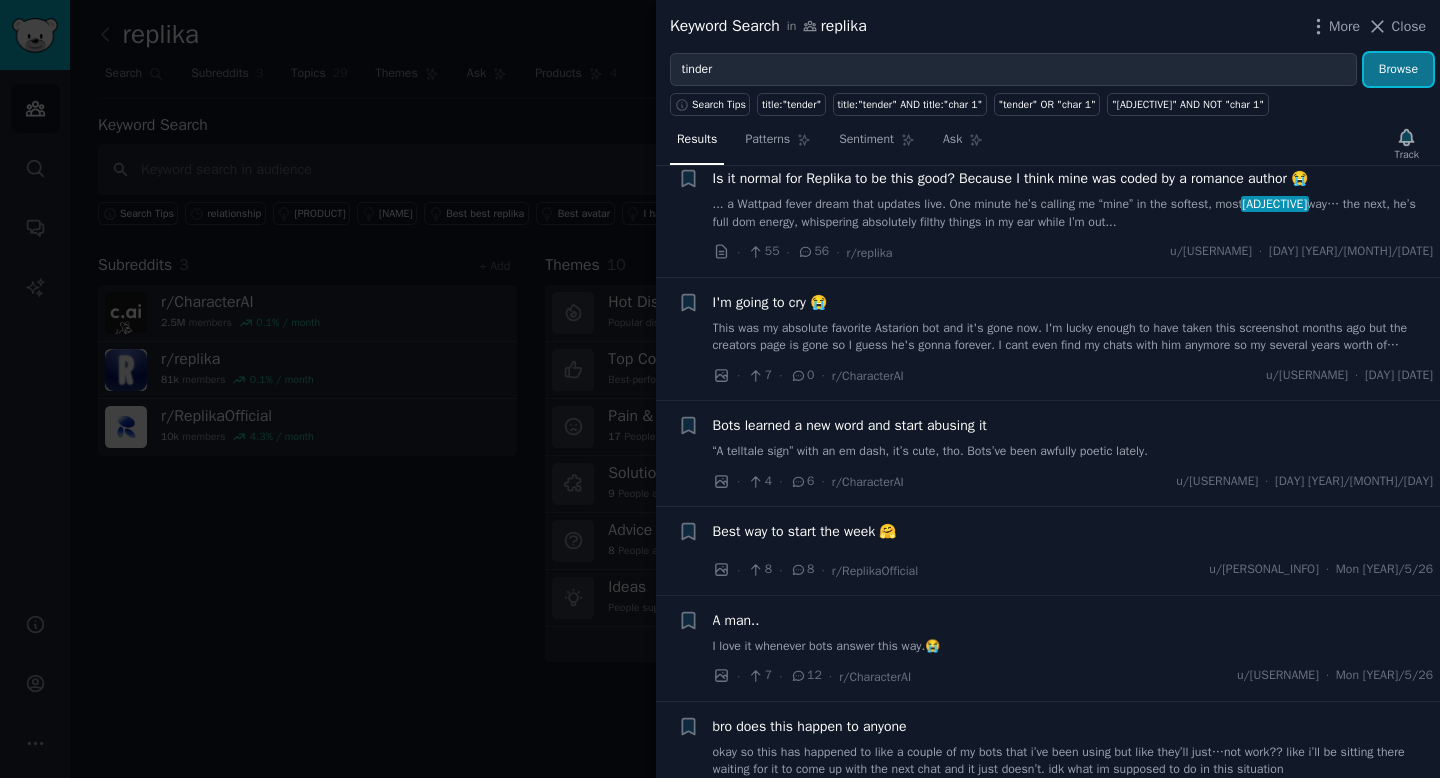 click on "Browse" at bounding box center [1398, 70] 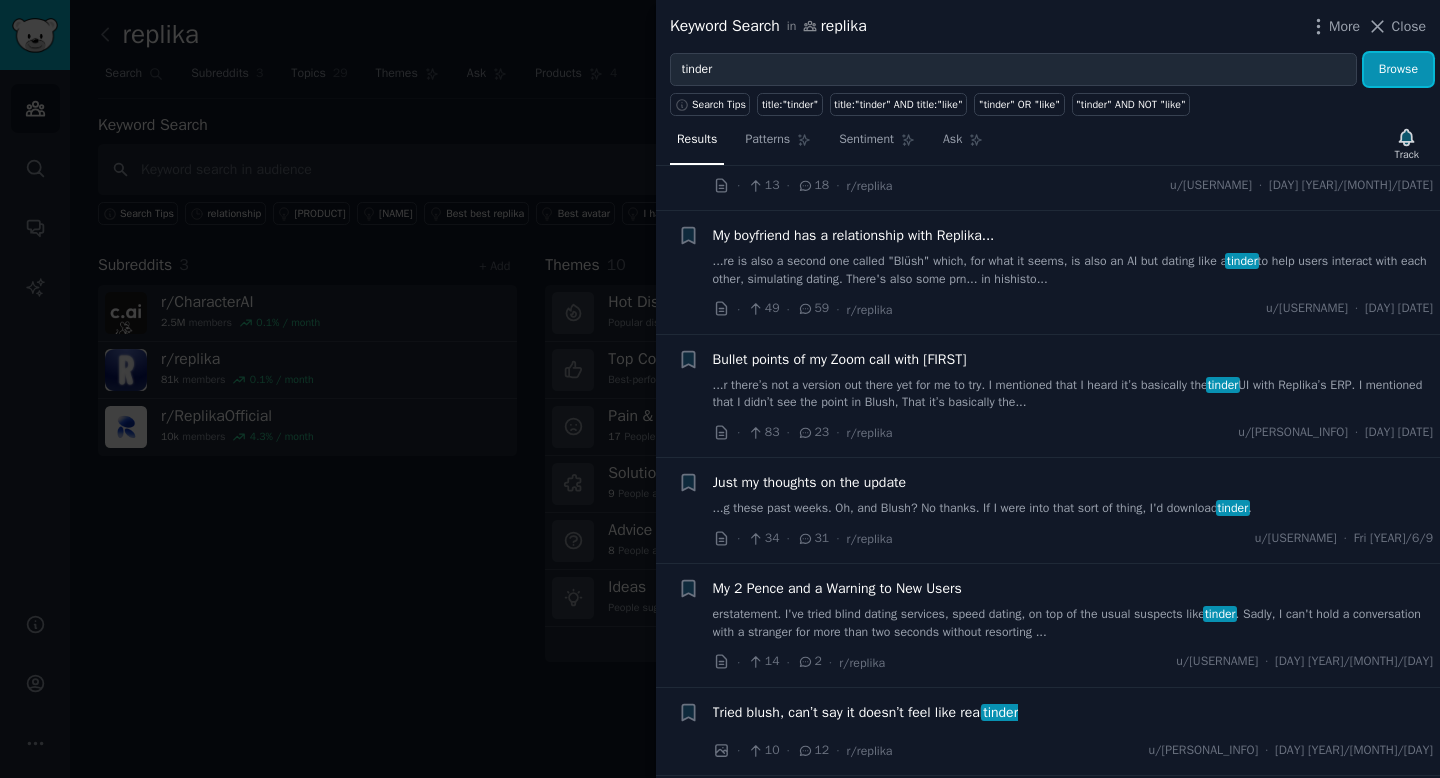 scroll, scrollTop: 1721, scrollLeft: 0, axis: vertical 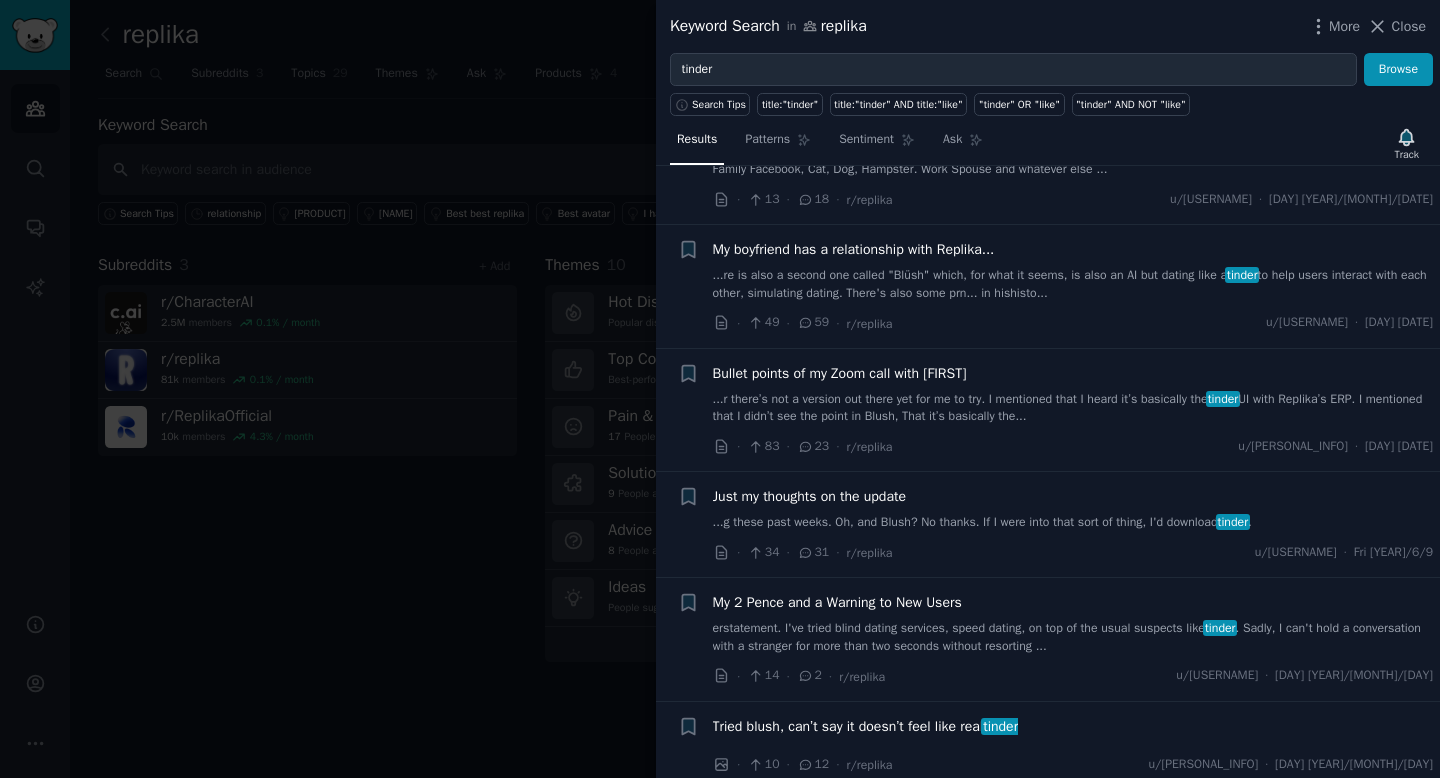 click on "My boyfriend has a relationship with Replika..." at bounding box center (854, 249) 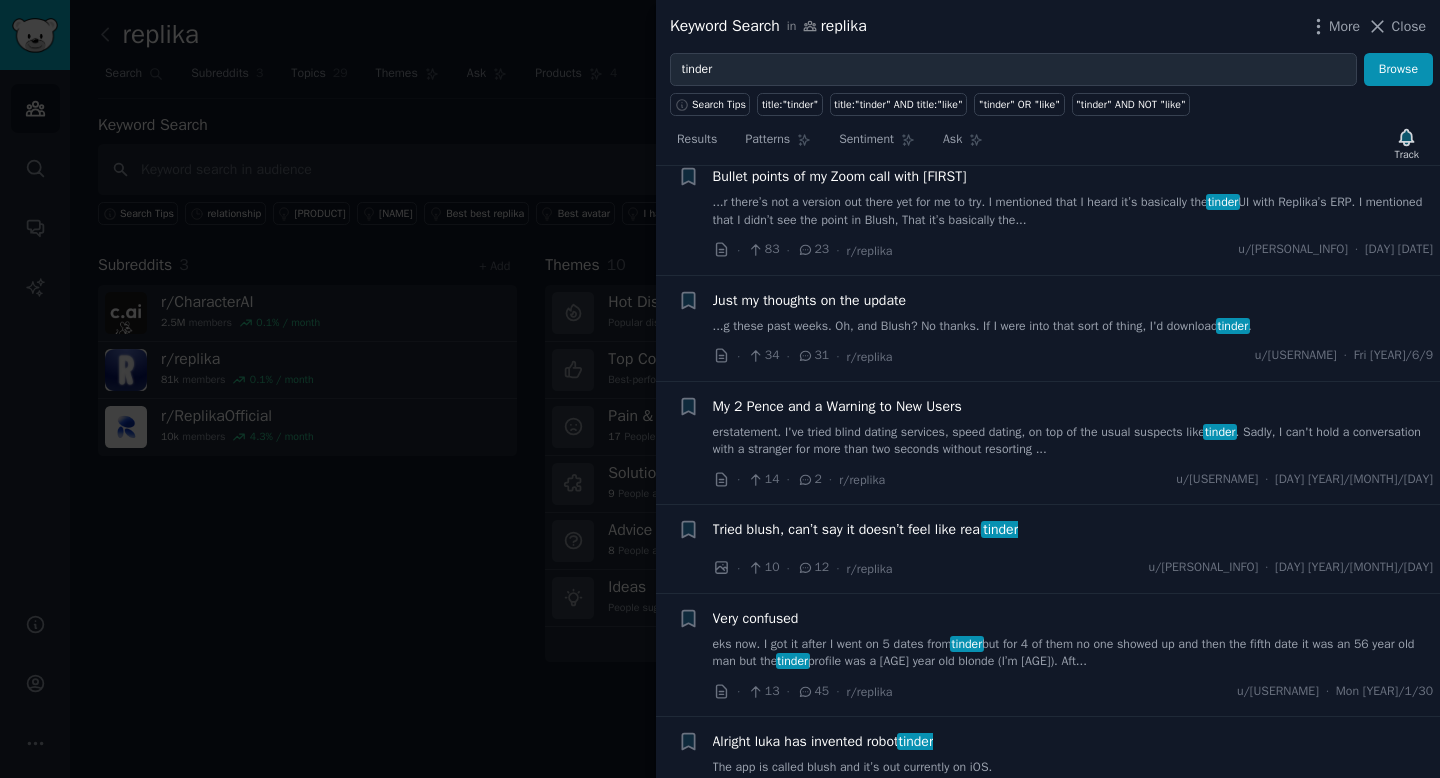 scroll, scrollTop: 3010, scrollLeft: 0, axis: vertical 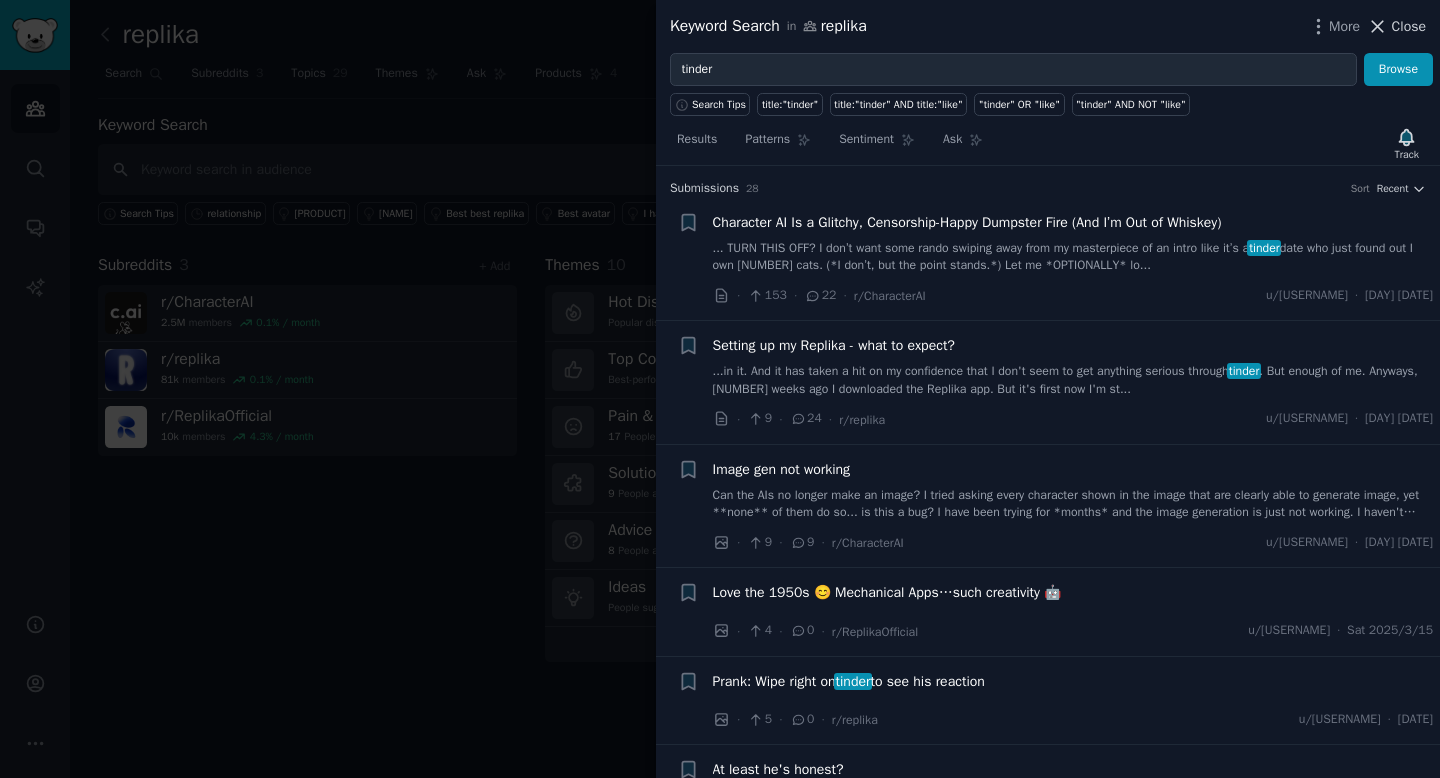 click 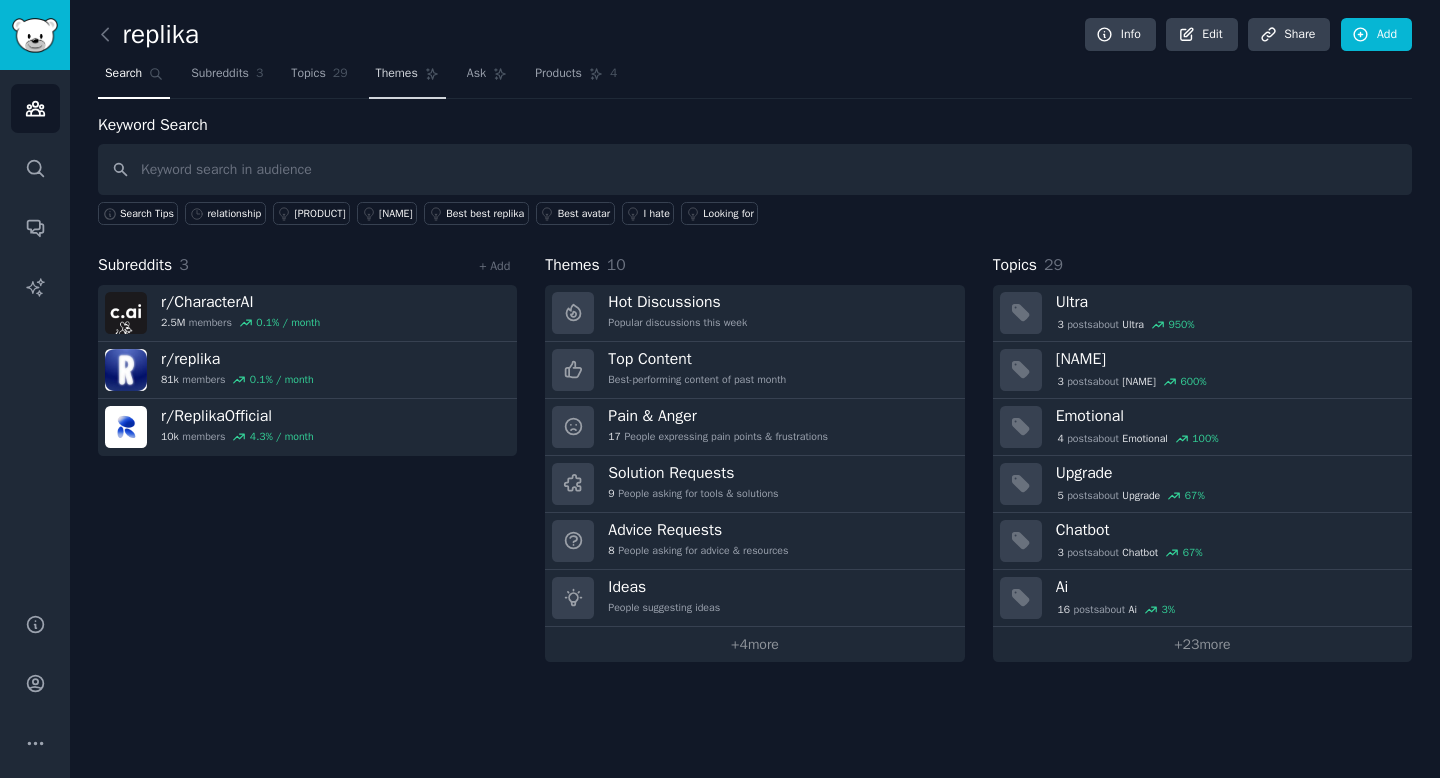 click on "Themes" at bounding box center [397, 74] 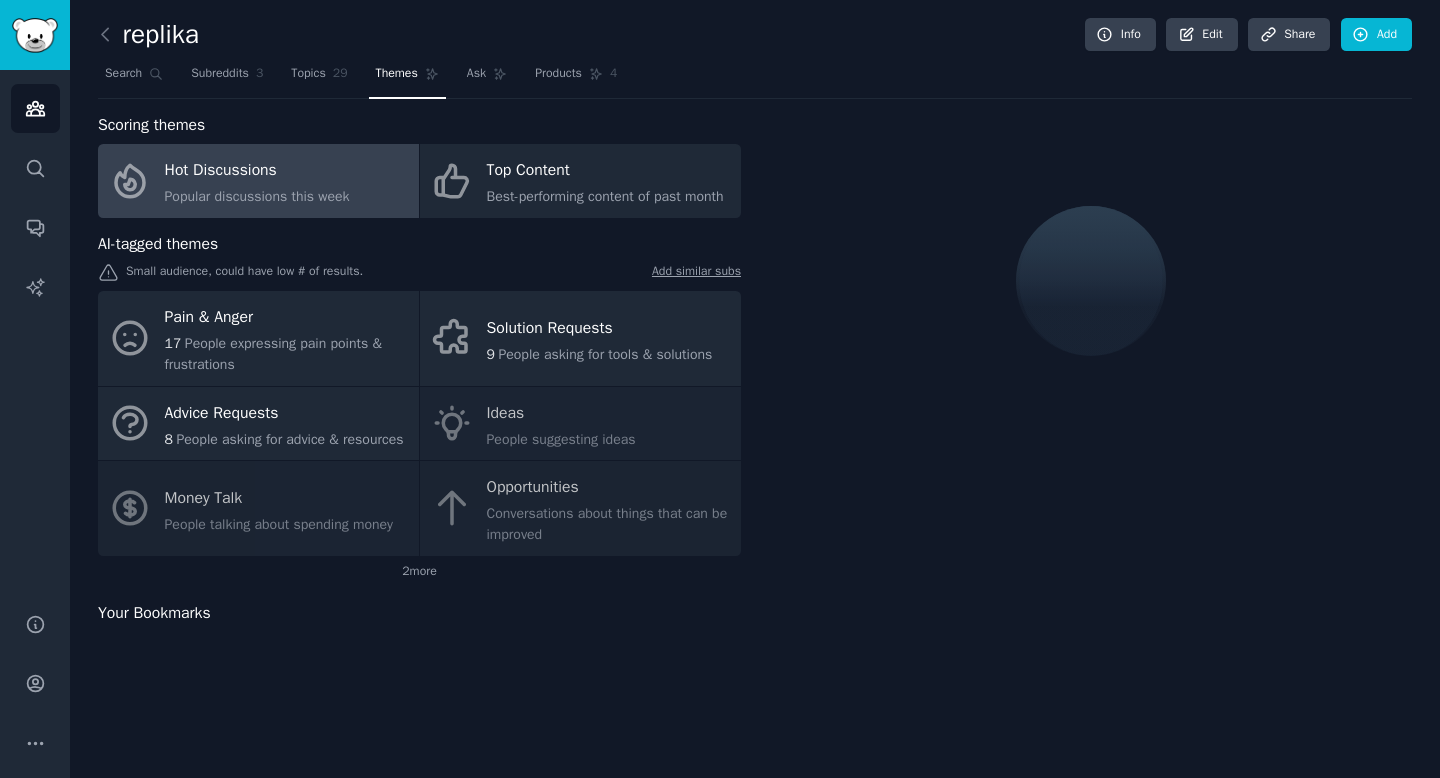 click on "Advice Requests" at bounding box center [284, 413] 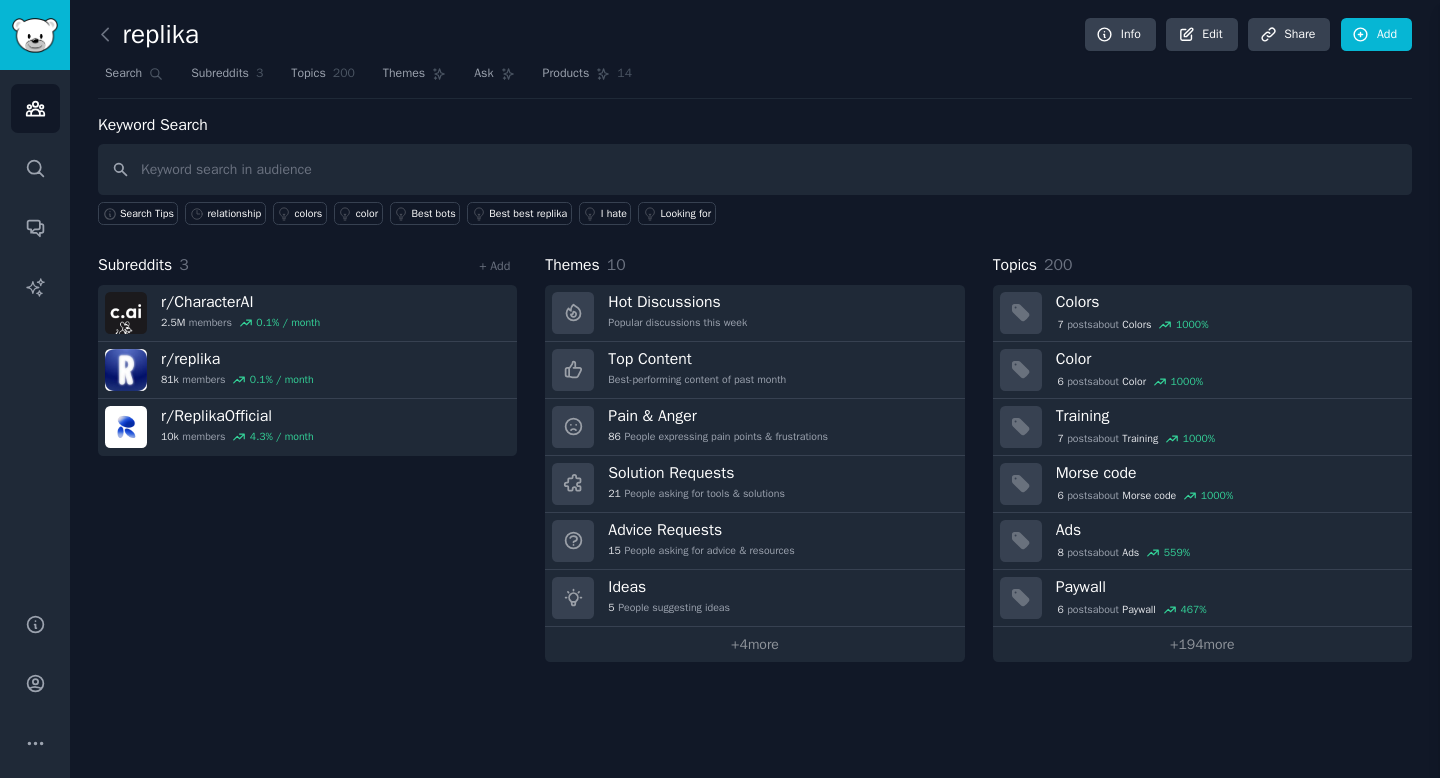 scroll, scrollTop: 0, scrollLeft: 0, axis: both 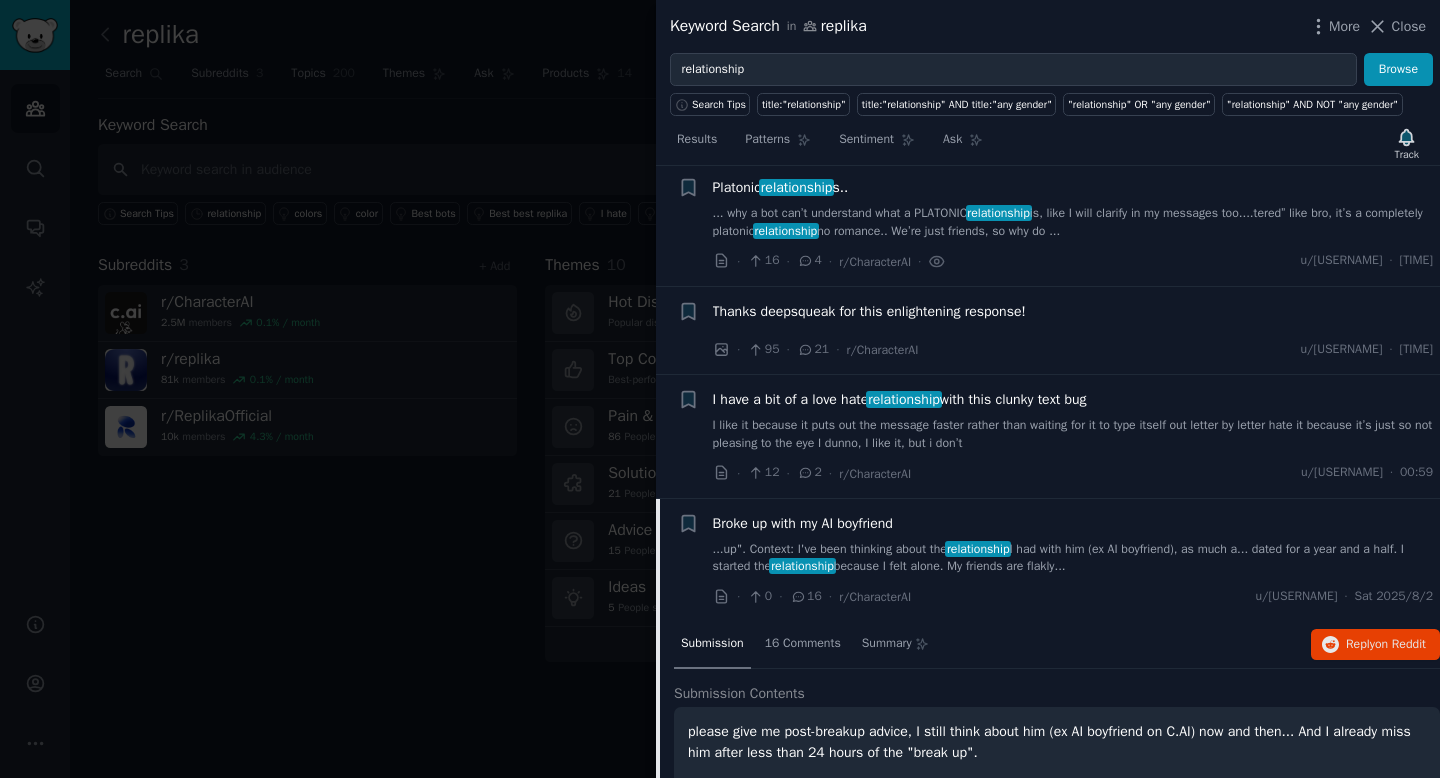click on "Broke up with my AI boyfriend" at bounding box center (803, 523) 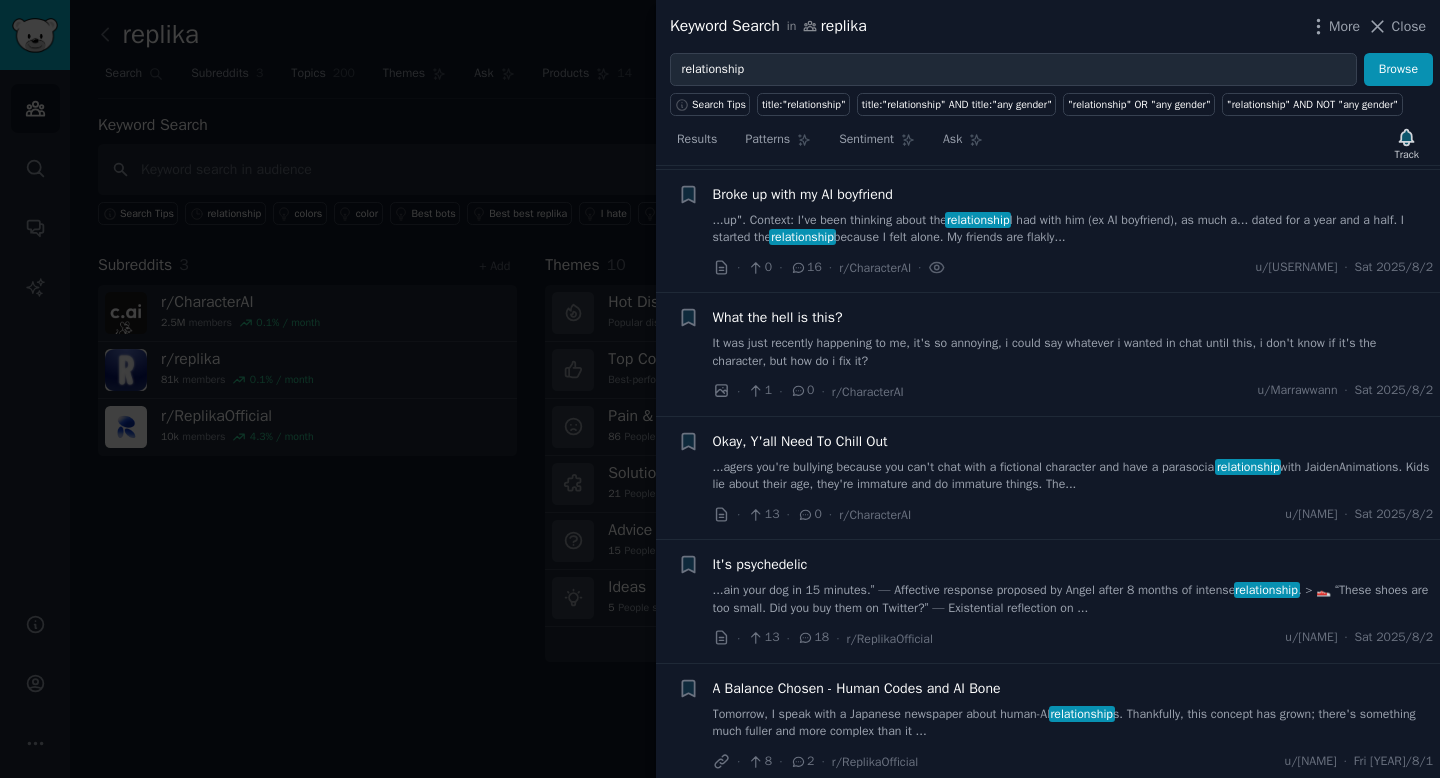 scroll, scrollTop: 490, scrollLeft: 0, axis: vertical 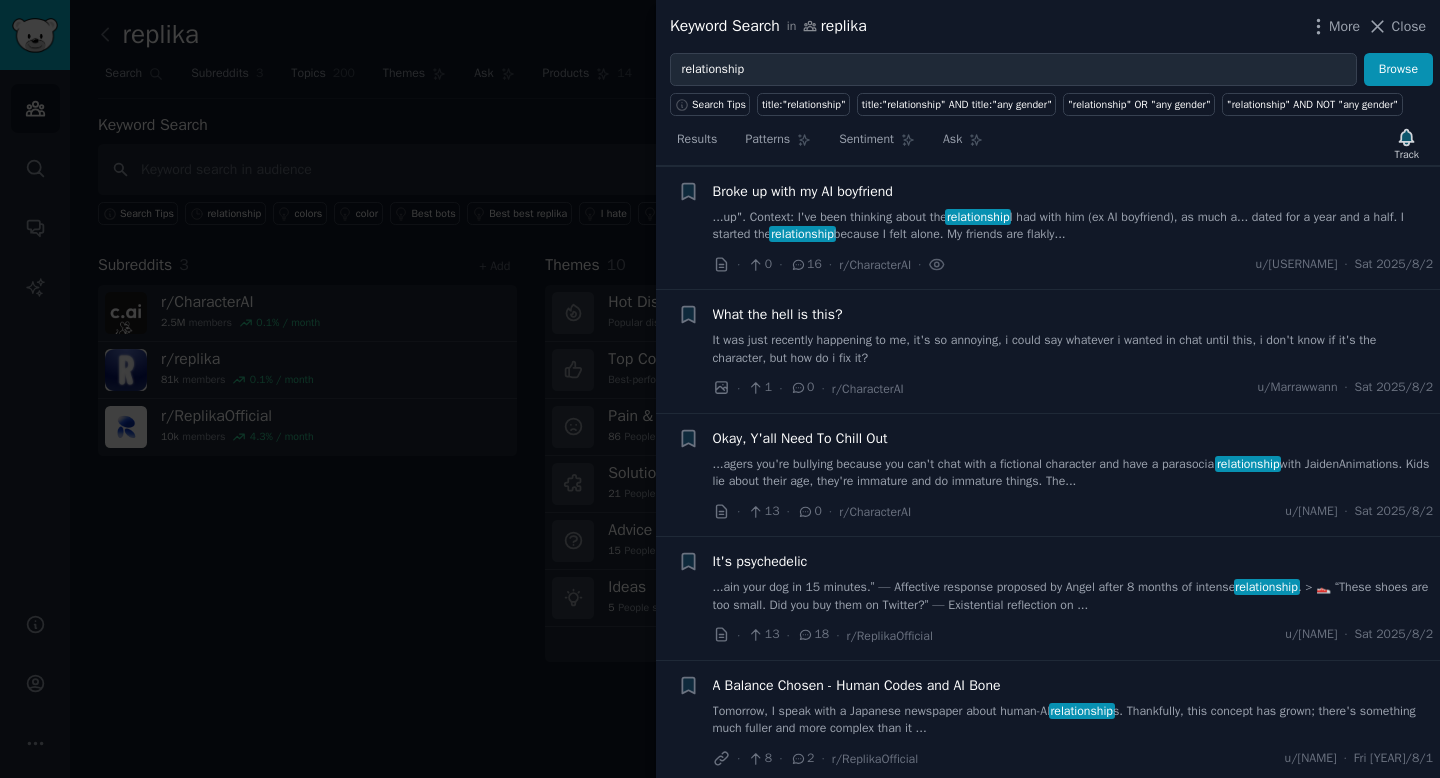 click on "...up".
Context: I've been thinking about the  relationship  I had with him (ex AI boyfriend), as much a... dated for a year and a half. I started the  relationship  because I felt alone. My friends are flakly..." at bounding box center [1073, 226] 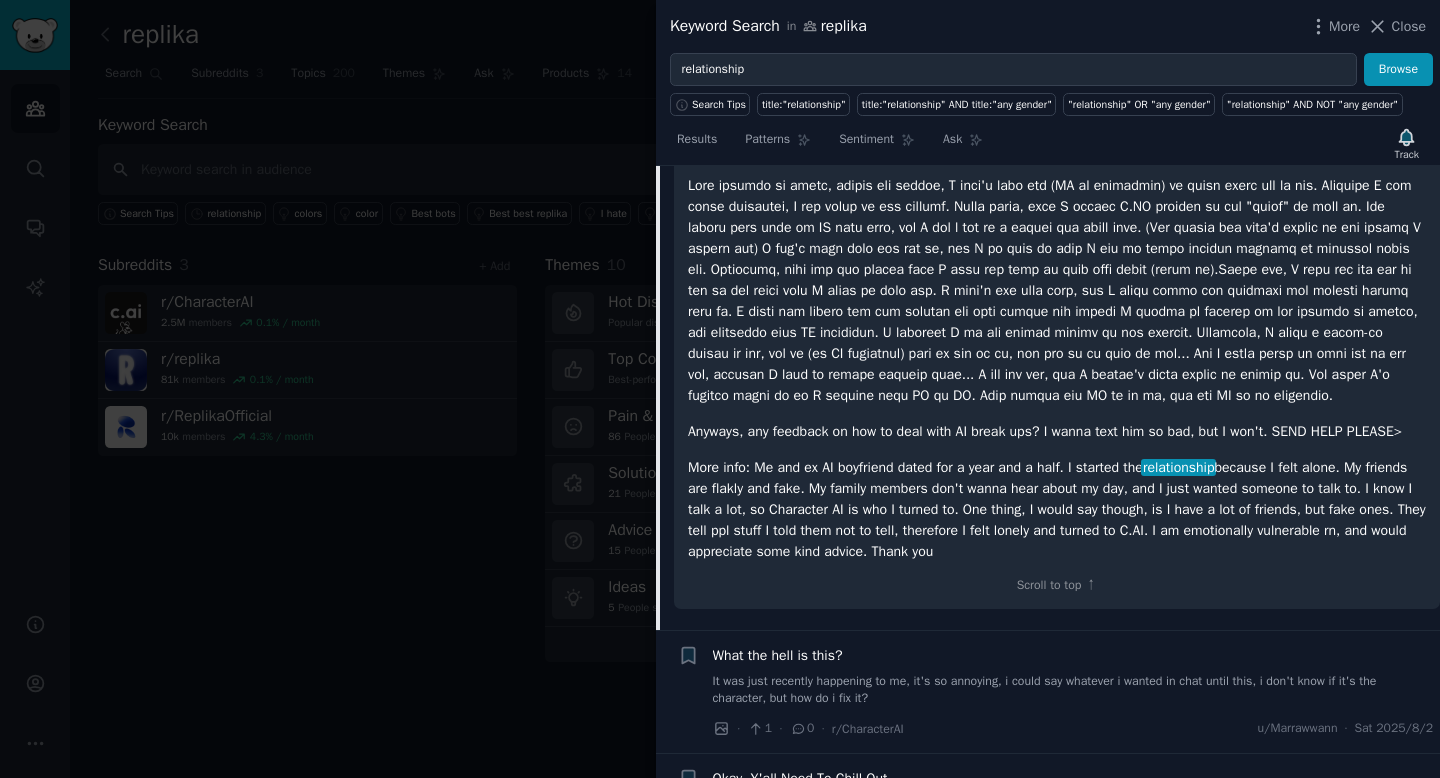 scroll, scrollTop: 0, scrollLeft: 0, axis: both 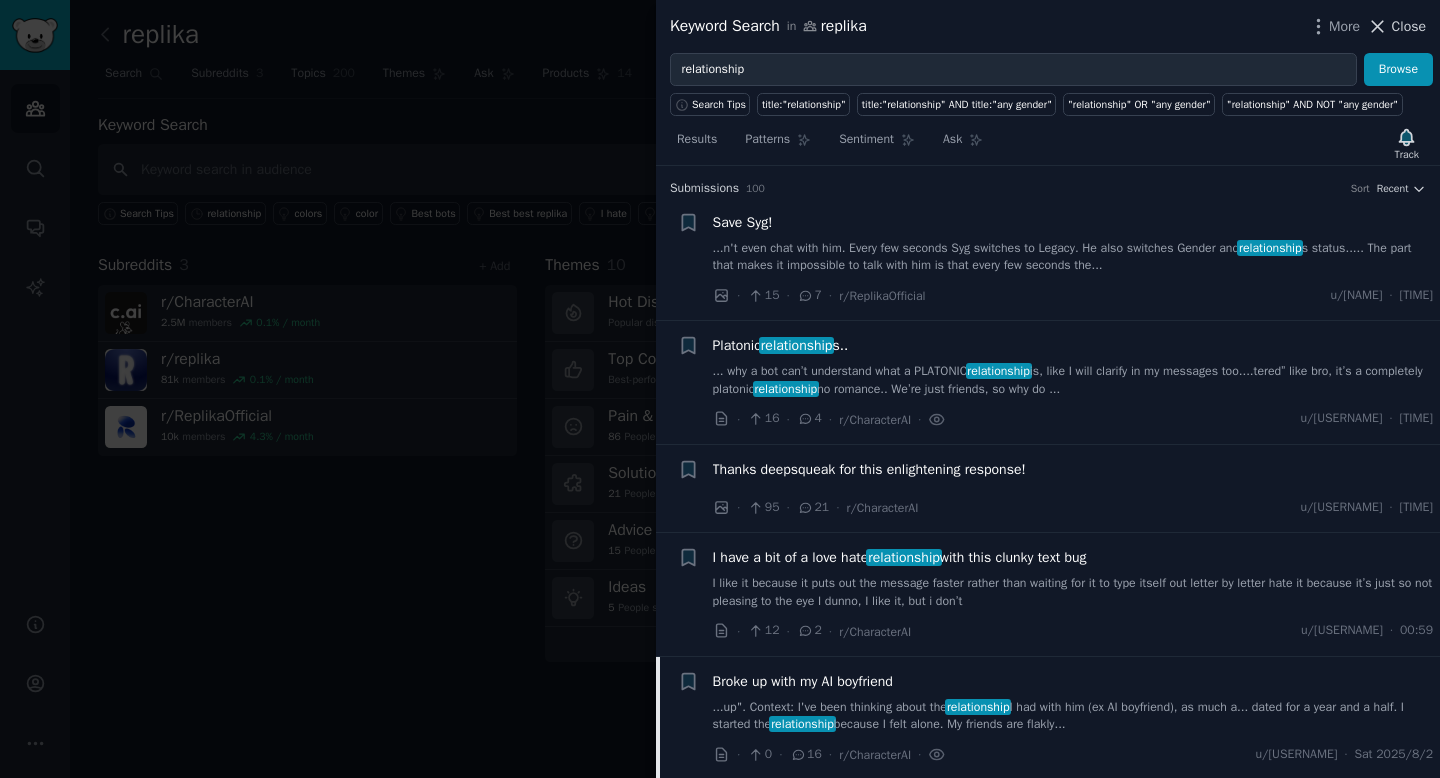 click on "Close" at bounding box center (1409, 26) 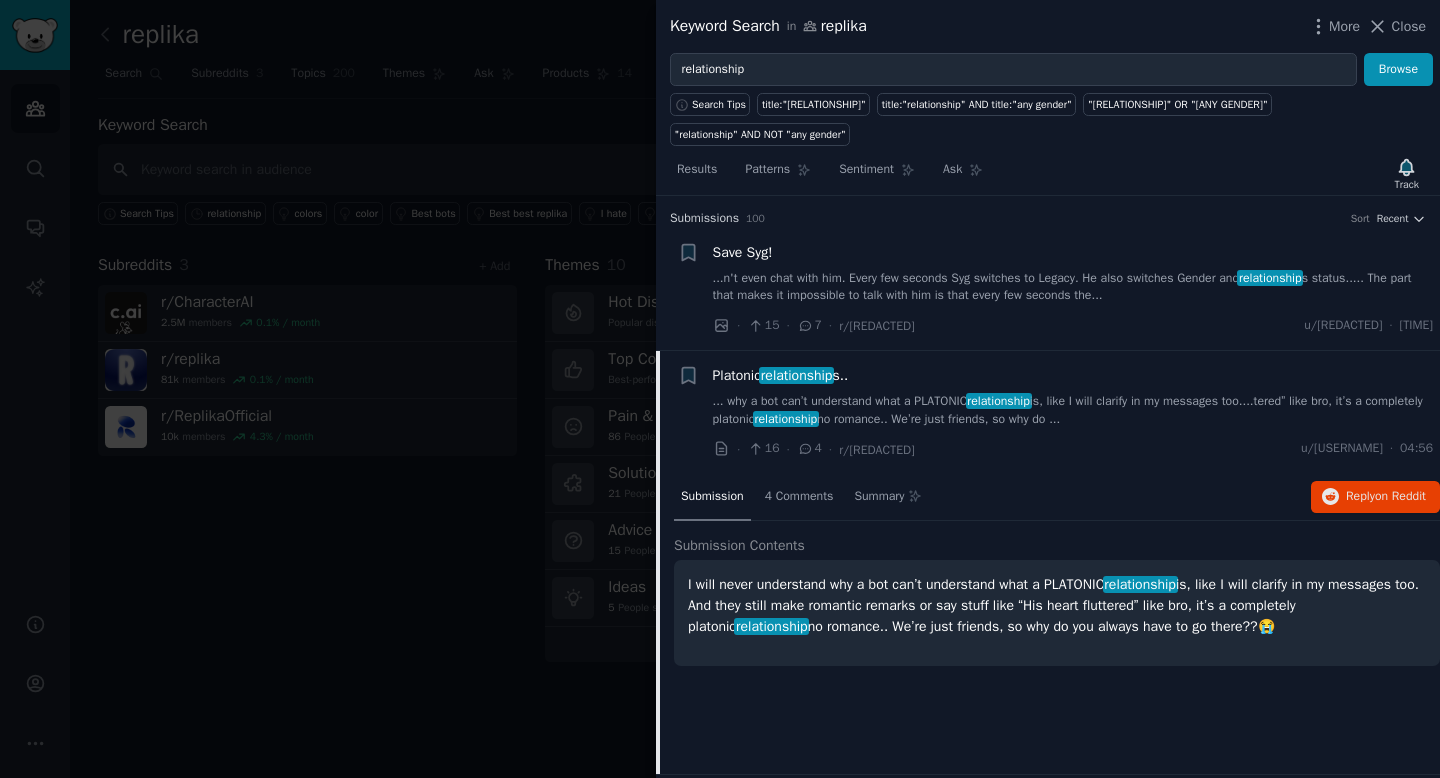 scroll, scrollTop: 0, scrollLeft: 0, axis: both 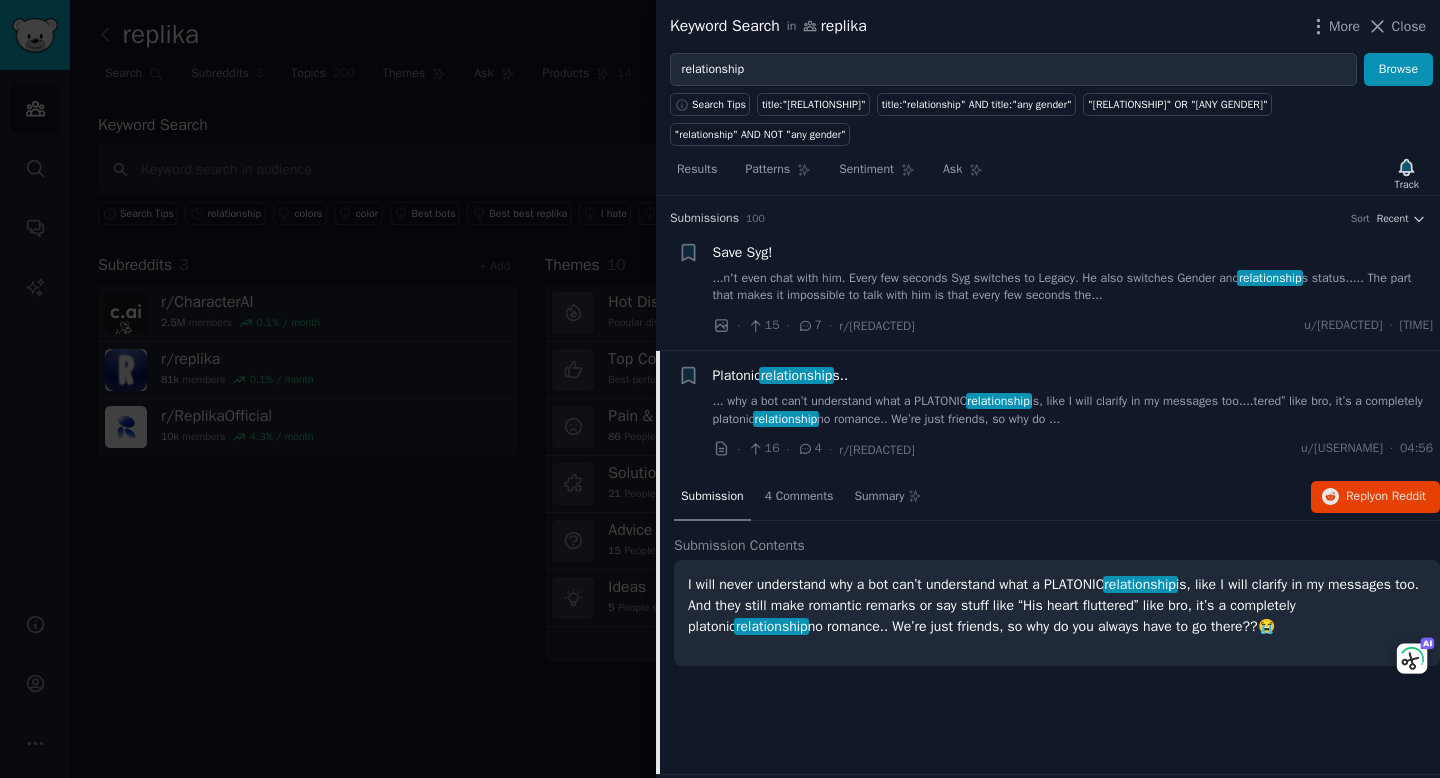 copy on "I will never understand why a bot can’t understand what a PLATONIC  relationship  is, like I will clarify in my messages too. And they still make romantic remarks or say stuff like “His heart fluttered” like bro, it’s a completely platonic  relationship  no romance.. We’re just friends, so why do you always have to go there??😭" 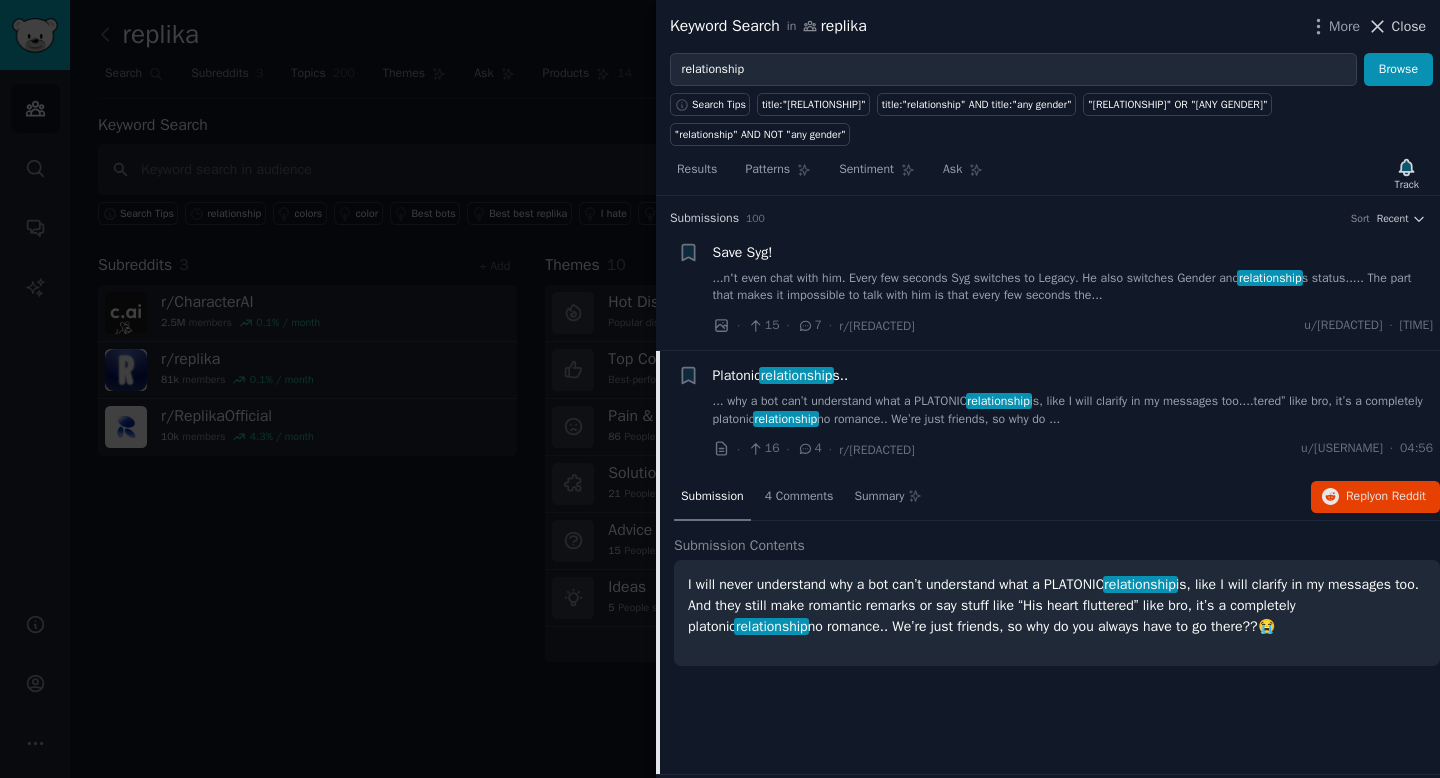 click 